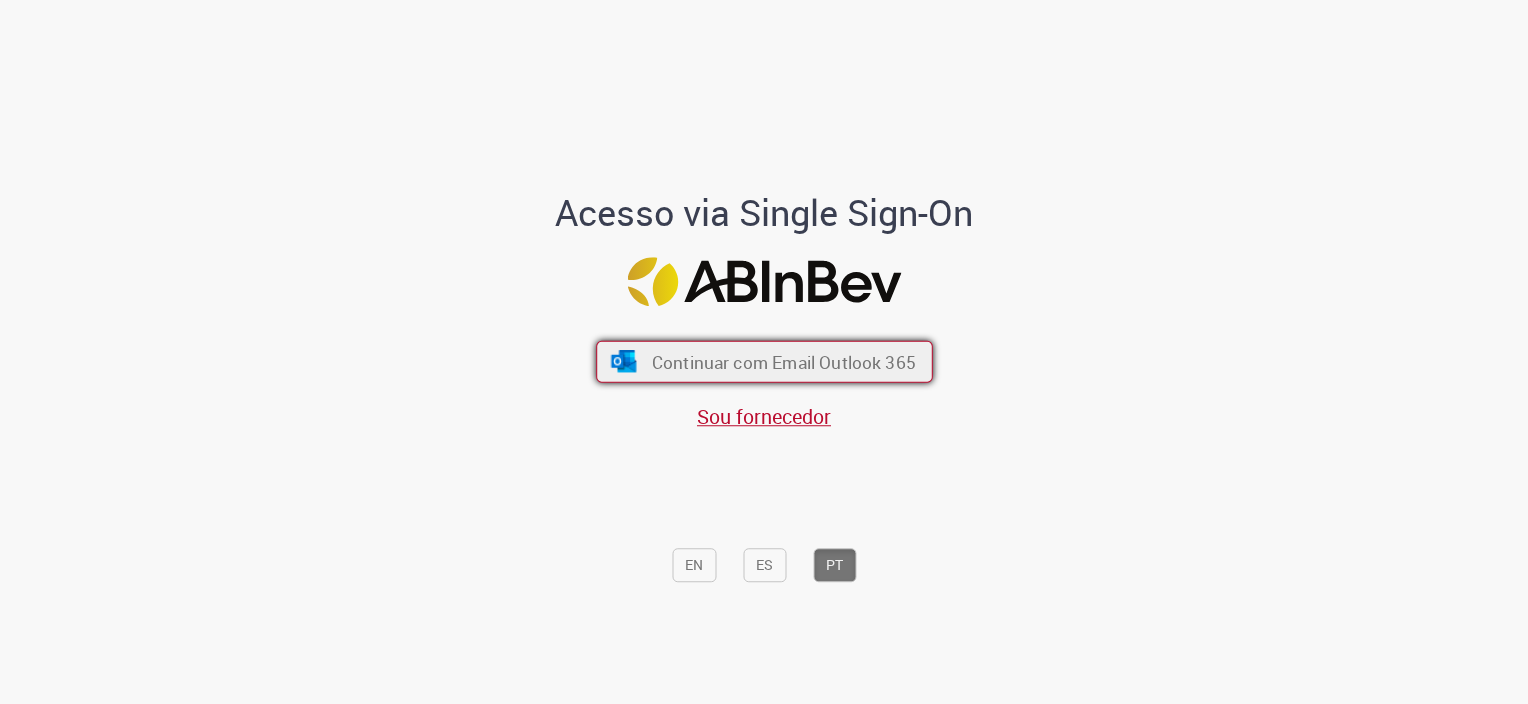 scroll, scrollTop: 0, scrollLeft: 0, axis: both 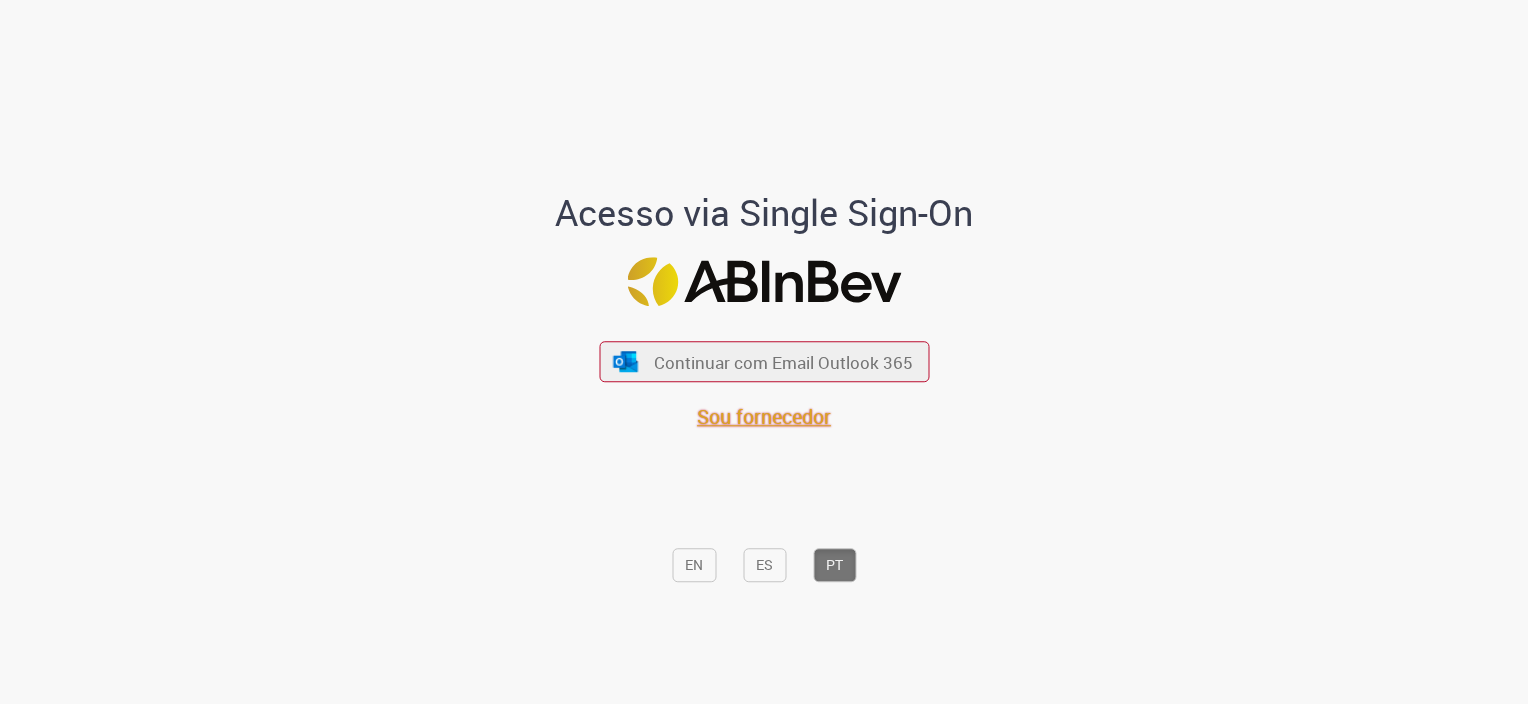 click on "Sou fornecedor" at bounding box center (764, 417) 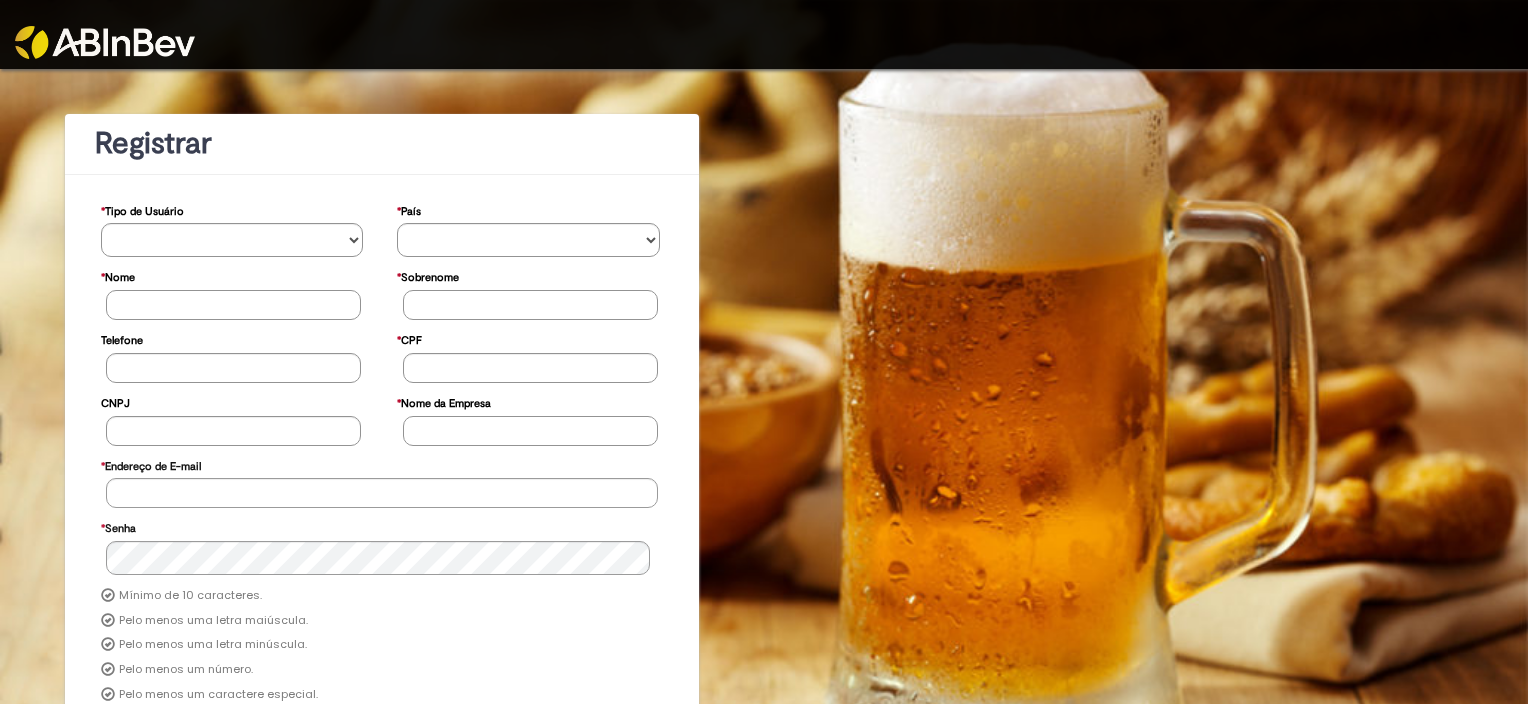scroll, scrollTop: 0, scrollLeft: 0, axis: both 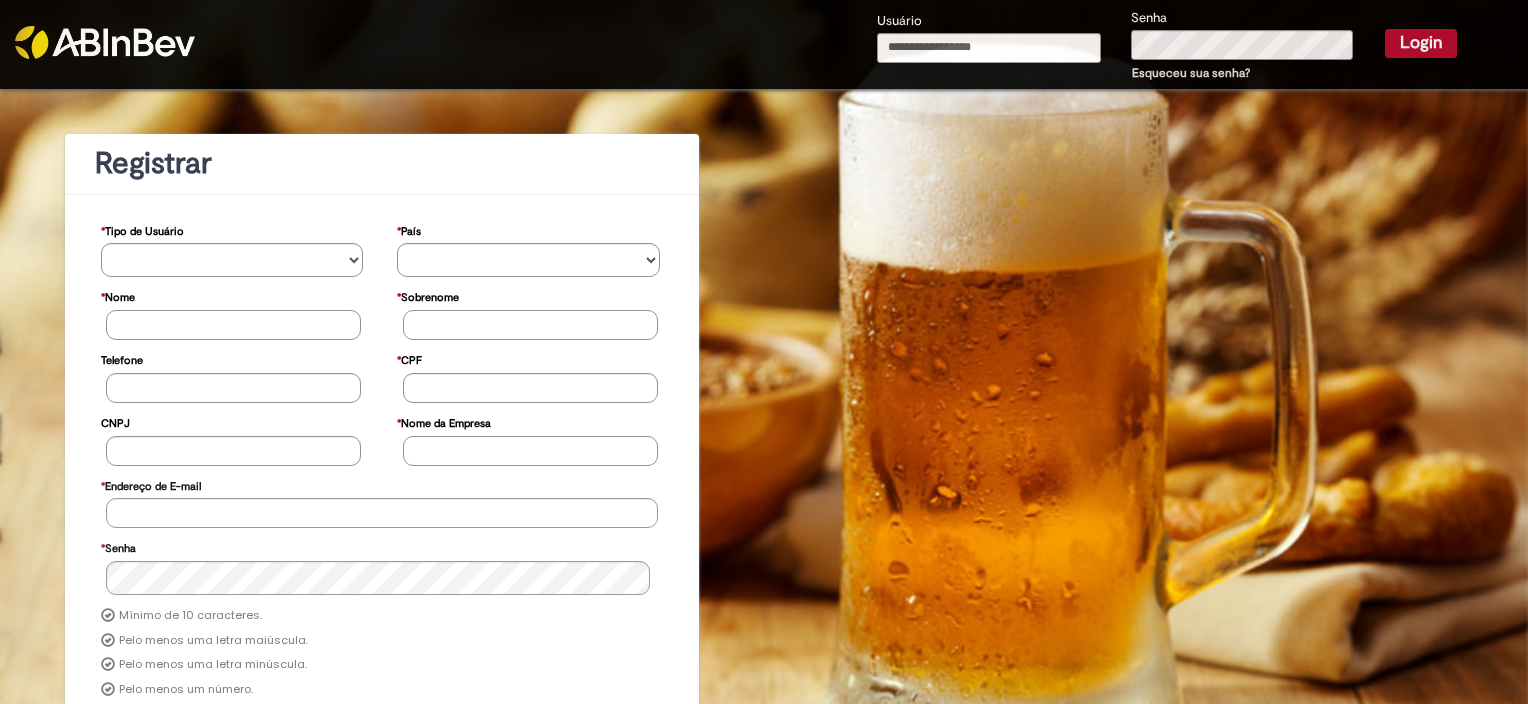 click on "Usuário" at bounding box center (989, 48) 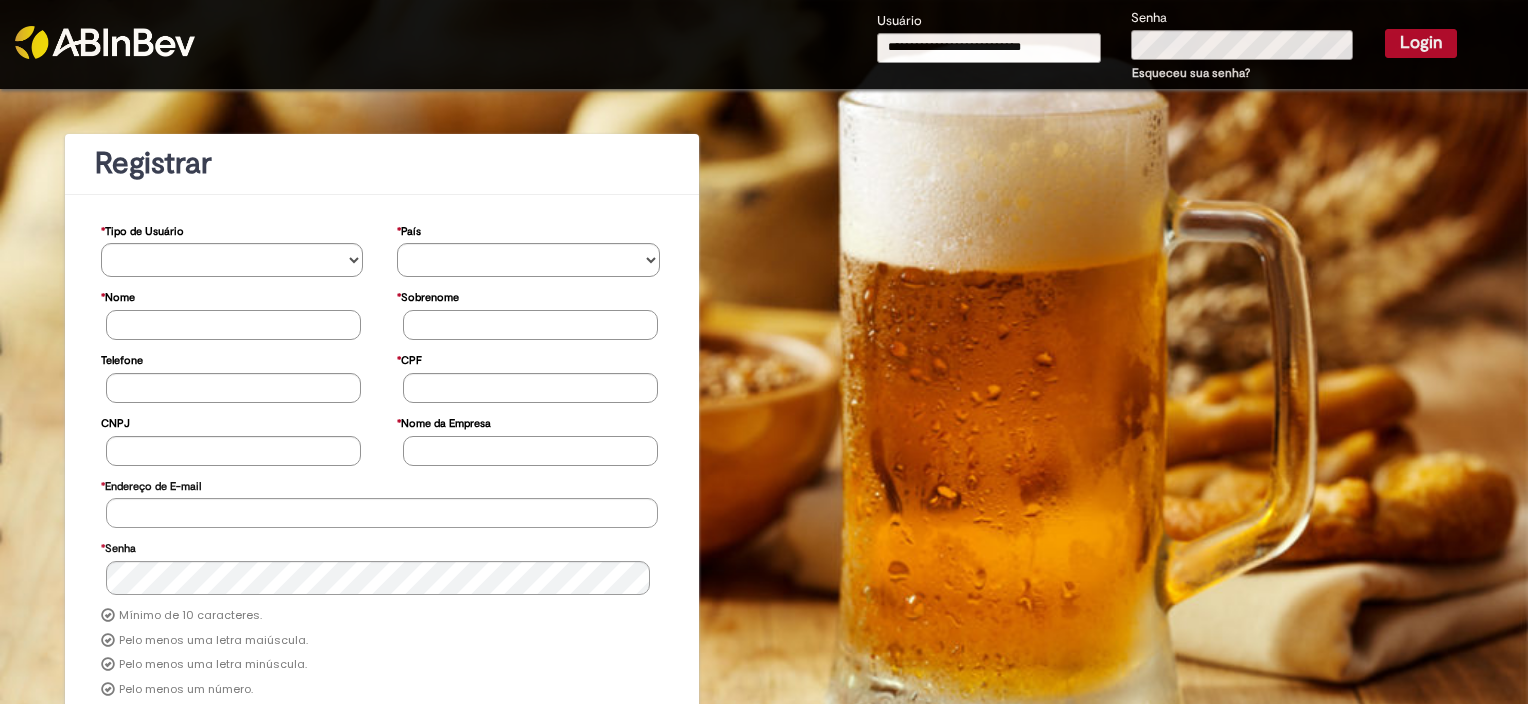 type on "**********" 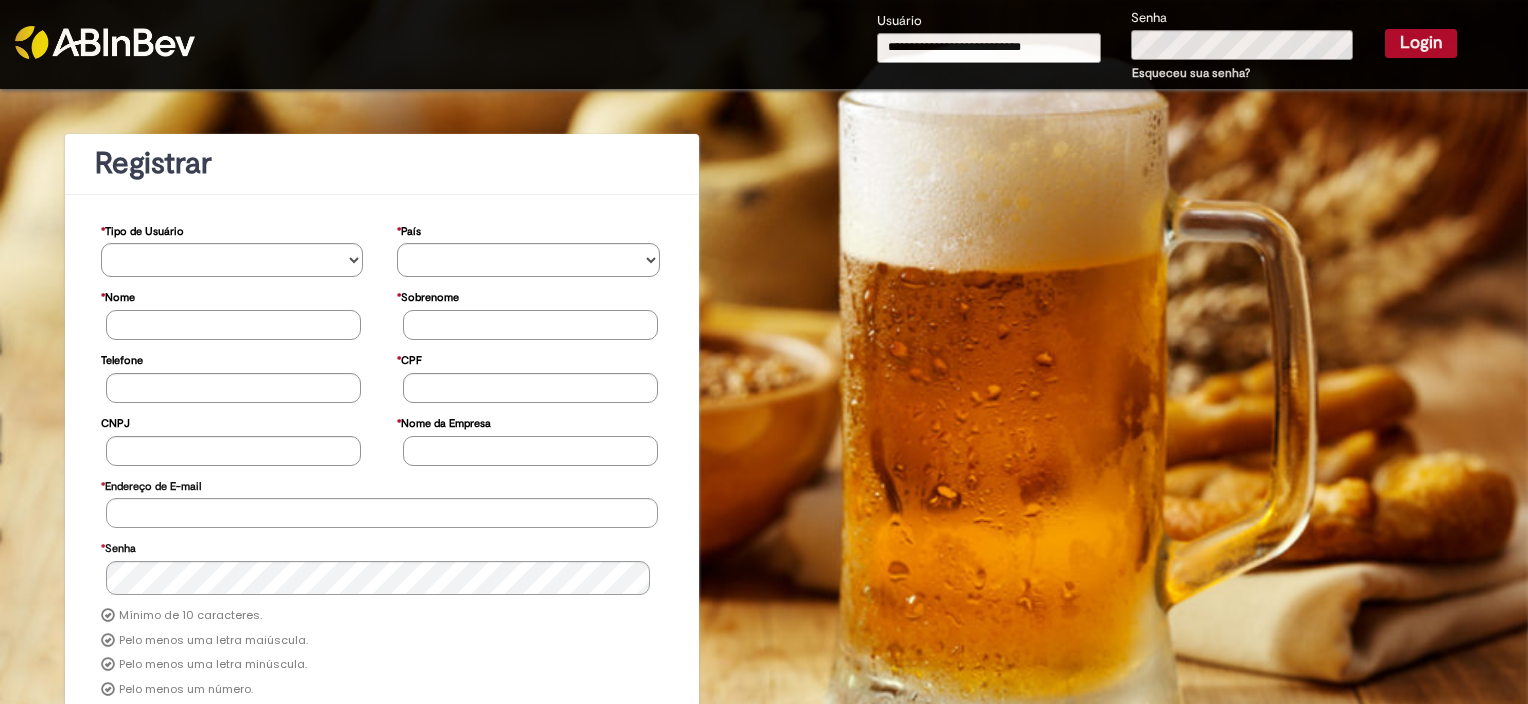 click on "Login" at bounding box center [1421, 43] 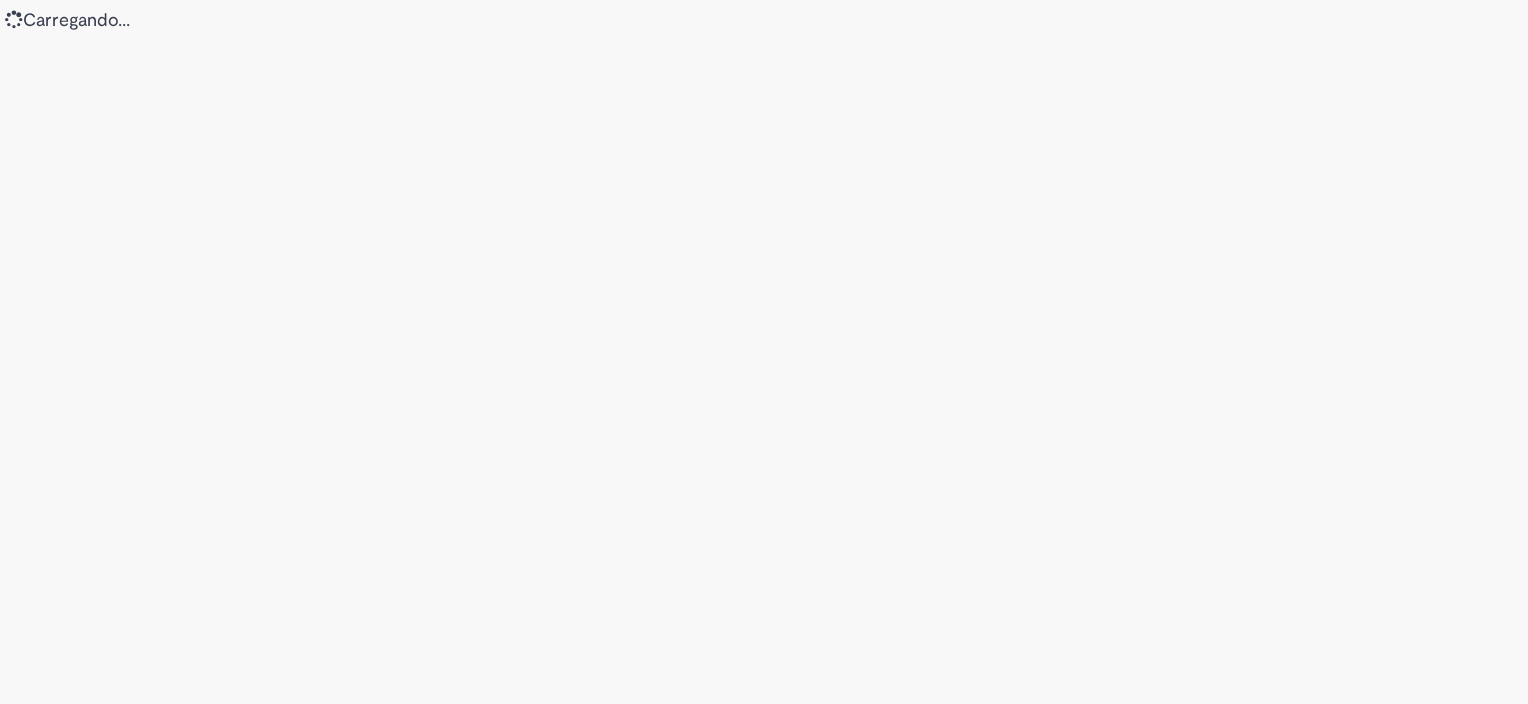 scroll, scrollTop: 0, scrollLeft: 0, axis: both 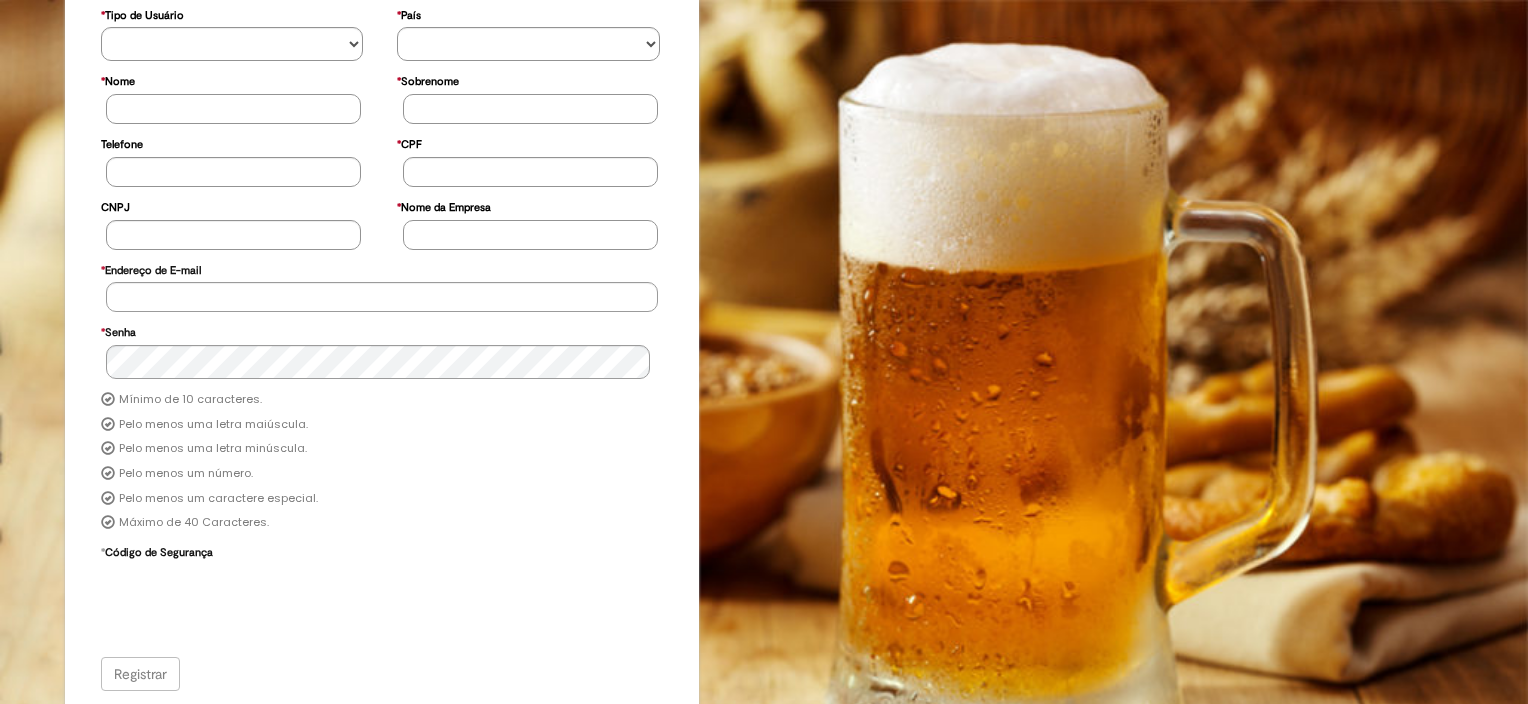 click on "Registrar" at bounding box center (382, 674) 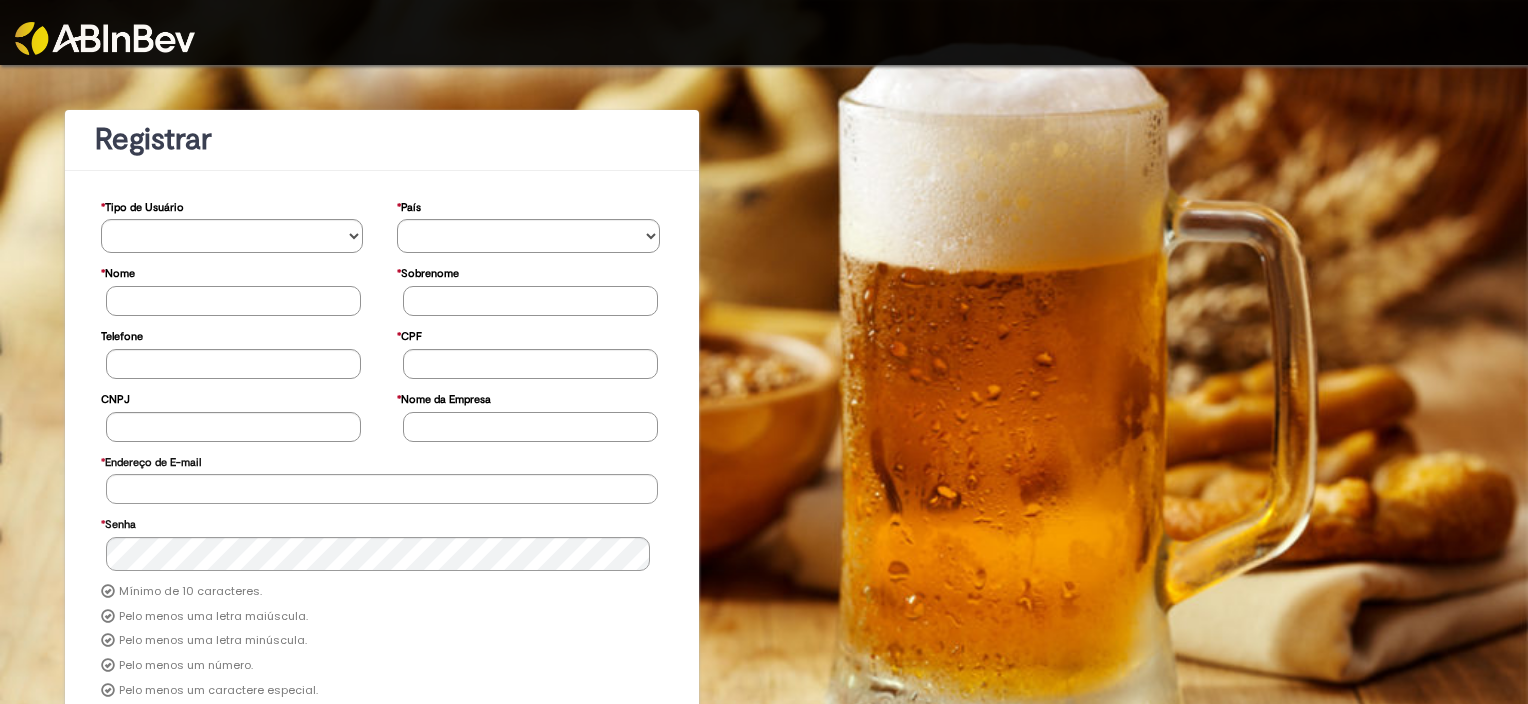 scroll, scrollTop: 0, scrollLeft: 0, axis: both 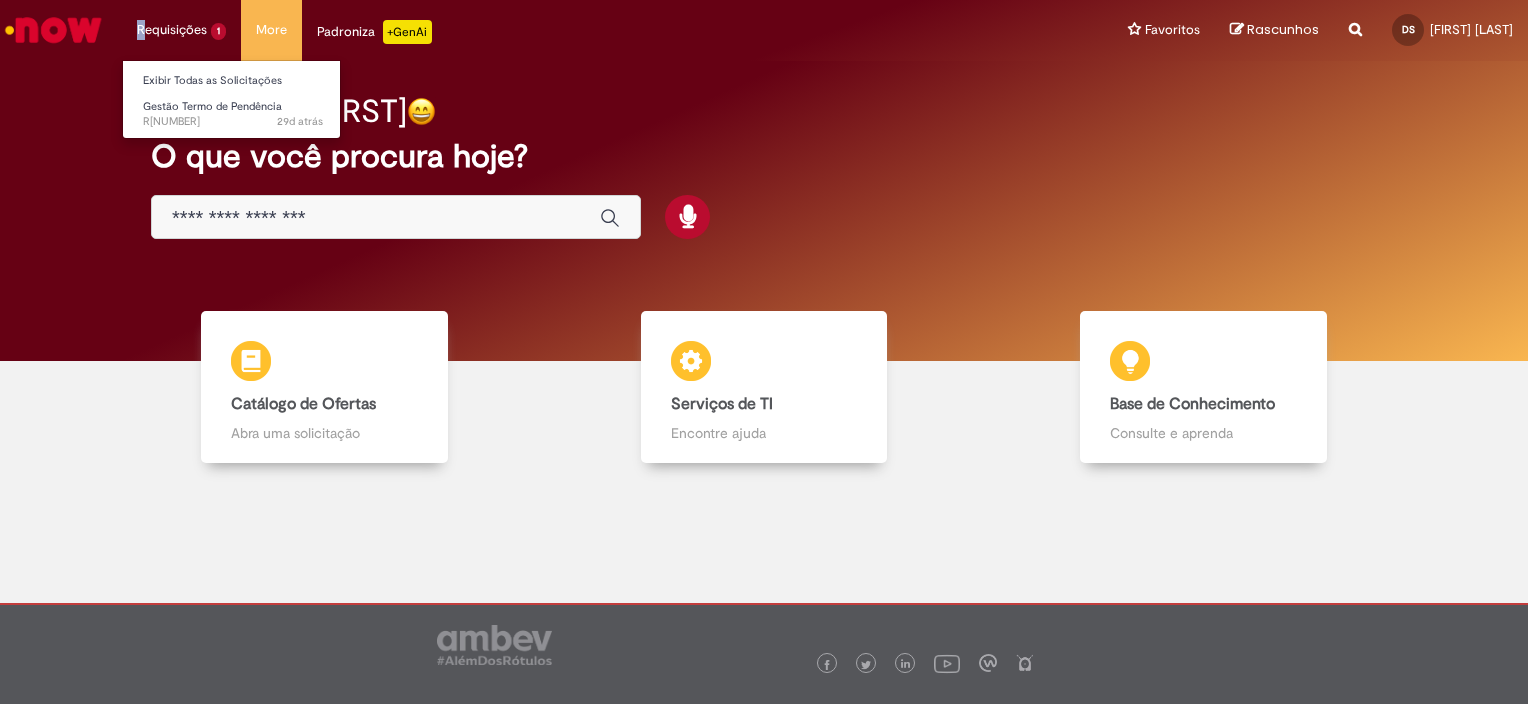 click on "Requisições   1
Exibir Todas as Solicitações
Gestão Termo de Pendência
29d atrás 29 dias atrás  R[NUMBER]" at bounding box center [181, 30] 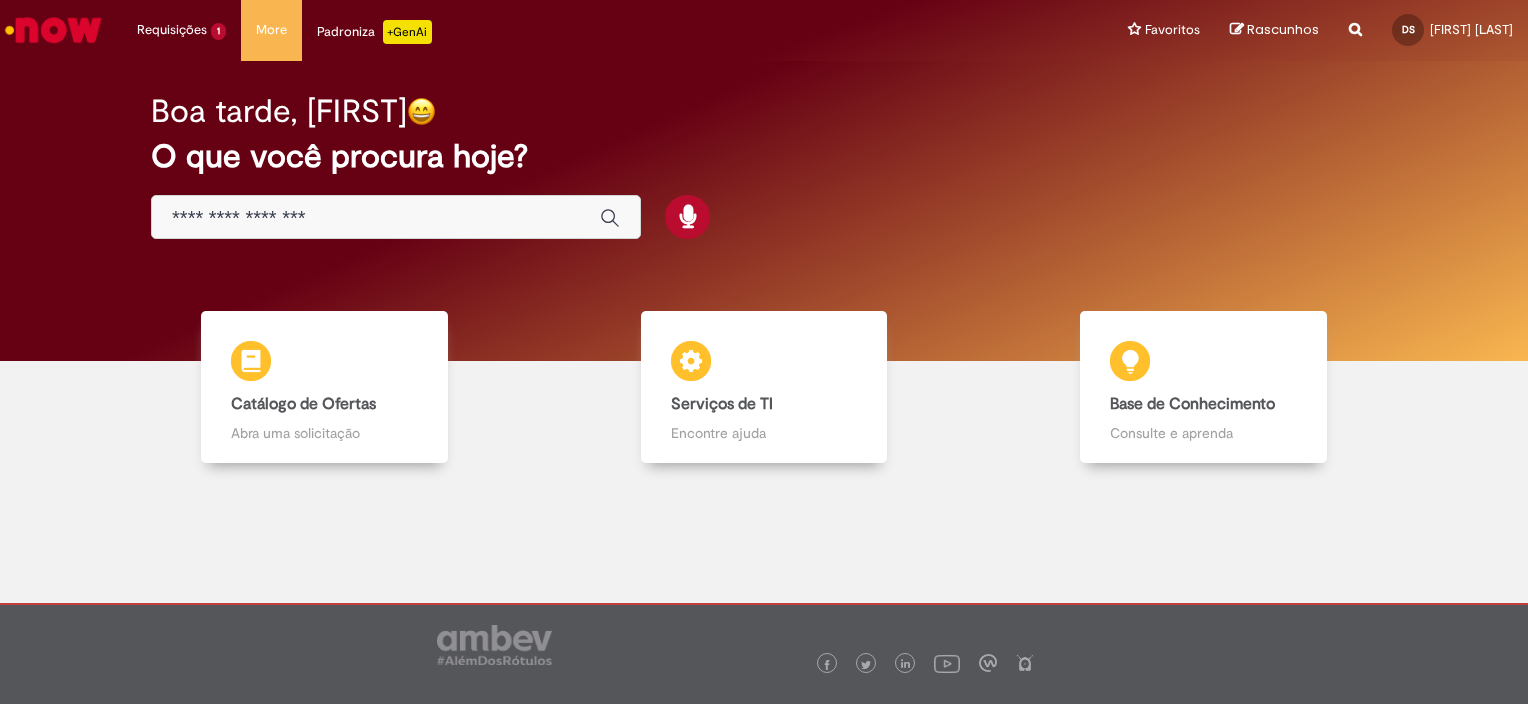 drag, startPoint x: 140, startPoint y: 32, endPoint x: 748, endPoint y: 158, distance: 620.9187 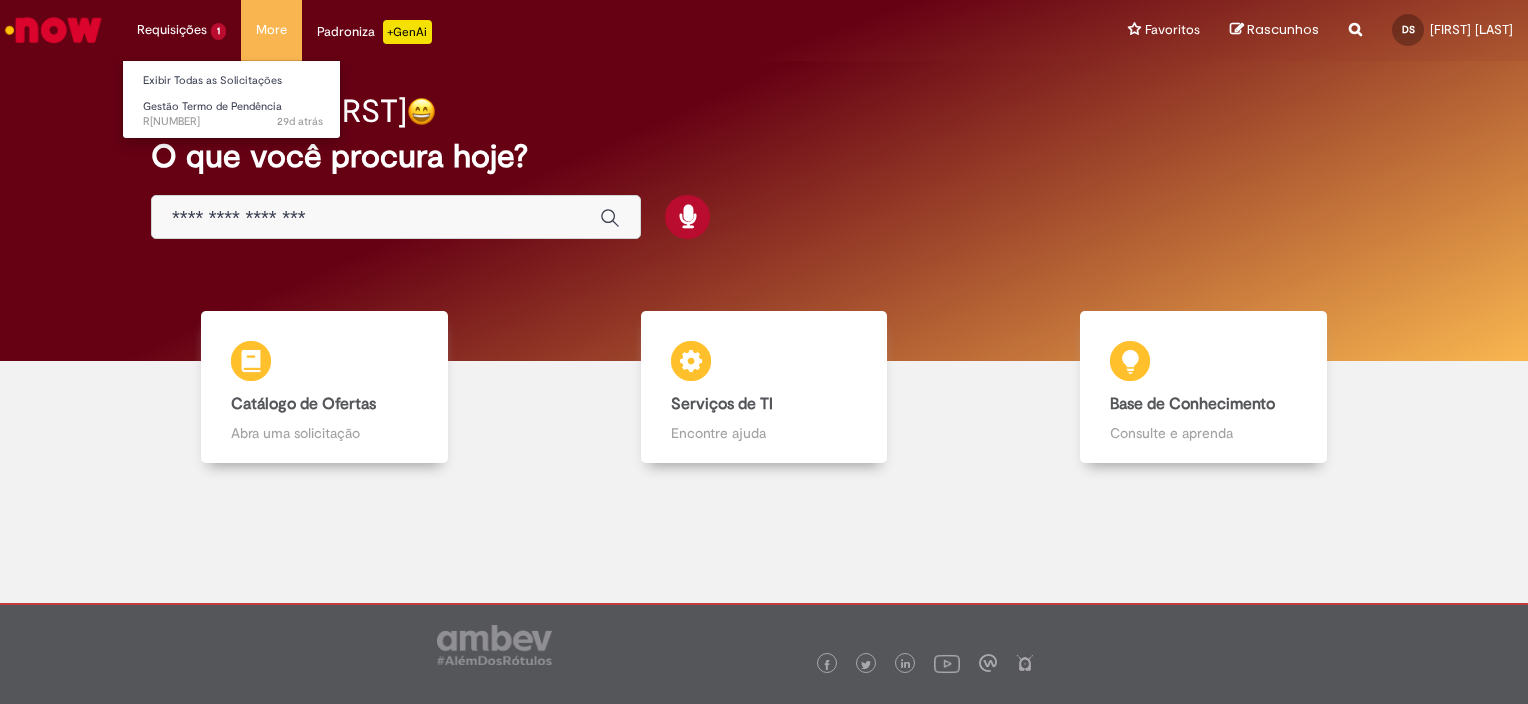 click on "Requisições   1
Exibir Todas as Solicitações
Gestão Termo de Pendência
29d atrás 29 dias atrás  R[NUMBER]" at bounding box center (181, 30) 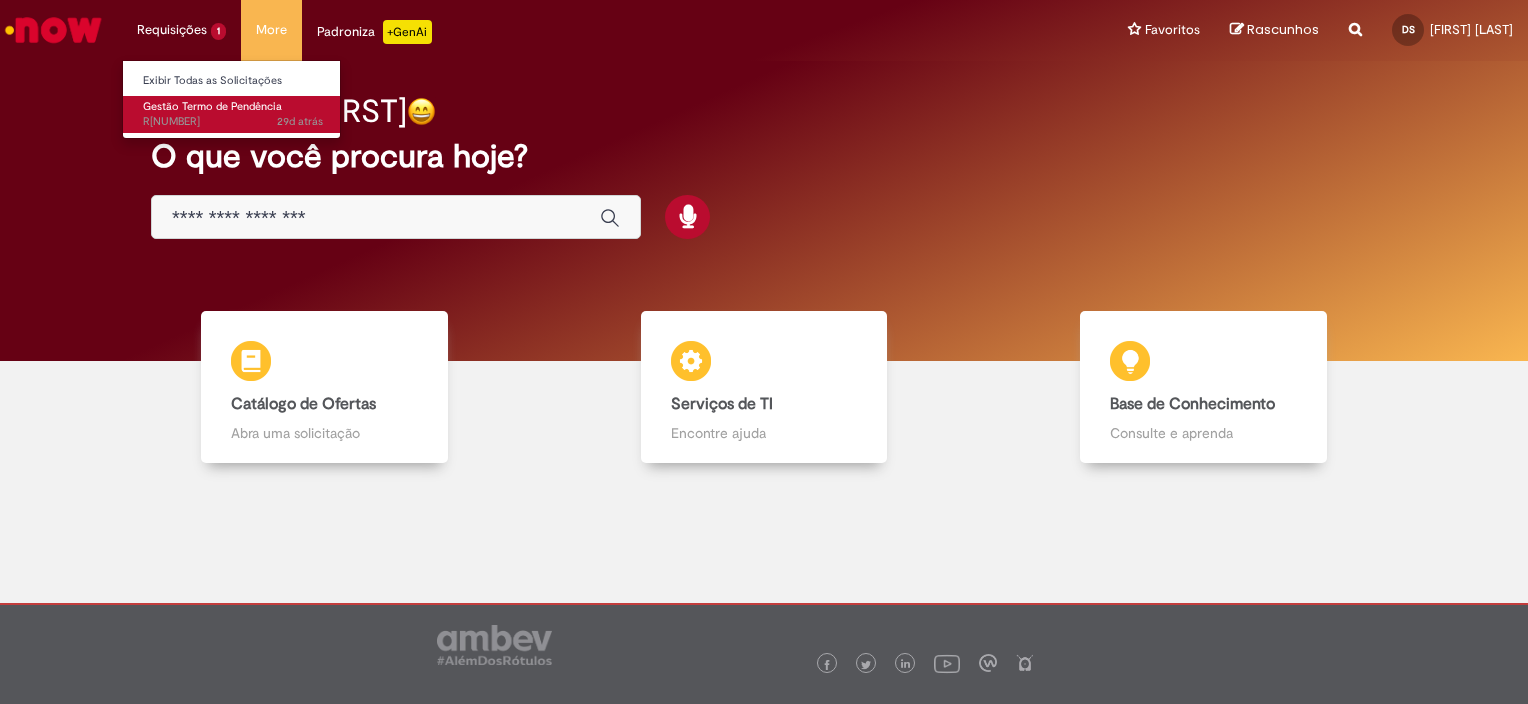 click on "Gestão Termo de Pendência" at bounding box center (212, 106) 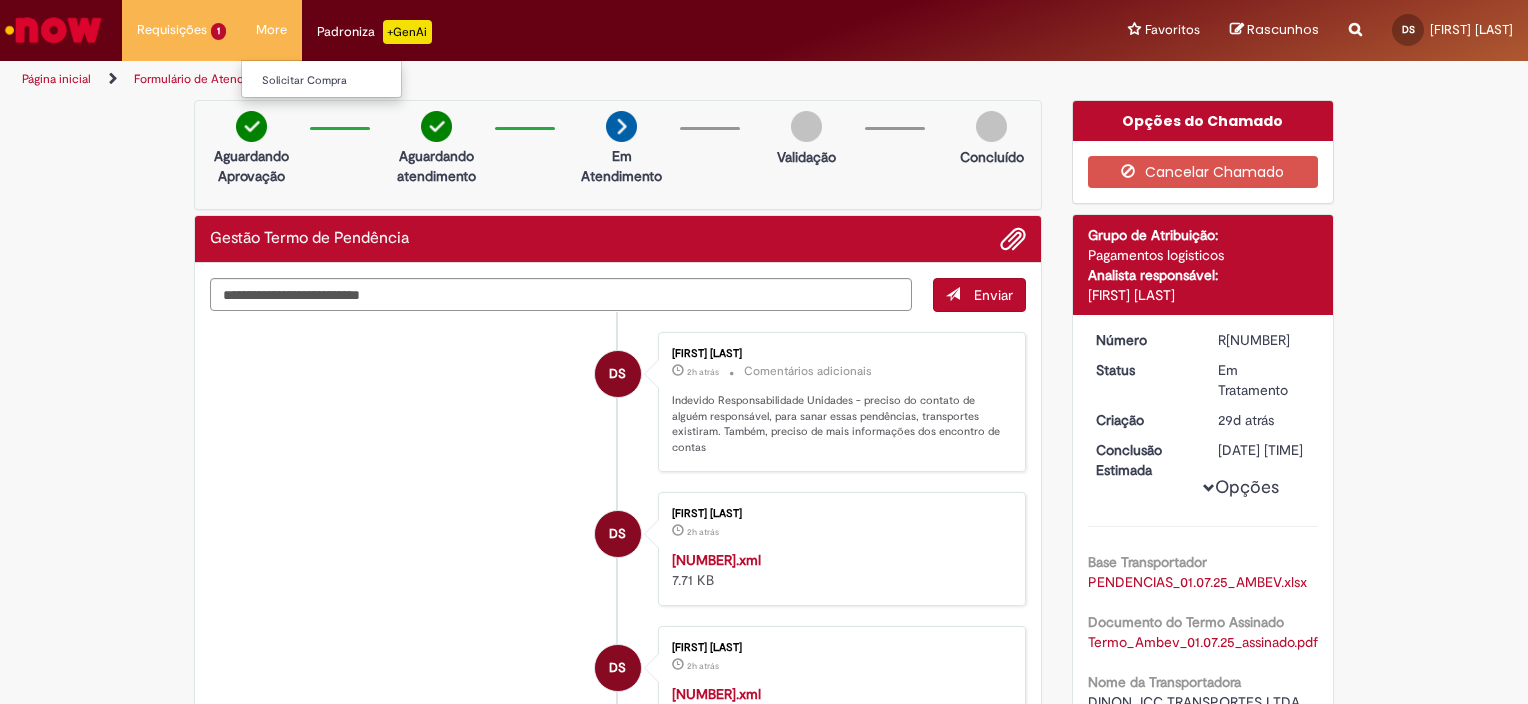 click on "More
Solicitar Compra" at bounding box center (271, 30) 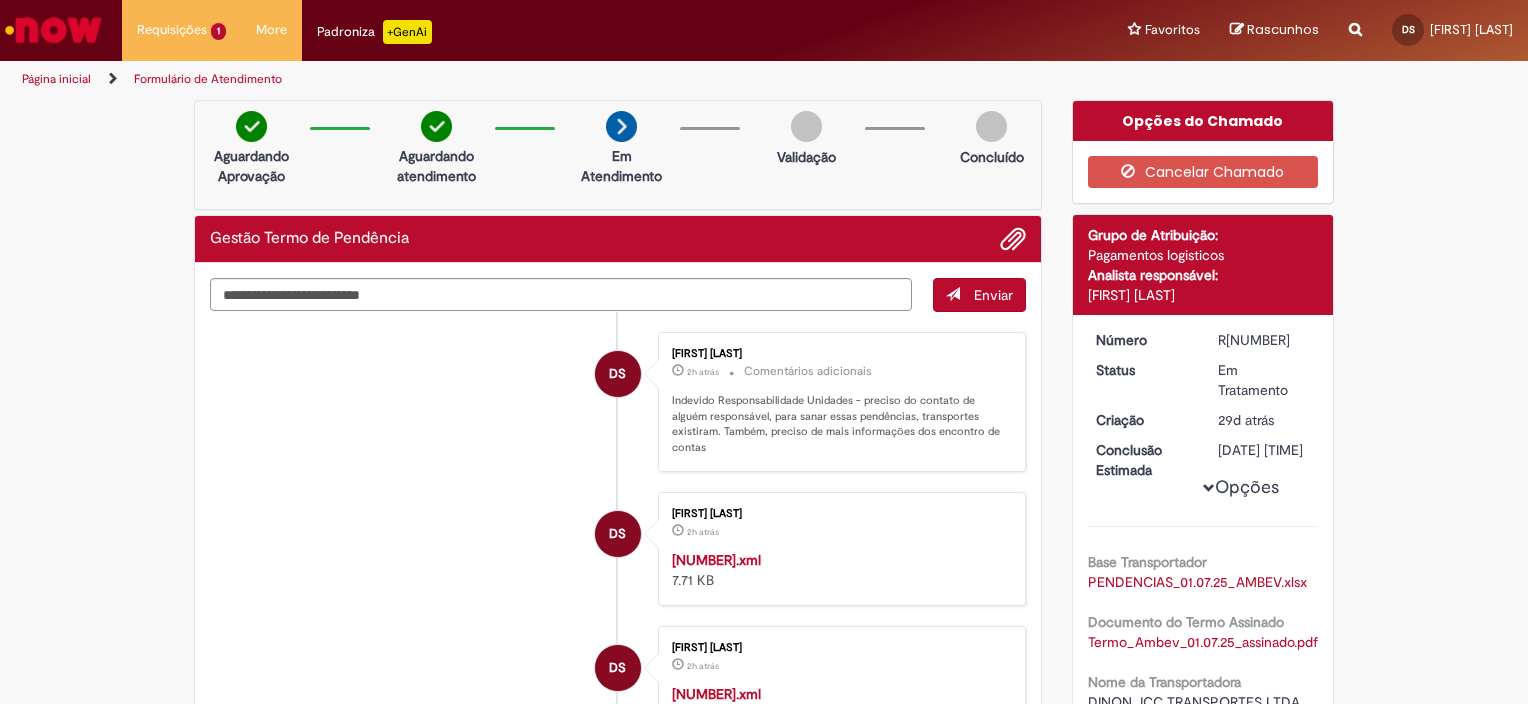 click on "Página inicial" at bounding box center (56, 79) 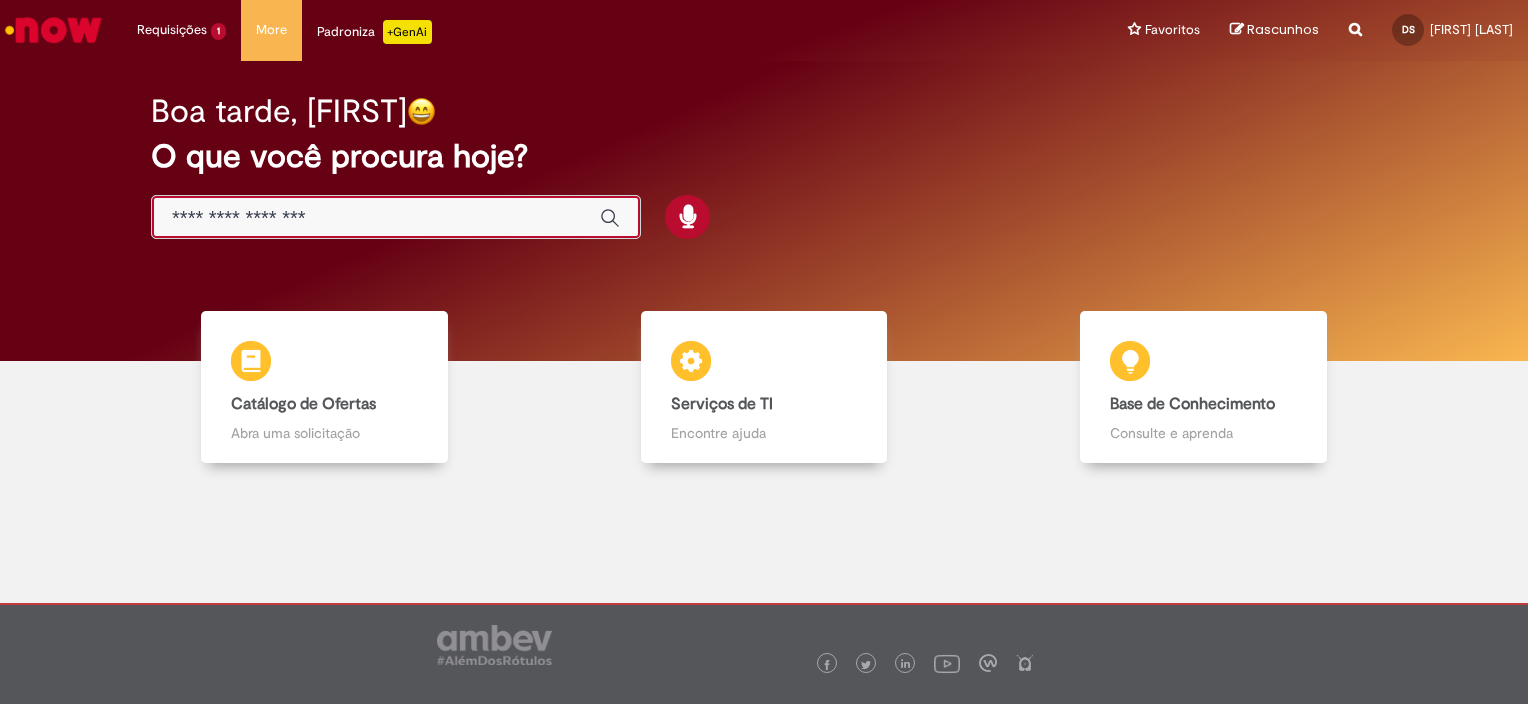 click at bounding box center [376, 218] 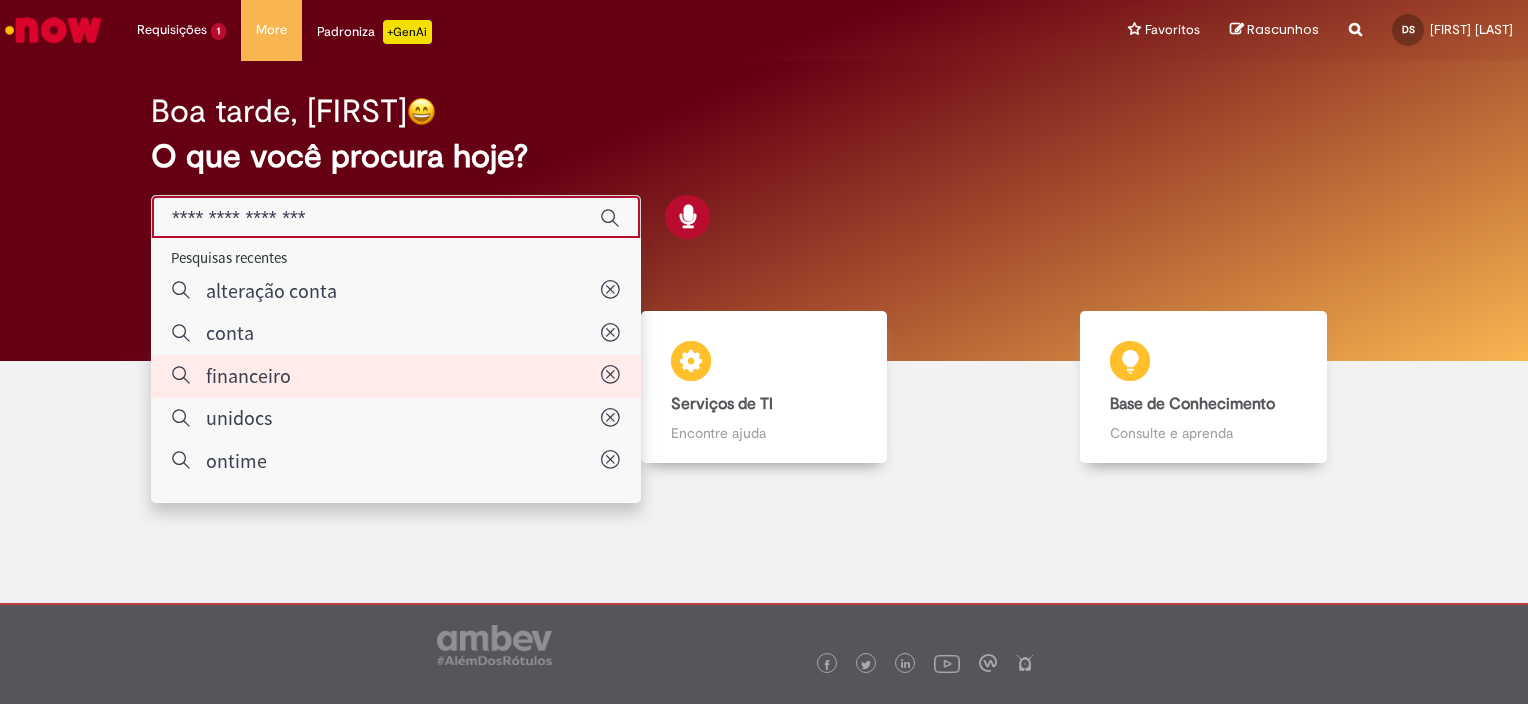 type on "**********" 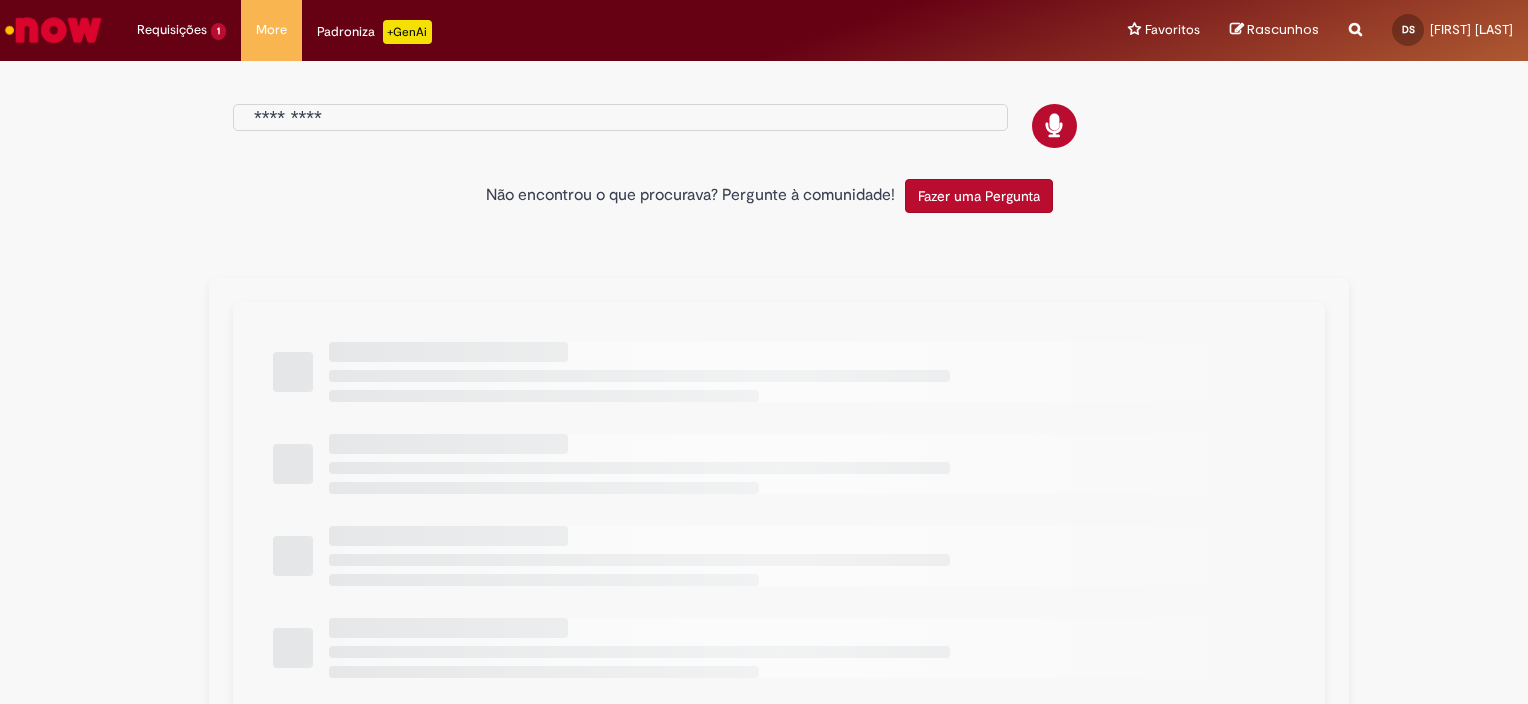 type on "**********" 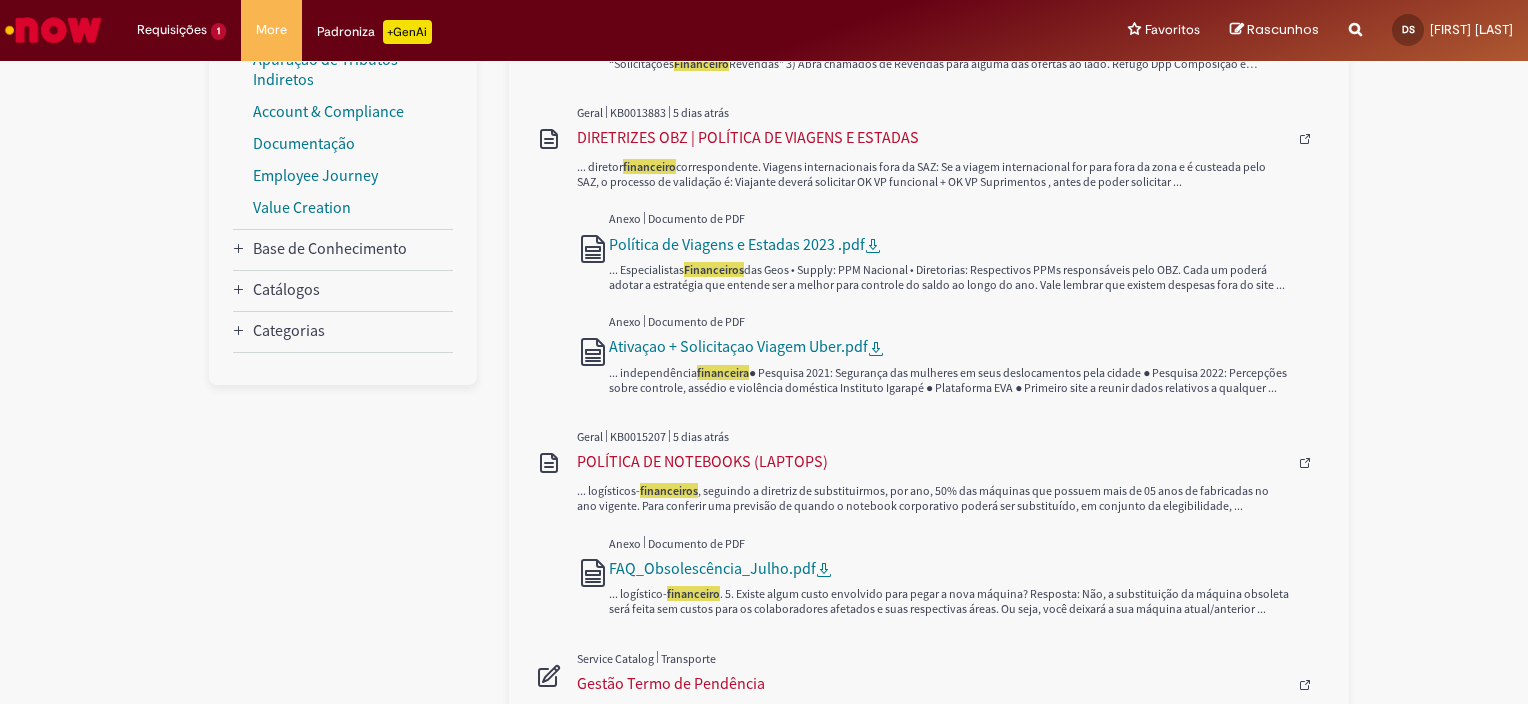 scroll, scrollTop: 500, scrollLeft: 0, axis: vertical 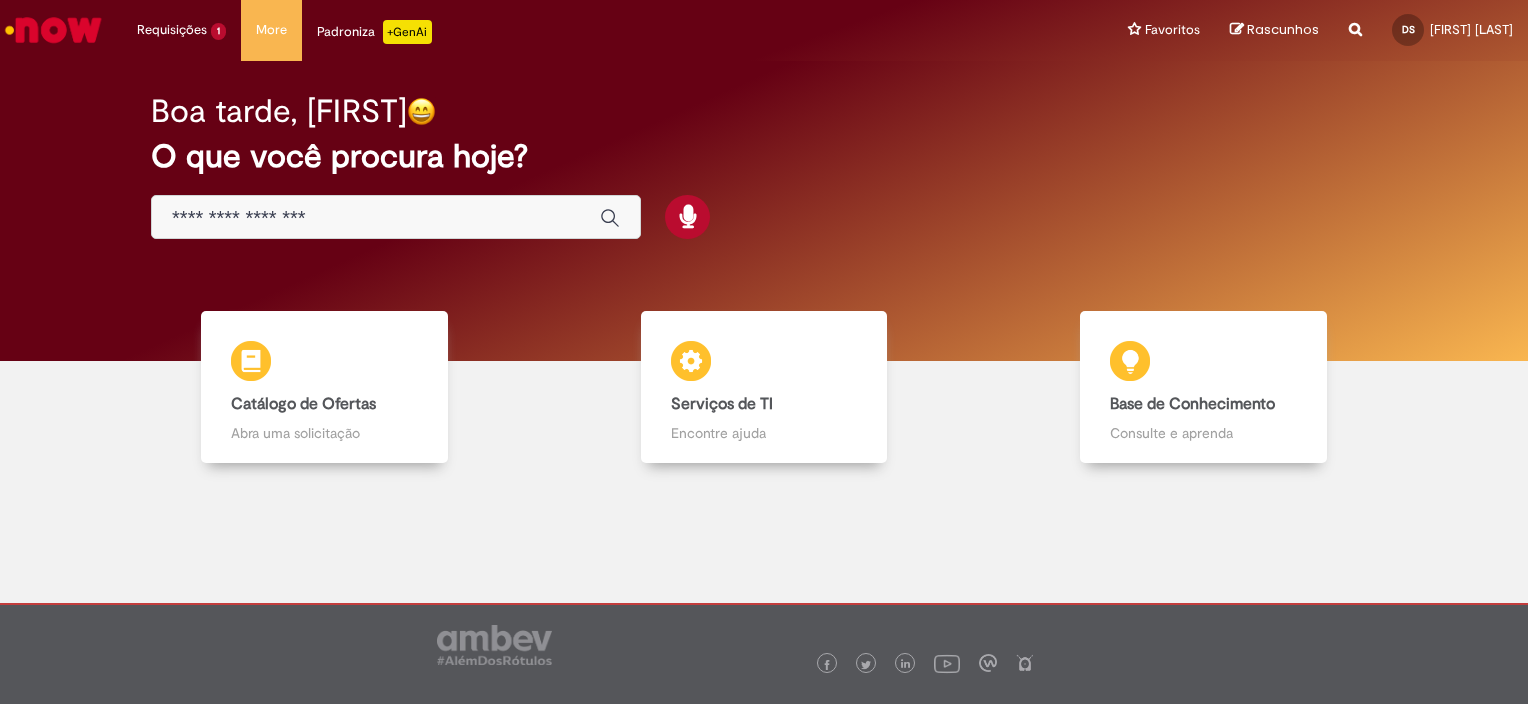 click on "Padroniza  +GenAi" at bounding box center [374, 32] 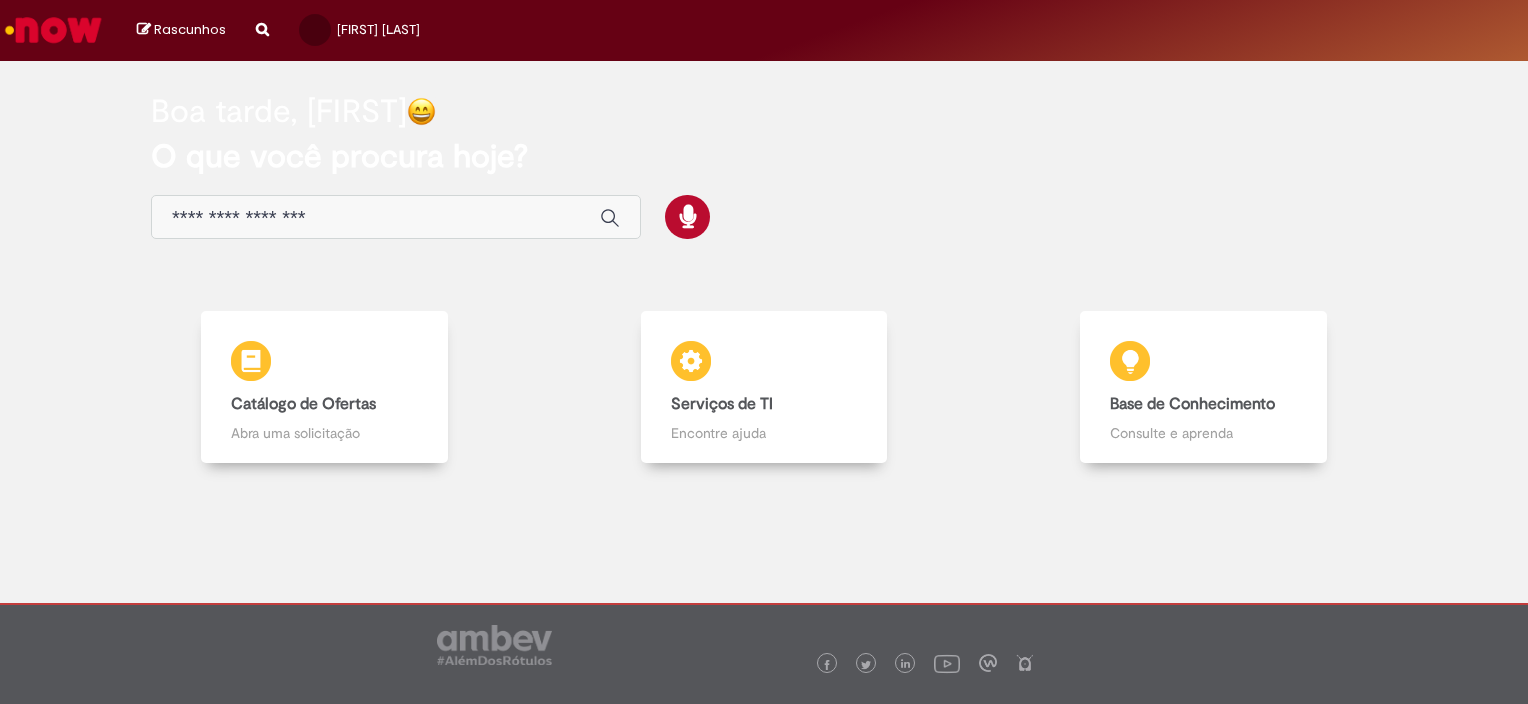 scroll, scrollTop: 0, scrollLeft: 0, axis: both 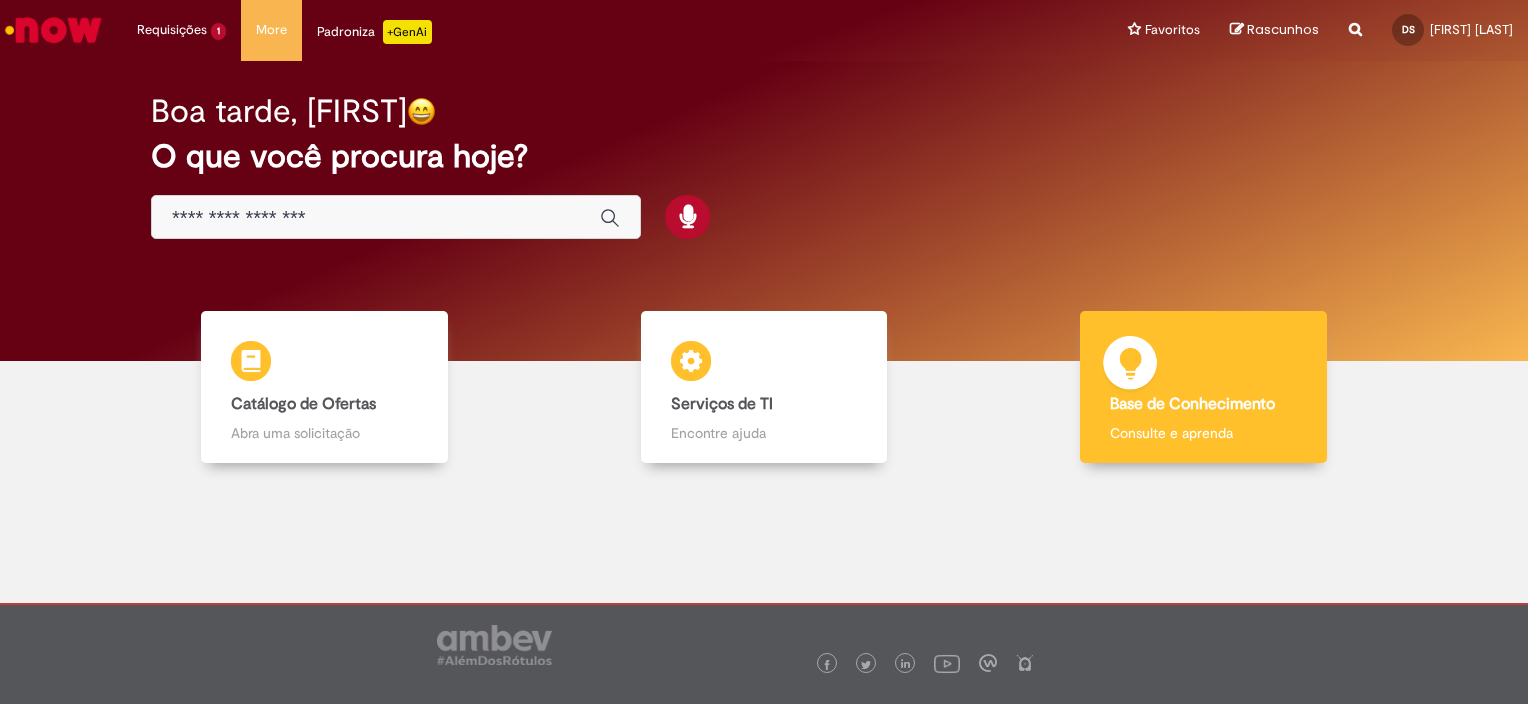 click on "Base de Conhecimento" at bounding box center [1192, 404] 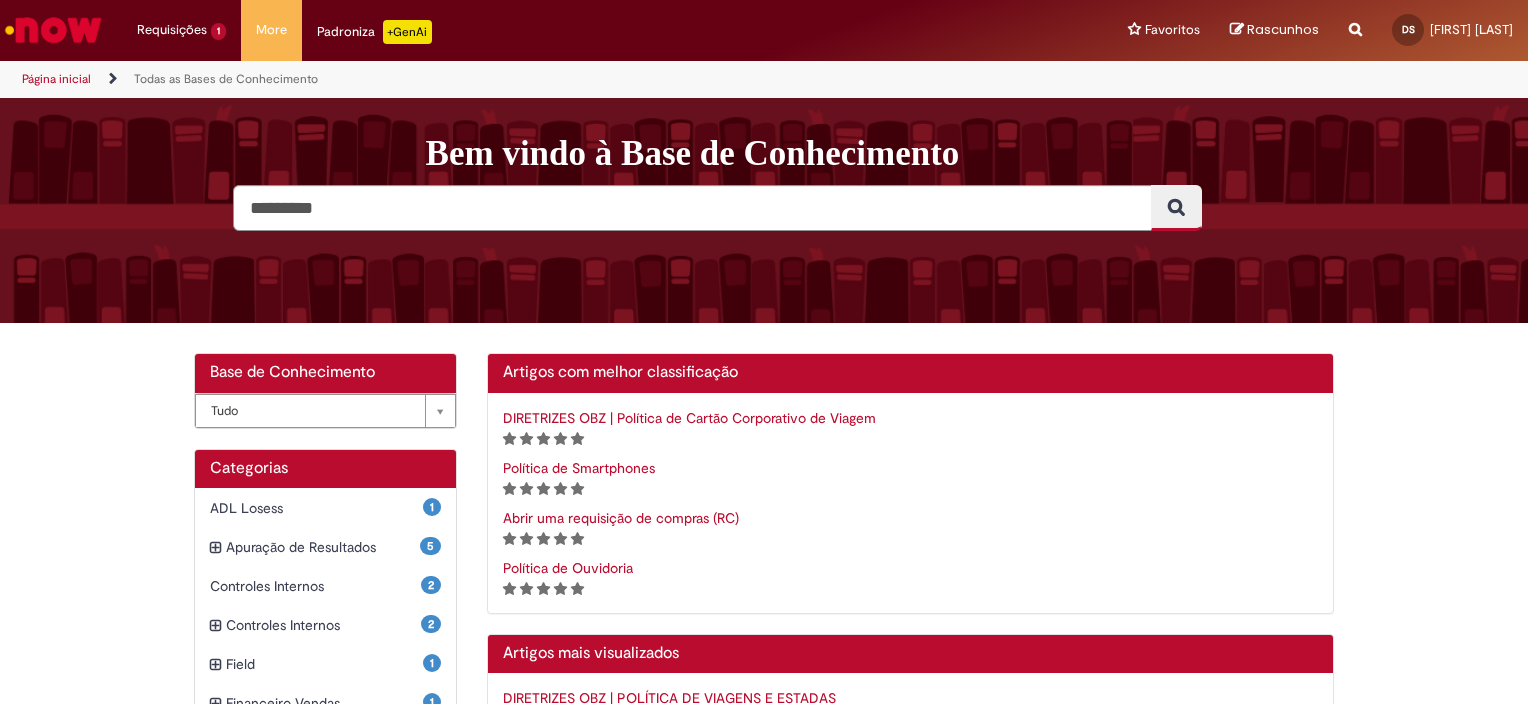 scroll, scrollTop: 100, scrollLeft: 0, axis: vertical 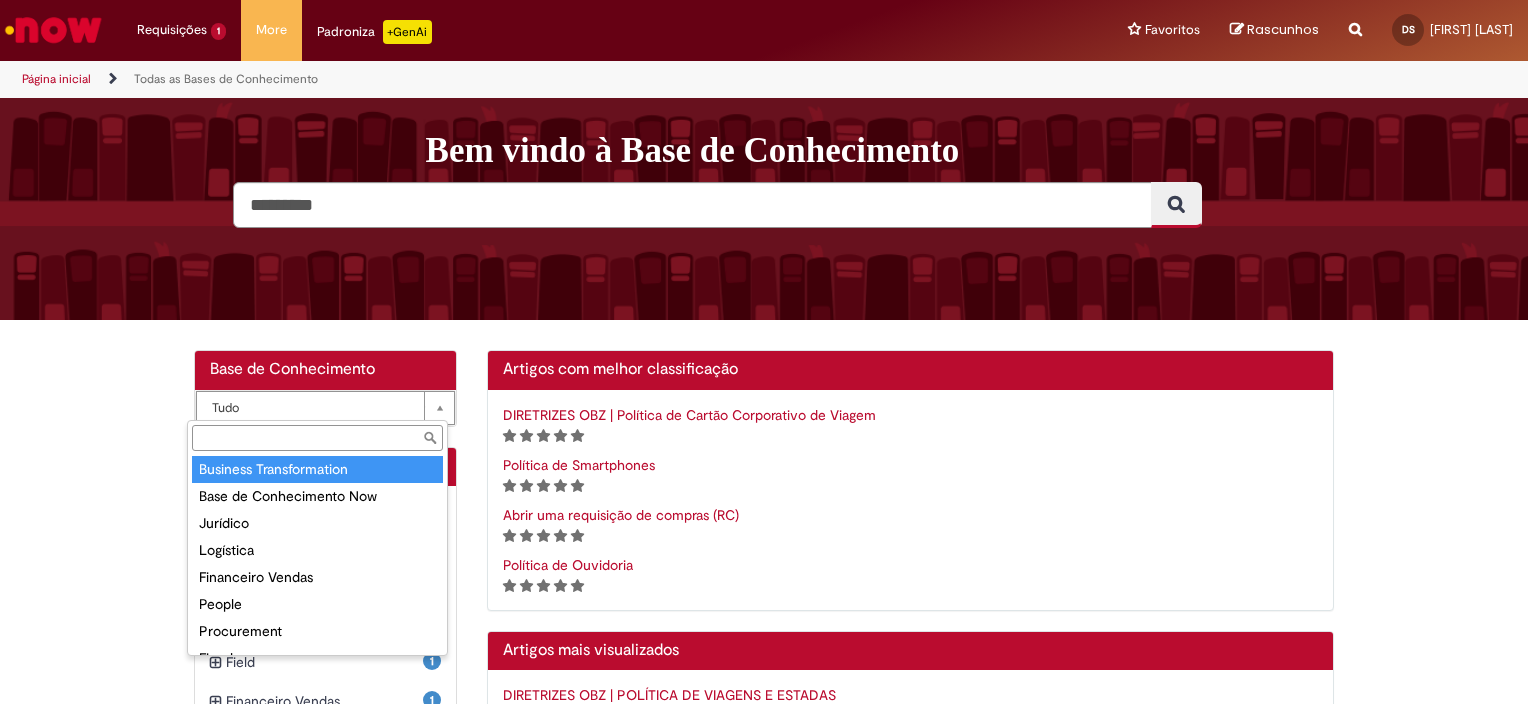 drag, startPoint x: 72, startPoint y: 442, endPoint x: 103, endPoint y: 452, distance: 32.572994 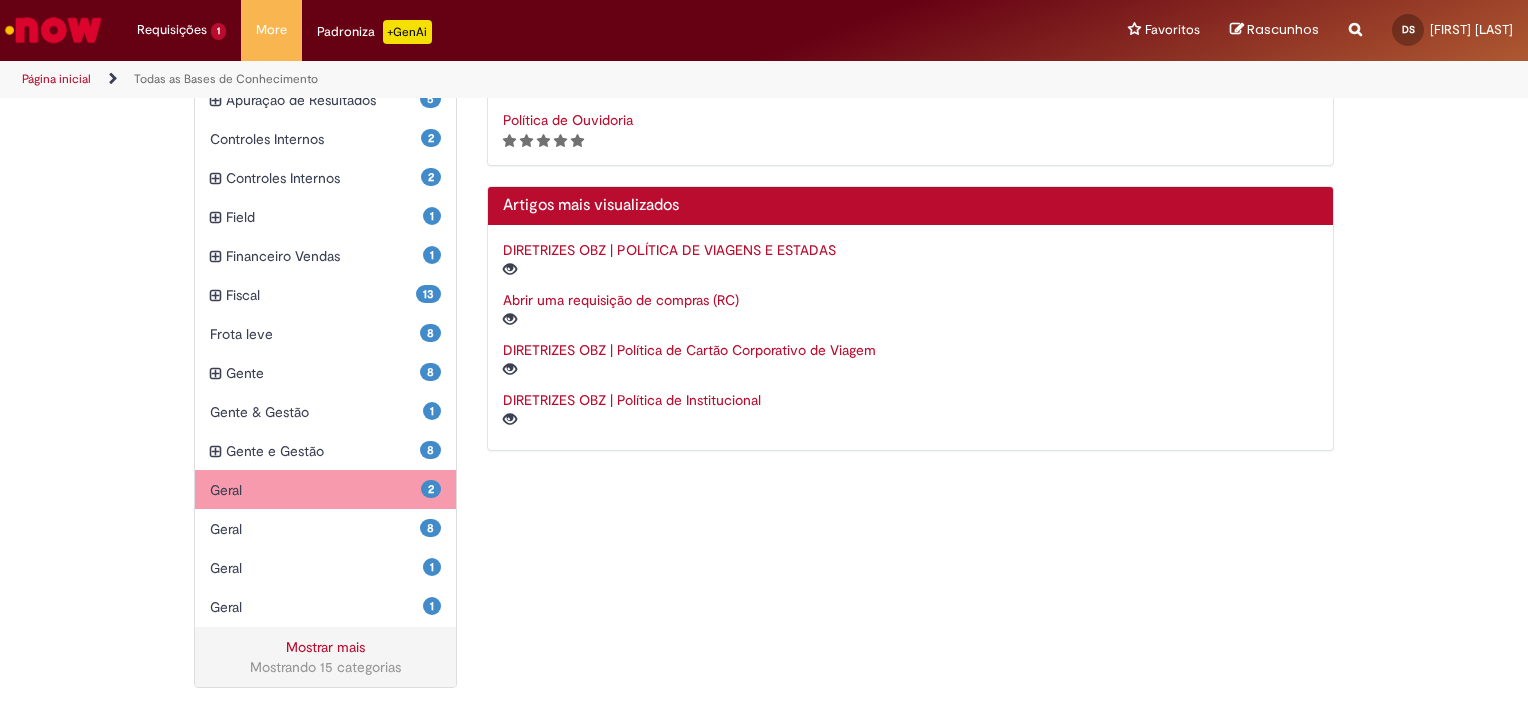 scroll, scrollTop: 548, scrollLeft: 0, axis: vertical 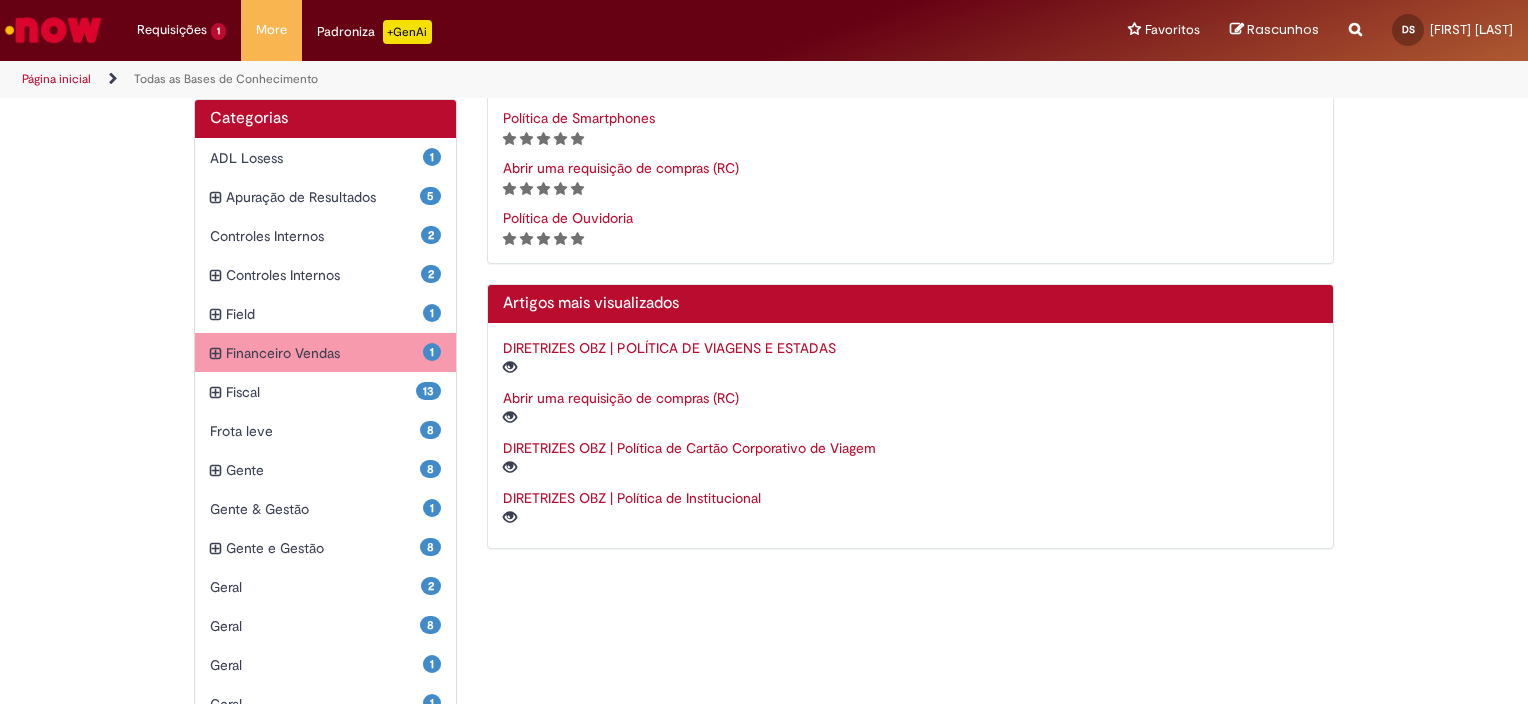 click on "Financeiro Vendas
Itens" at bounding box center [324, 353] 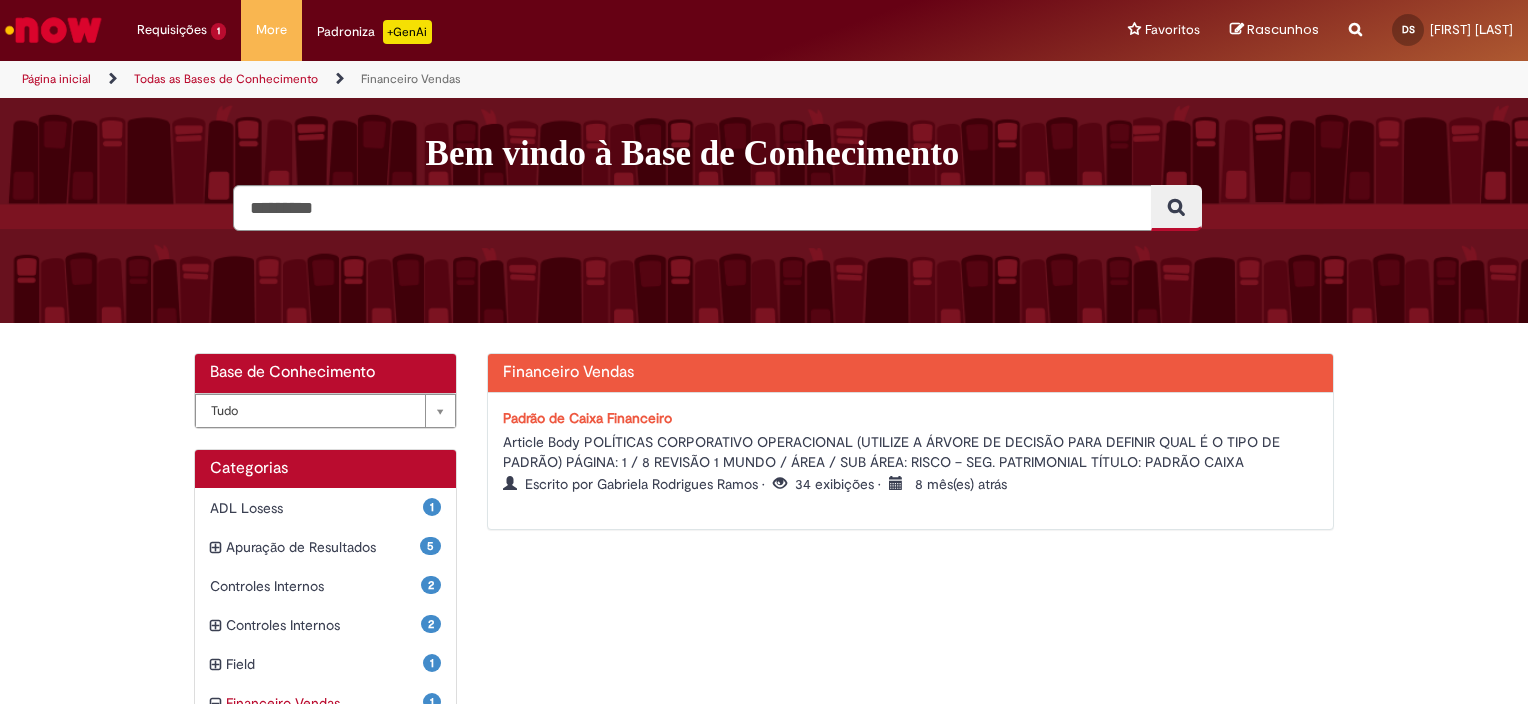 scroll, scrollTop: 100, scrollLeft: 0, axis: vertical 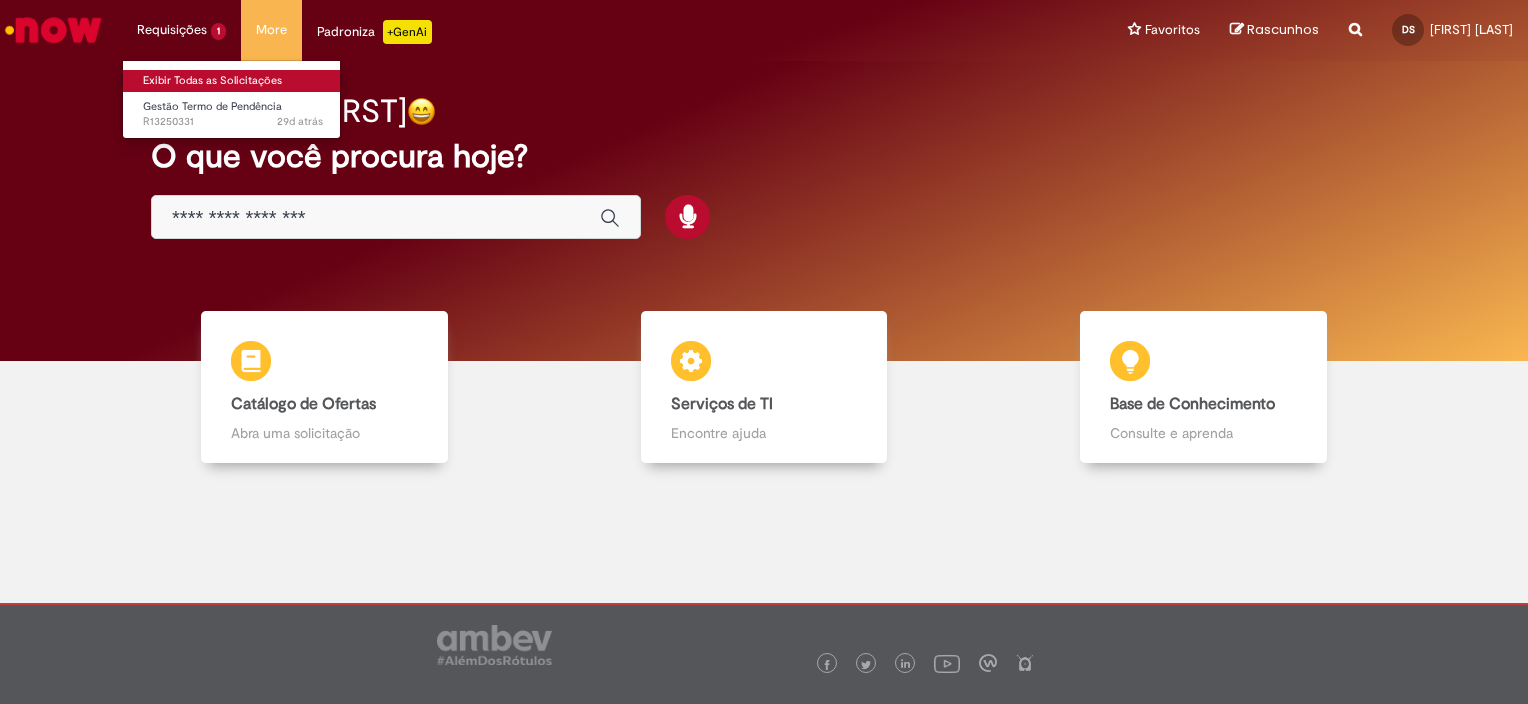 click on "Exibir Todas as Solicitações" at bounding box center (233, 81) 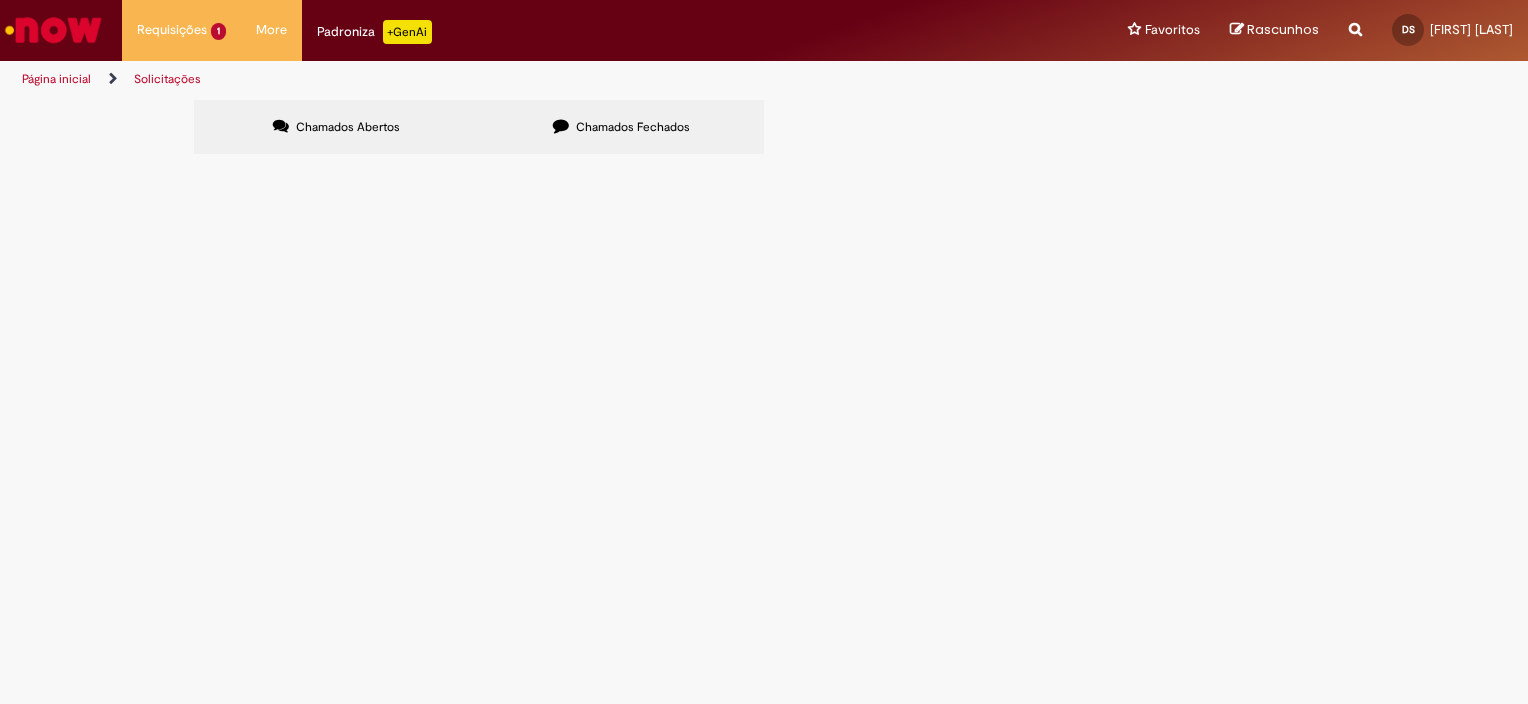click on "Chamados Abertos" at bounding box center (348, 127) 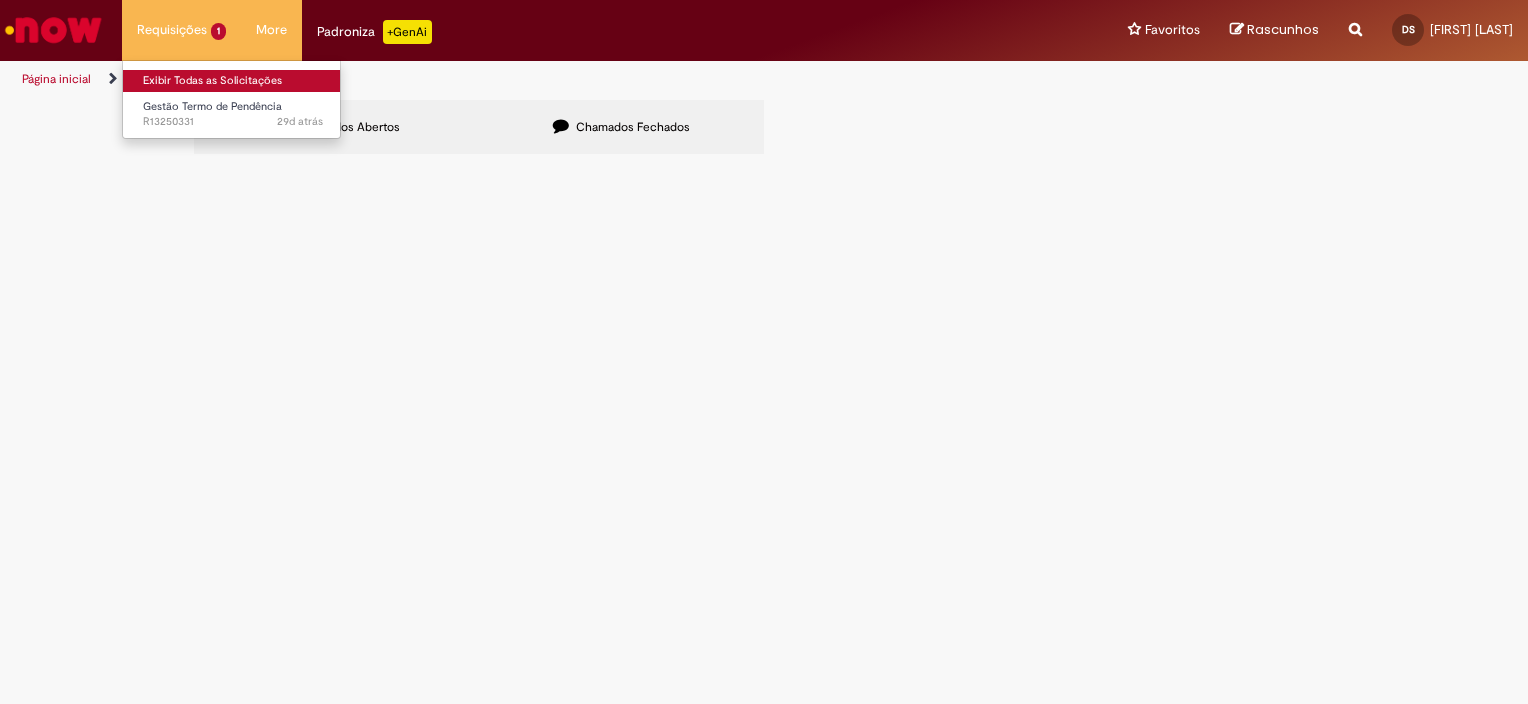 click on "Exibir Todas as Solicitações" at bounding box center [233, 81] 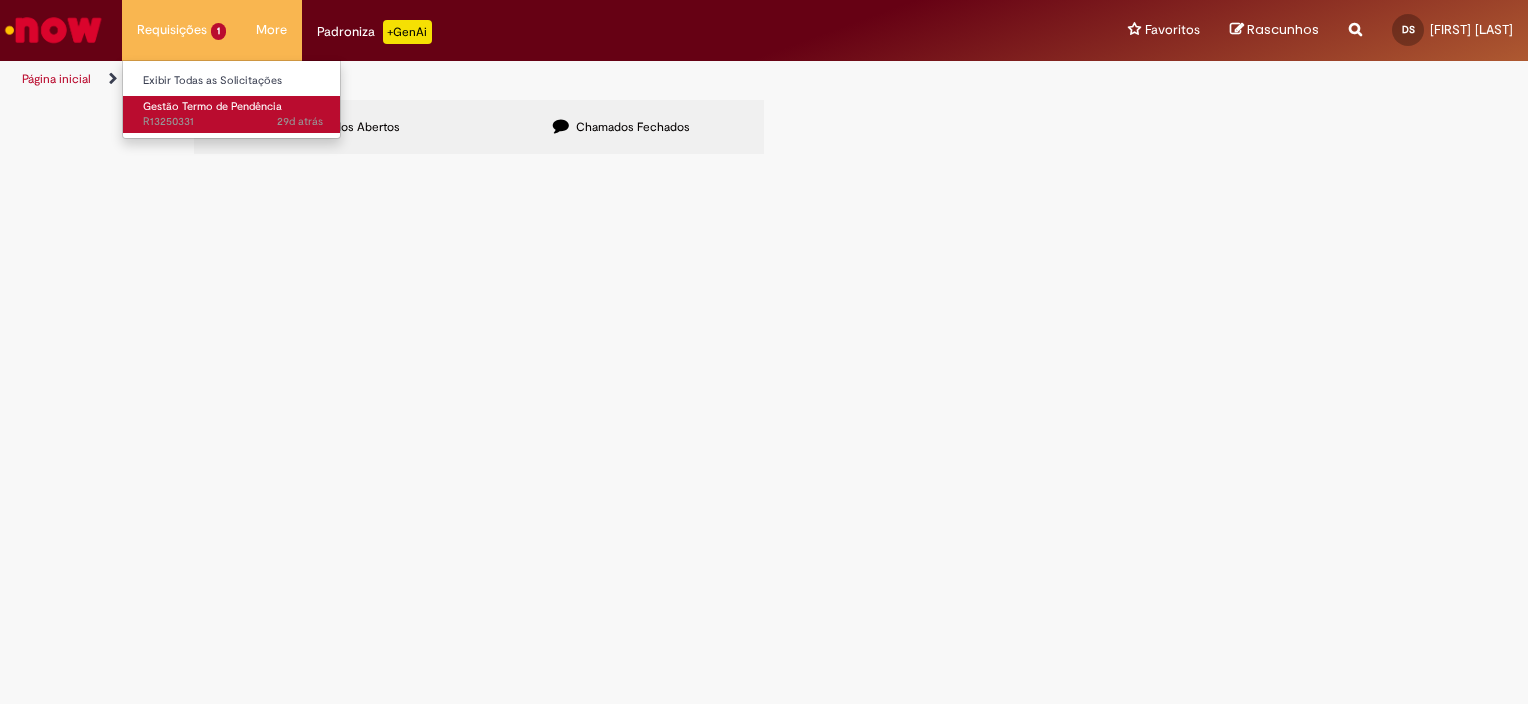 click on "Gestão Termo de Pendência" at bounding box center [212, 106] 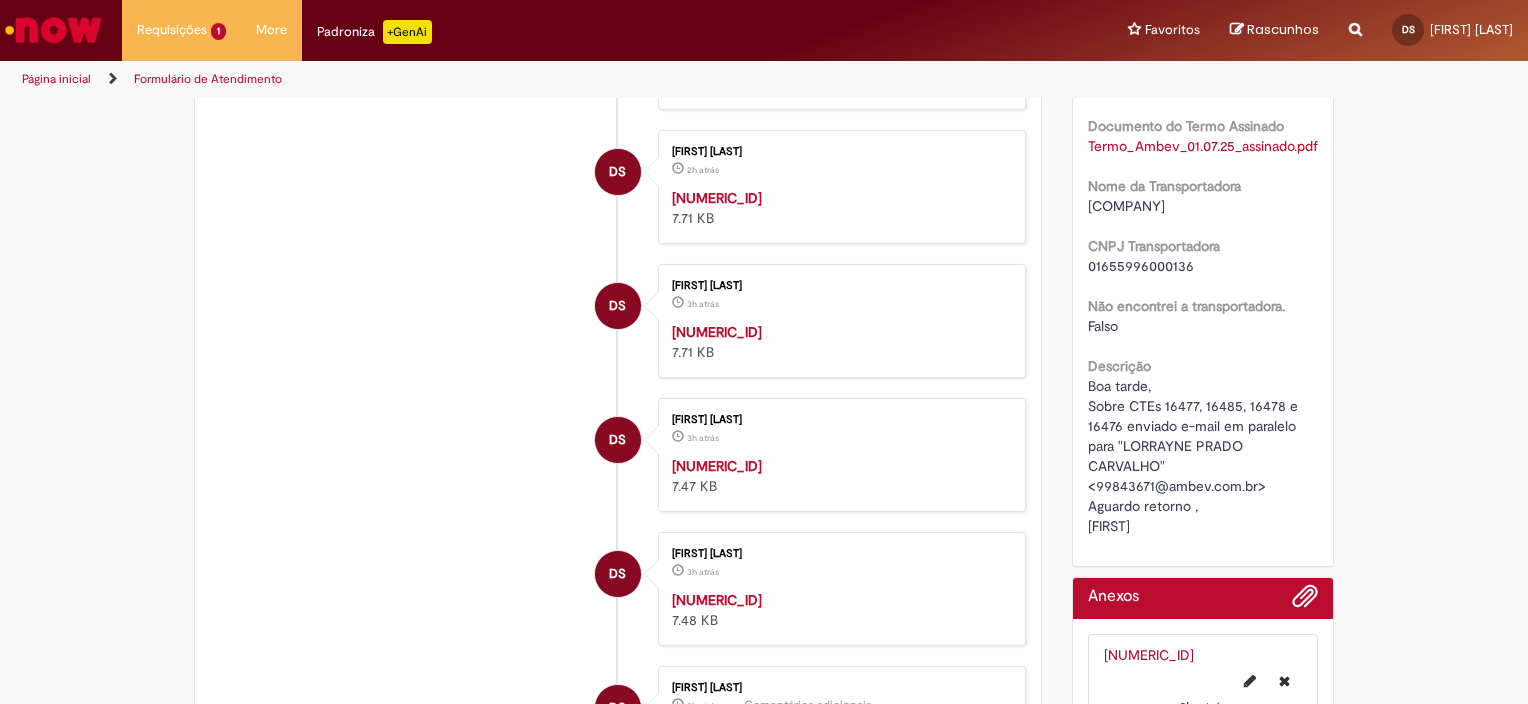 scroll, scrollTop: 0, scrollLeft: 0, axis: both 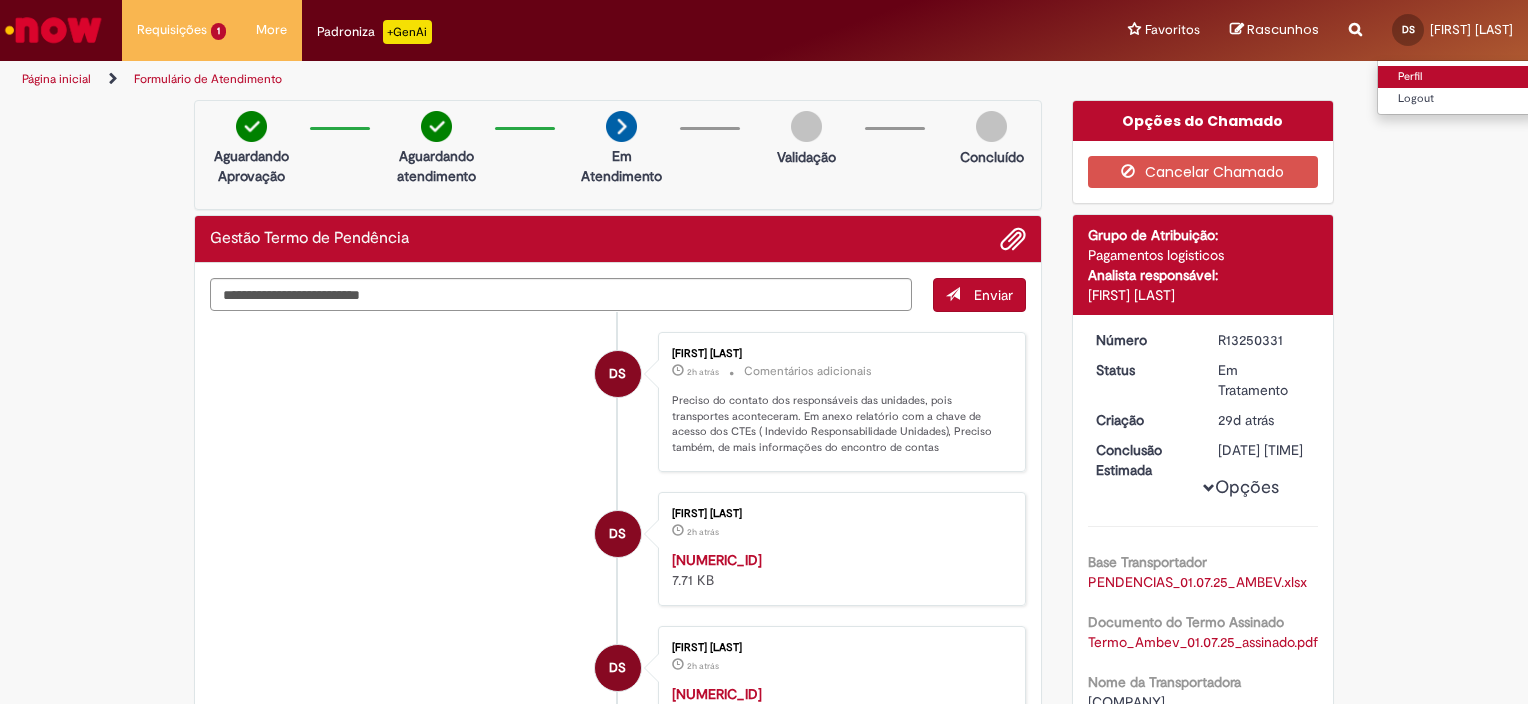 click on "Perfil" at bounding box center (1457, 77) 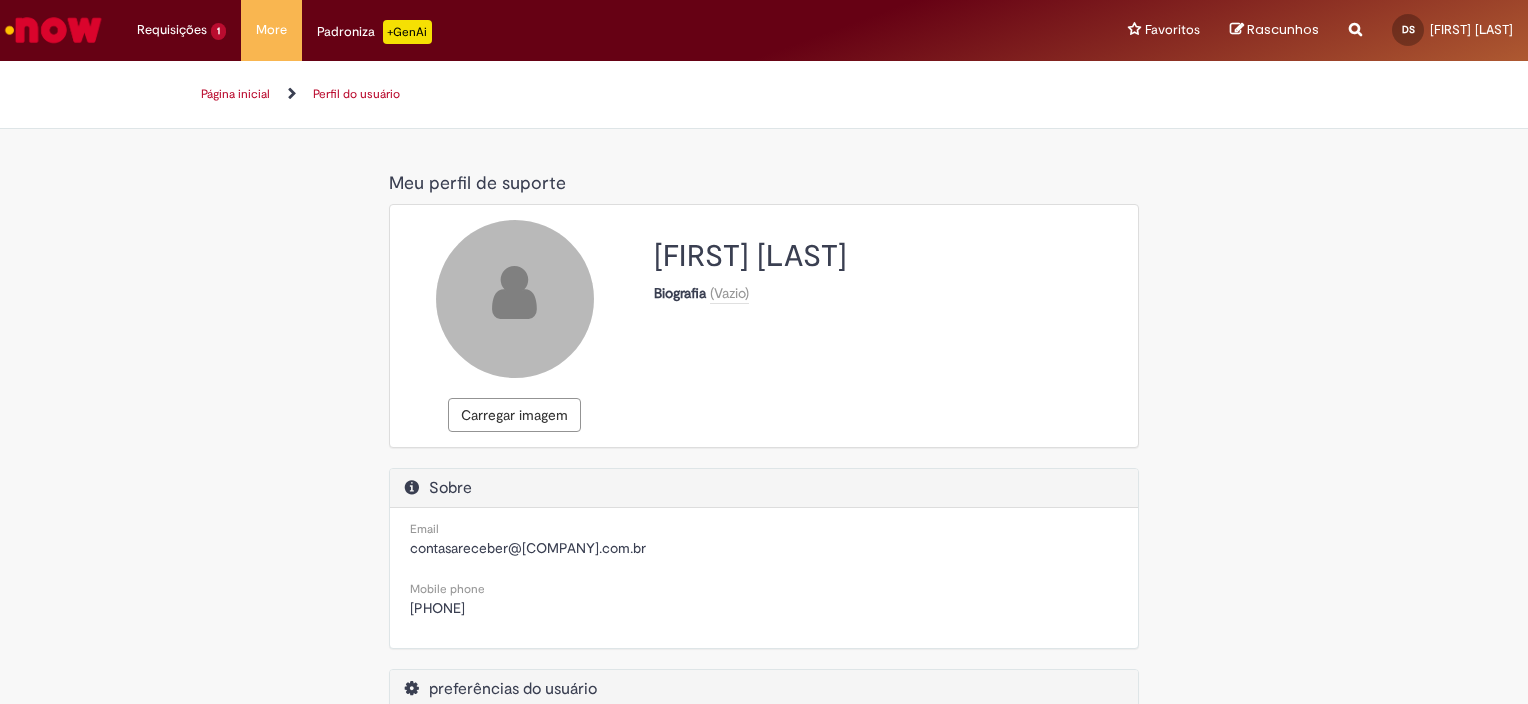 click on "Página inicial" at bounding box center [235, 94] 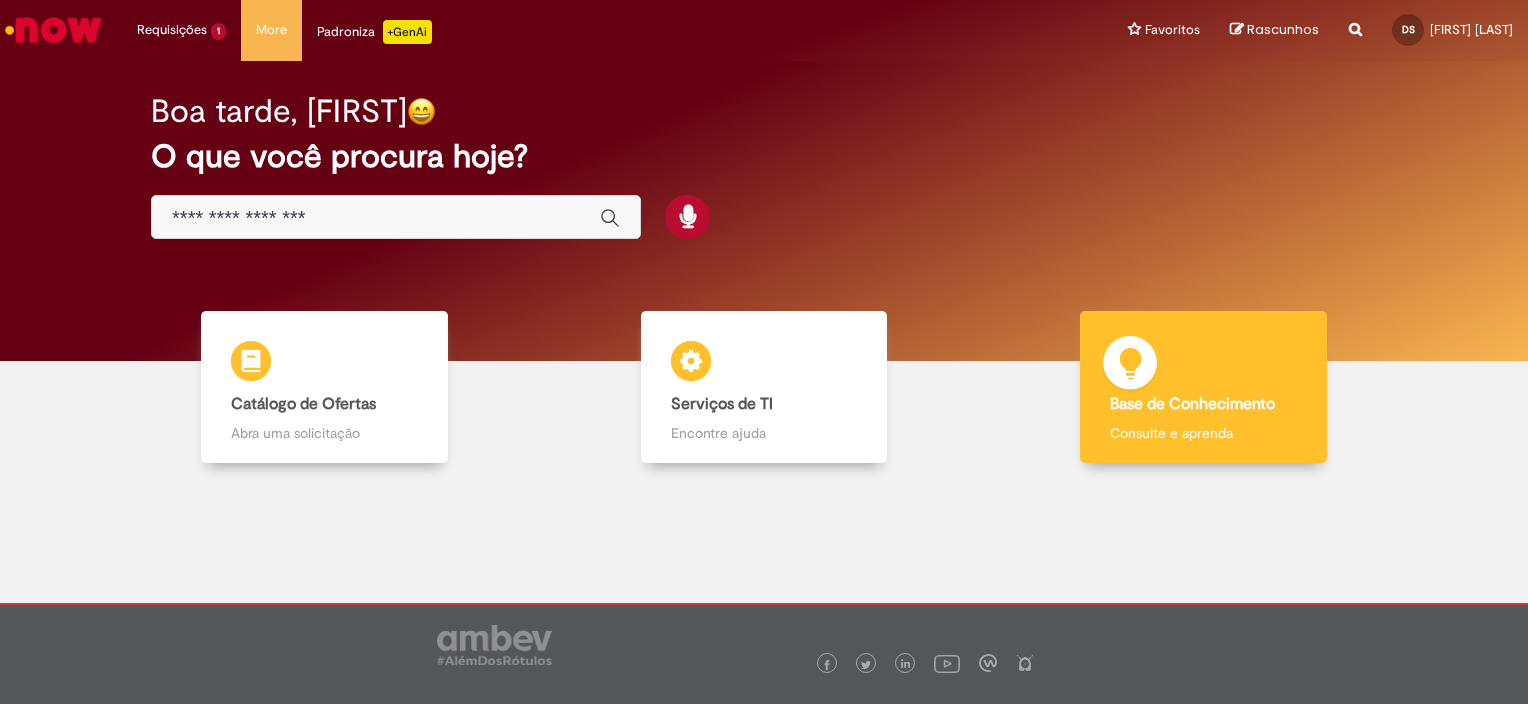 click at bounding box center (1130, 366) 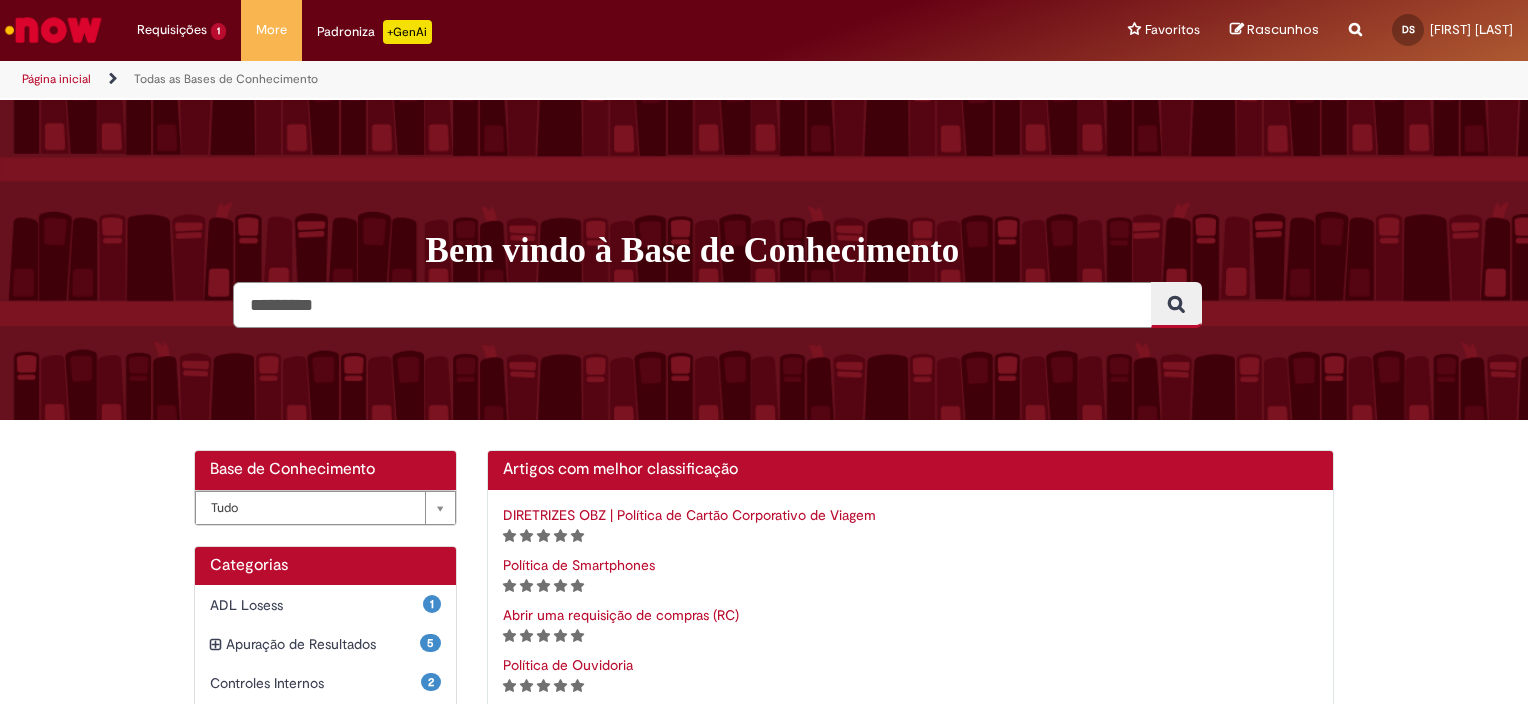 click at bounding box center [692, 305] 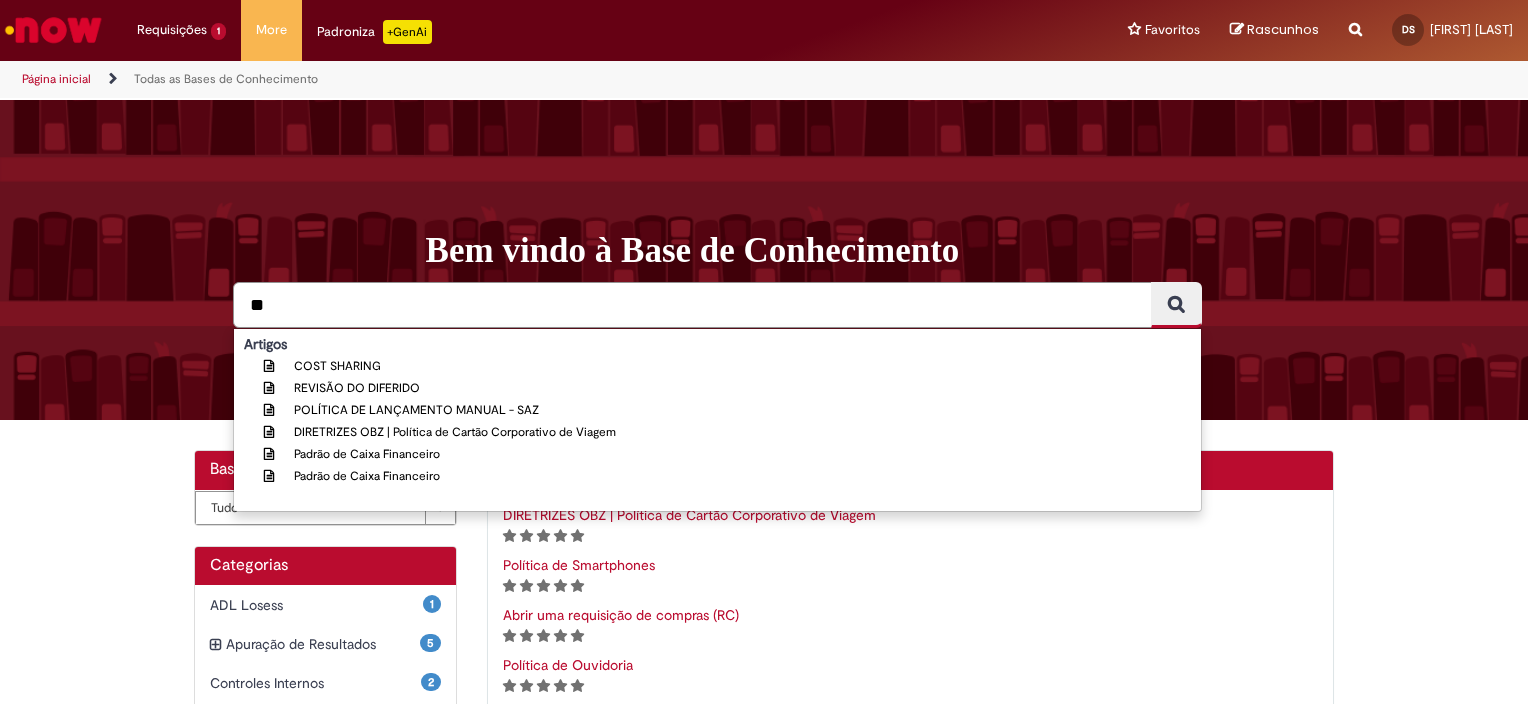type on "*" 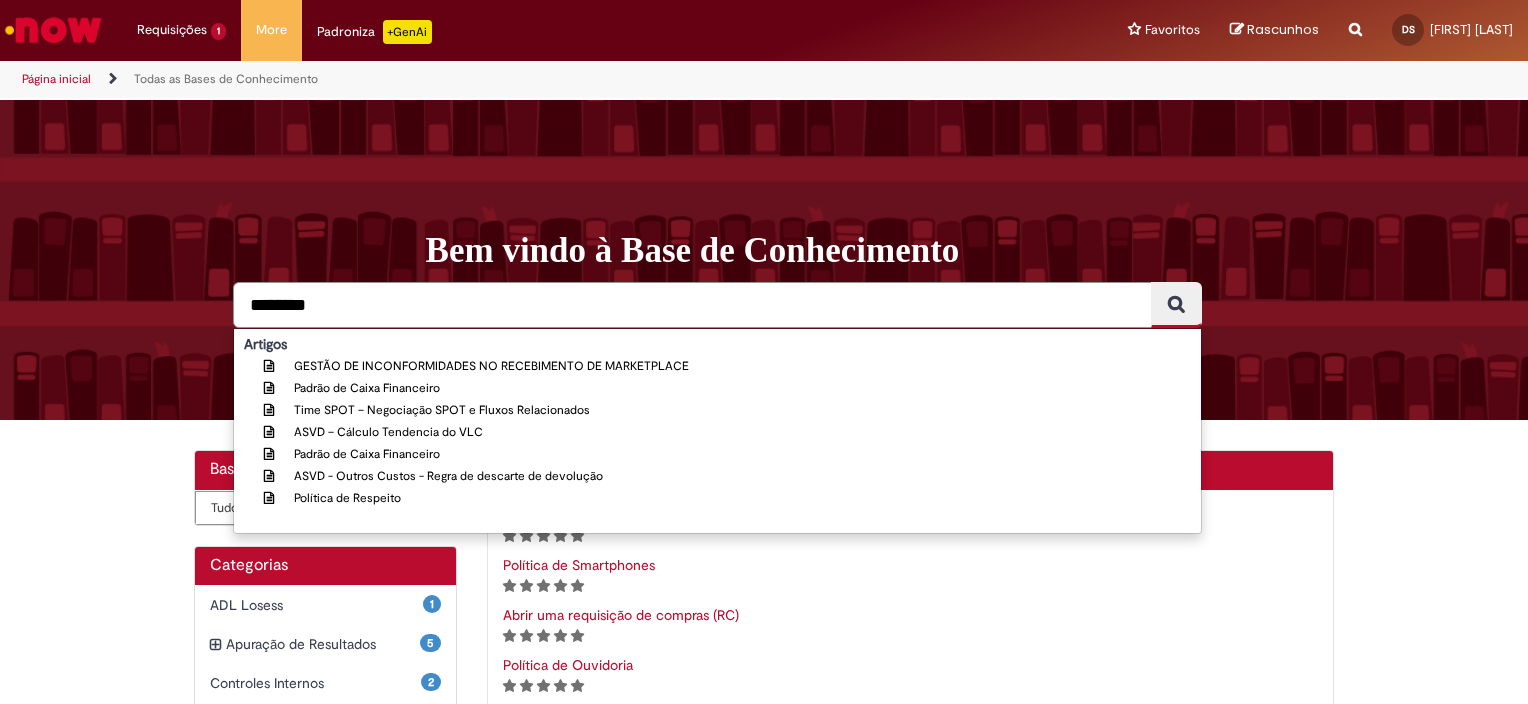 type on "********" 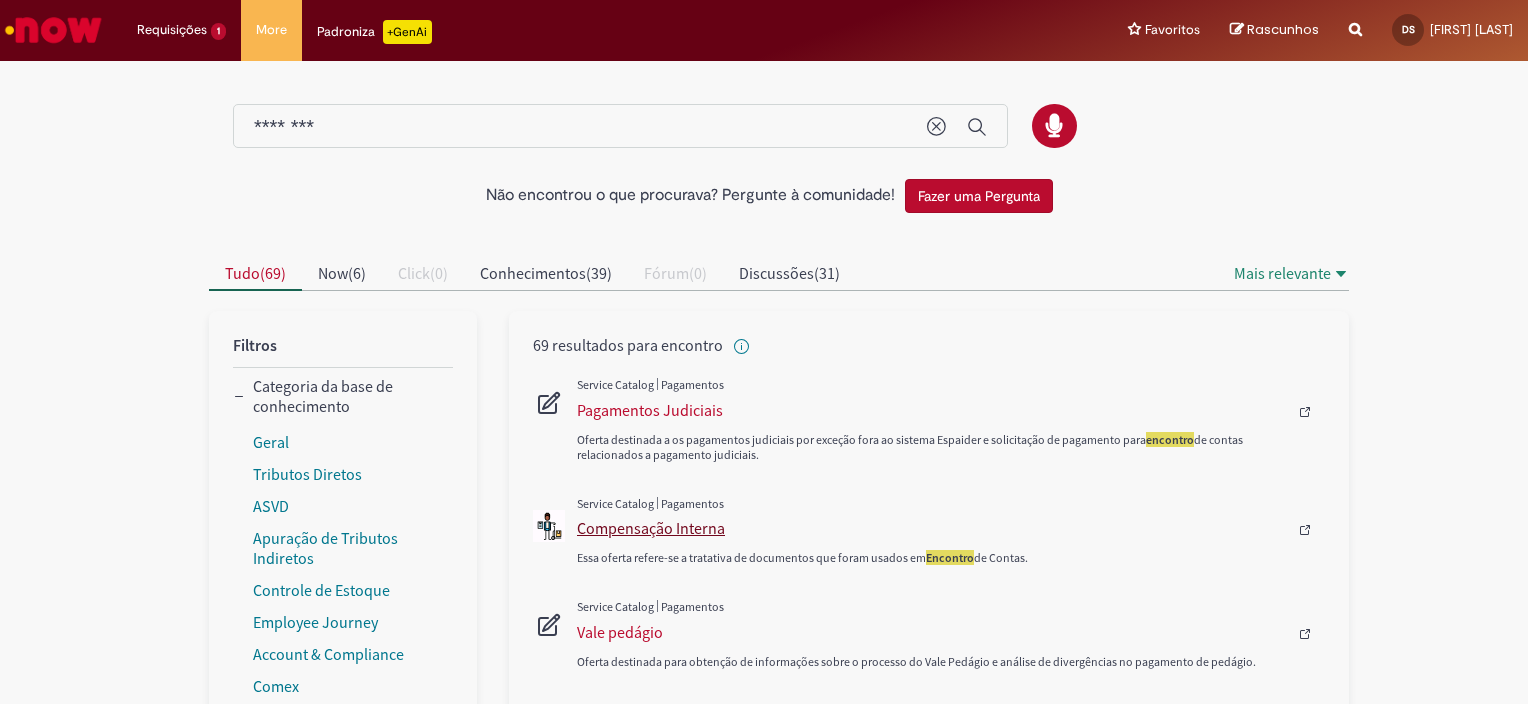 click on "Compensação Interna" at bounding box center (932, 528) 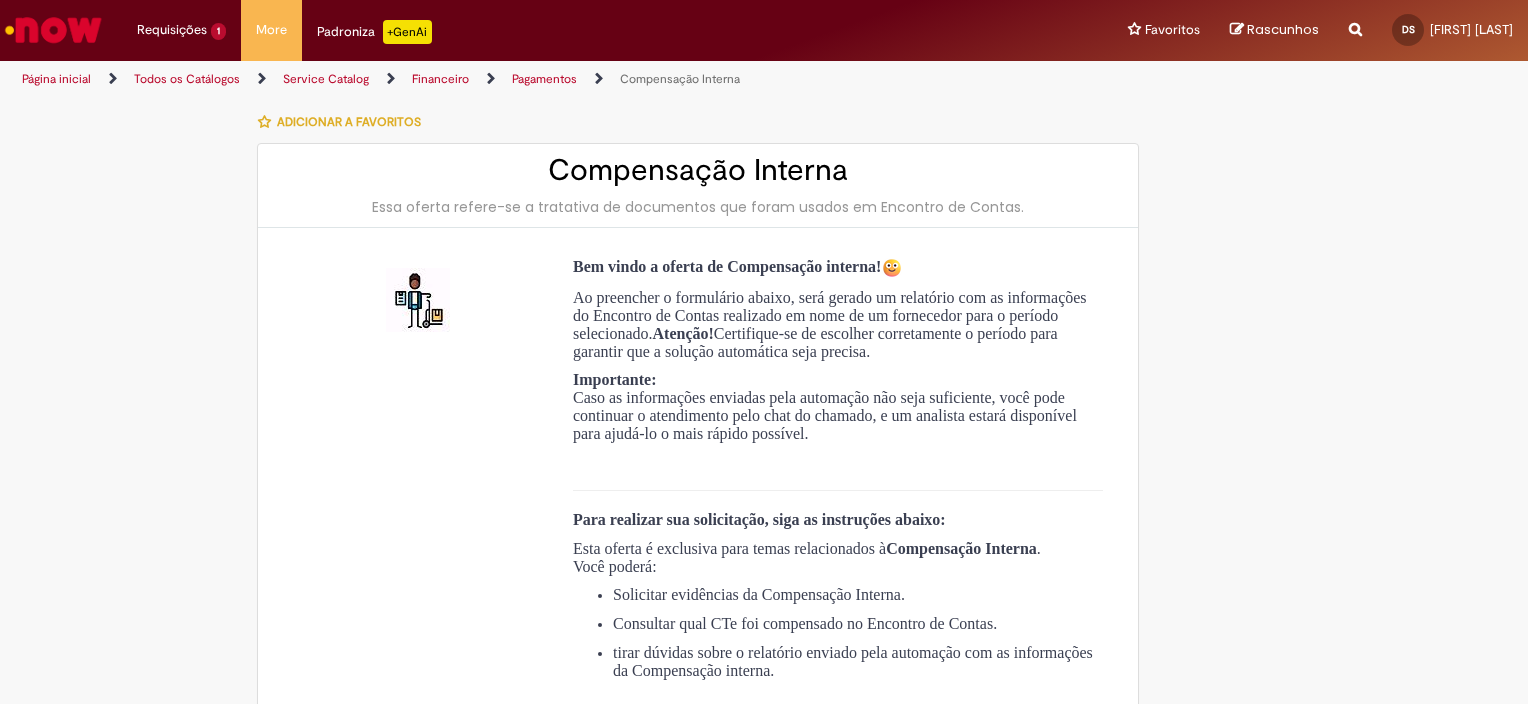 type on "**********" 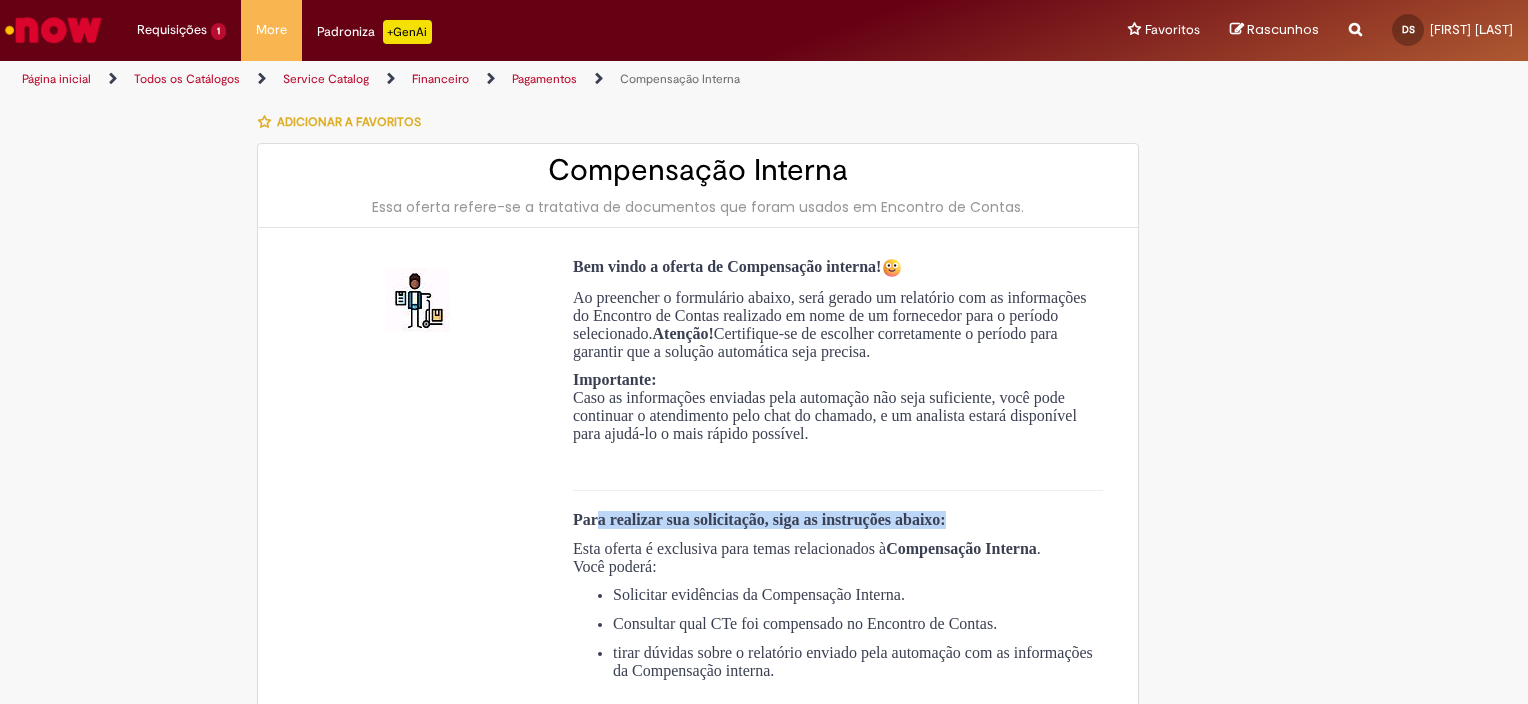 drag, startPoint x: 588, startPoint y: 526, endPoint x: 958, endPoint y: 528, distance: 370.0054 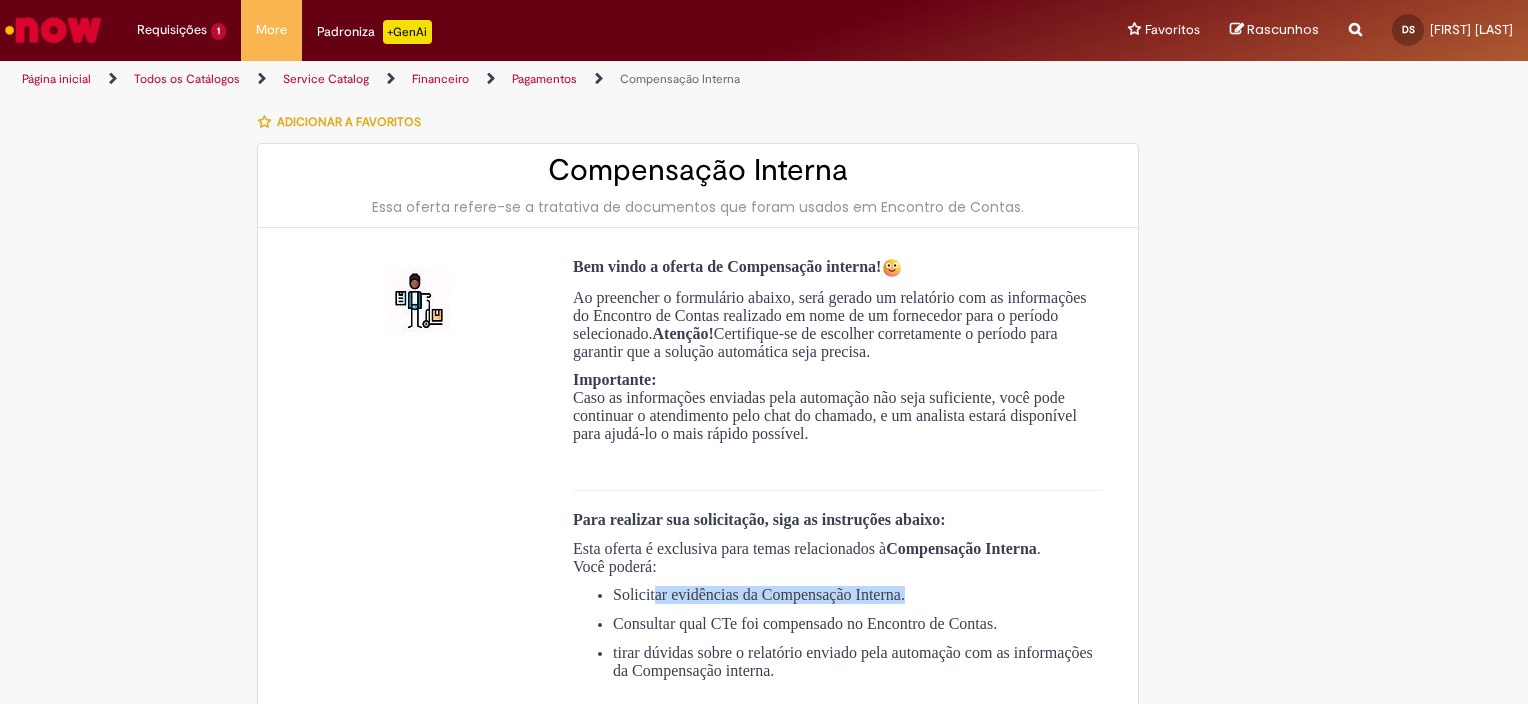 drag, startPoint x: 649, startPoint y: 592, endPoint x: 941, endPoint y: 604, distance: 292.24646 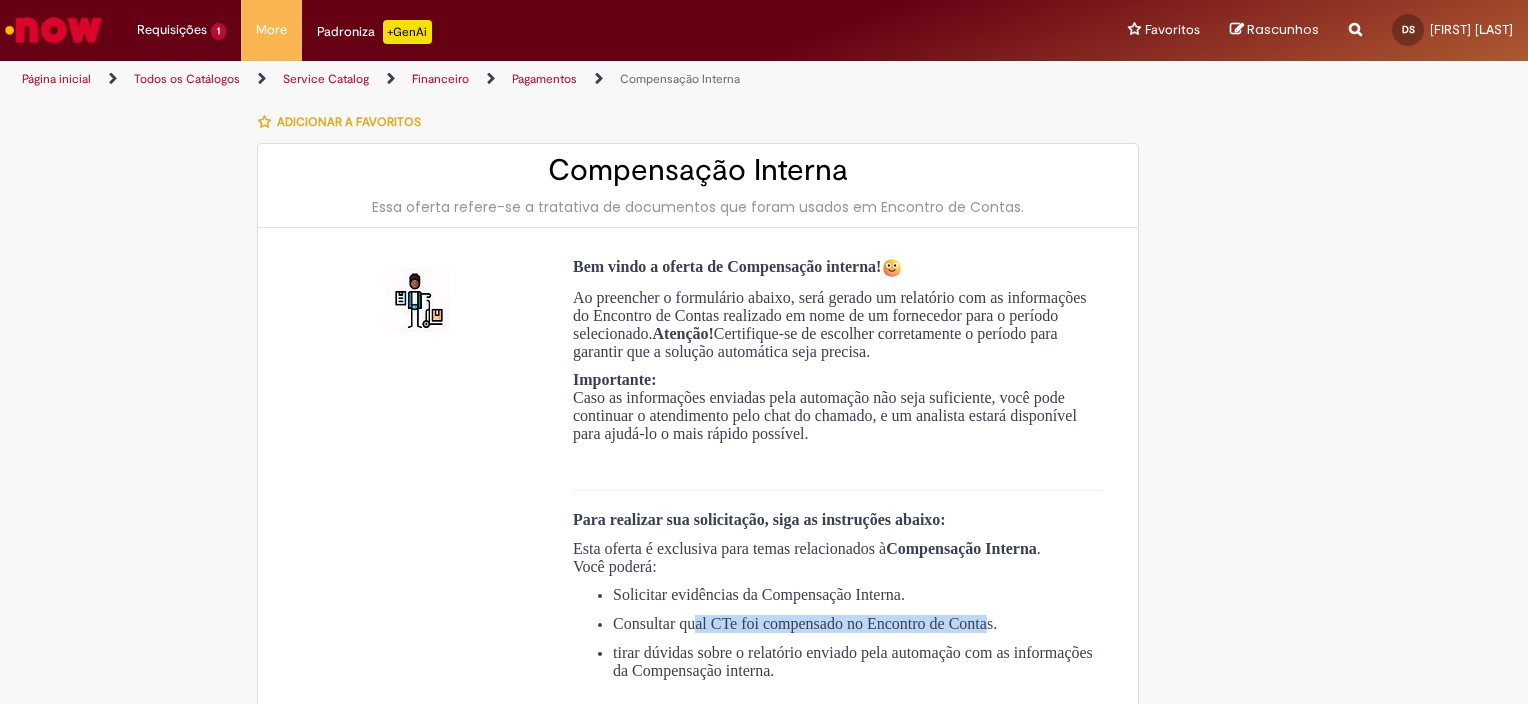 drag, startPoint x: 687, startPoint y: 628, endPoint x: 977, endPoint y: 632, distance: 290.0276 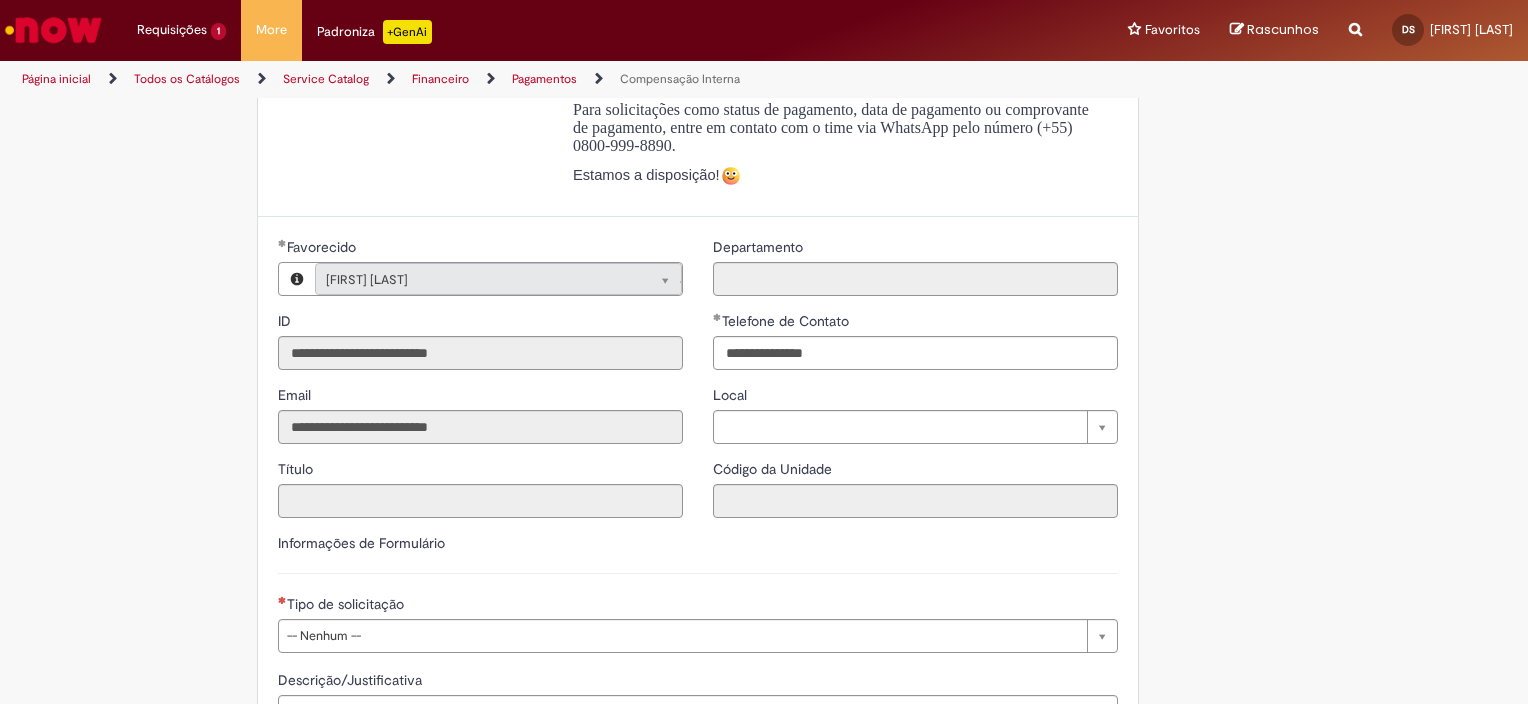 scroll, scrollTop: 700, scrollLeft: 0, axis: vertical 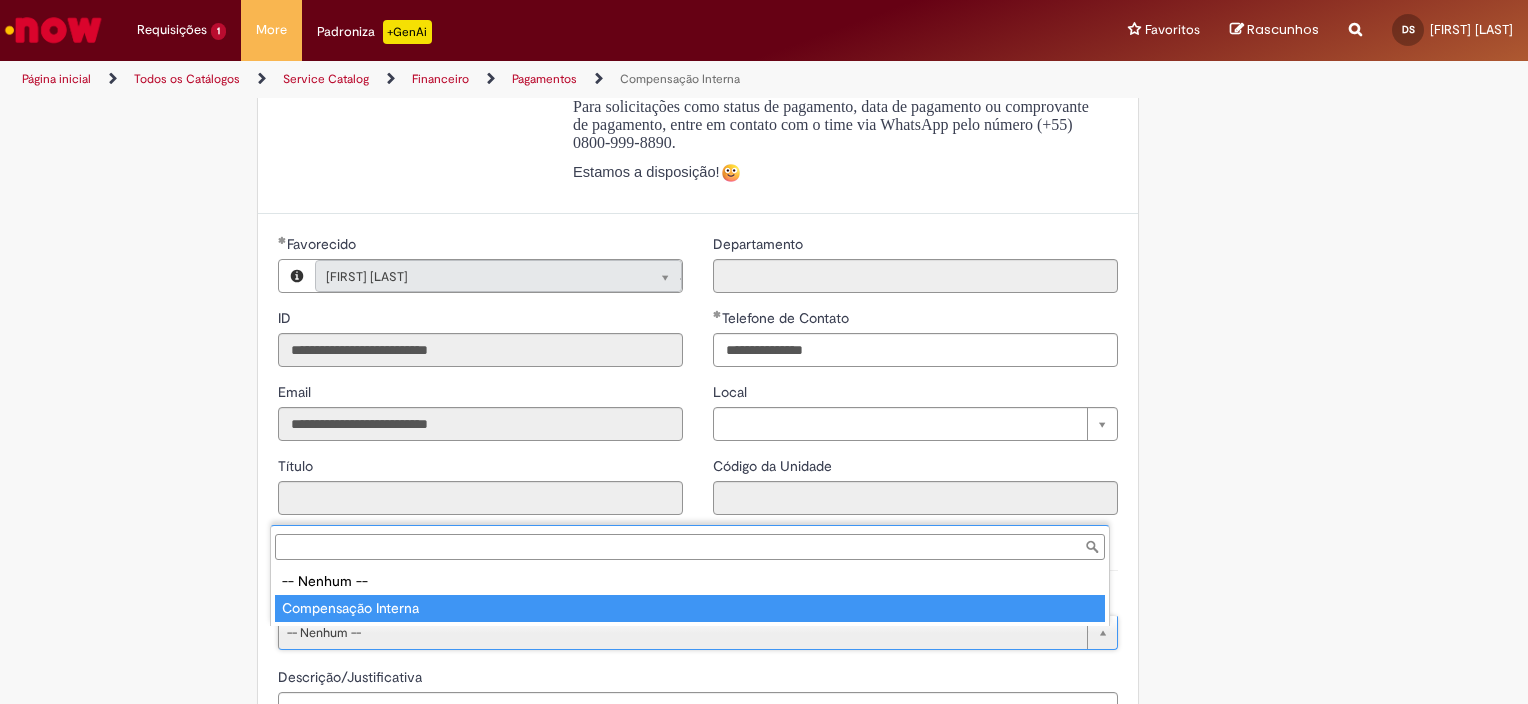 type on "**********" 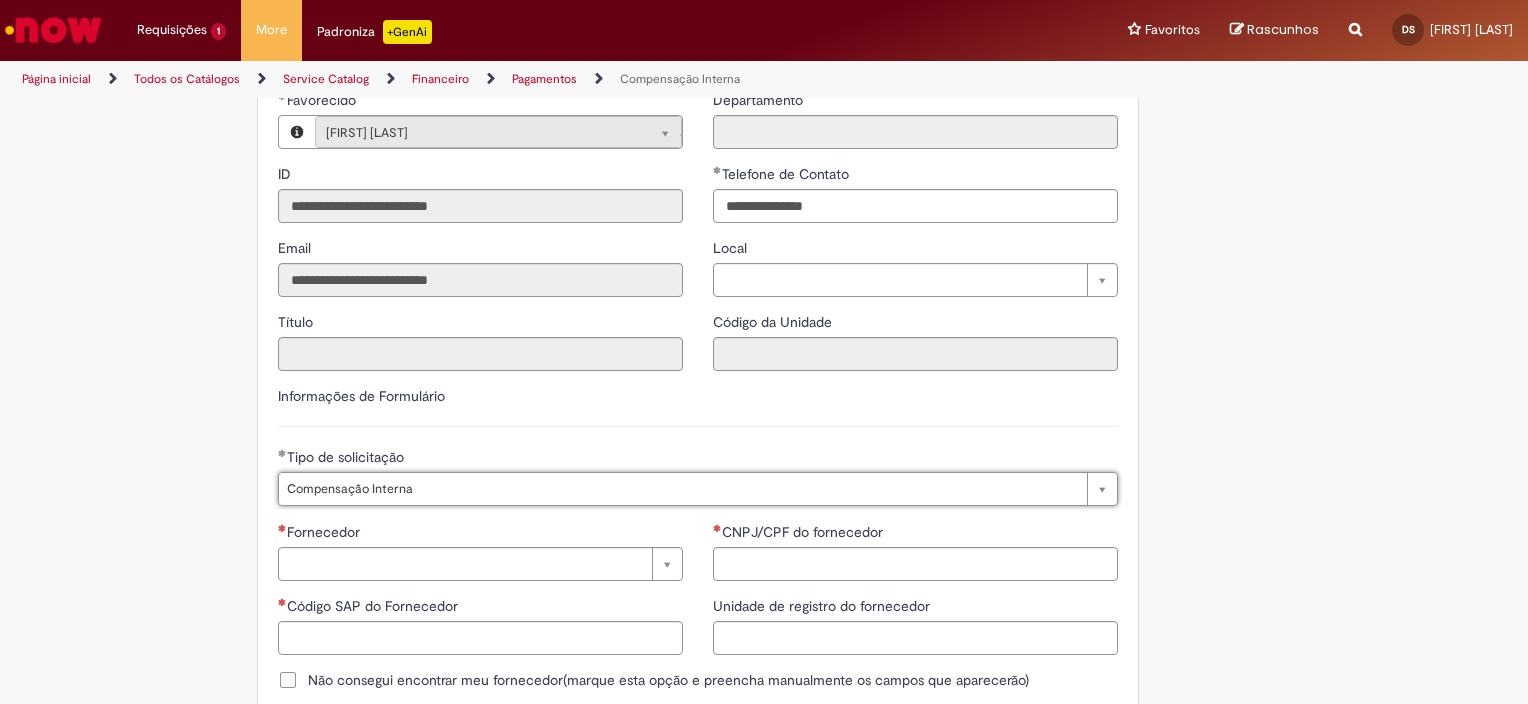 scroll, scrollTop: 900, scrollLeft: 0, axis: vertical 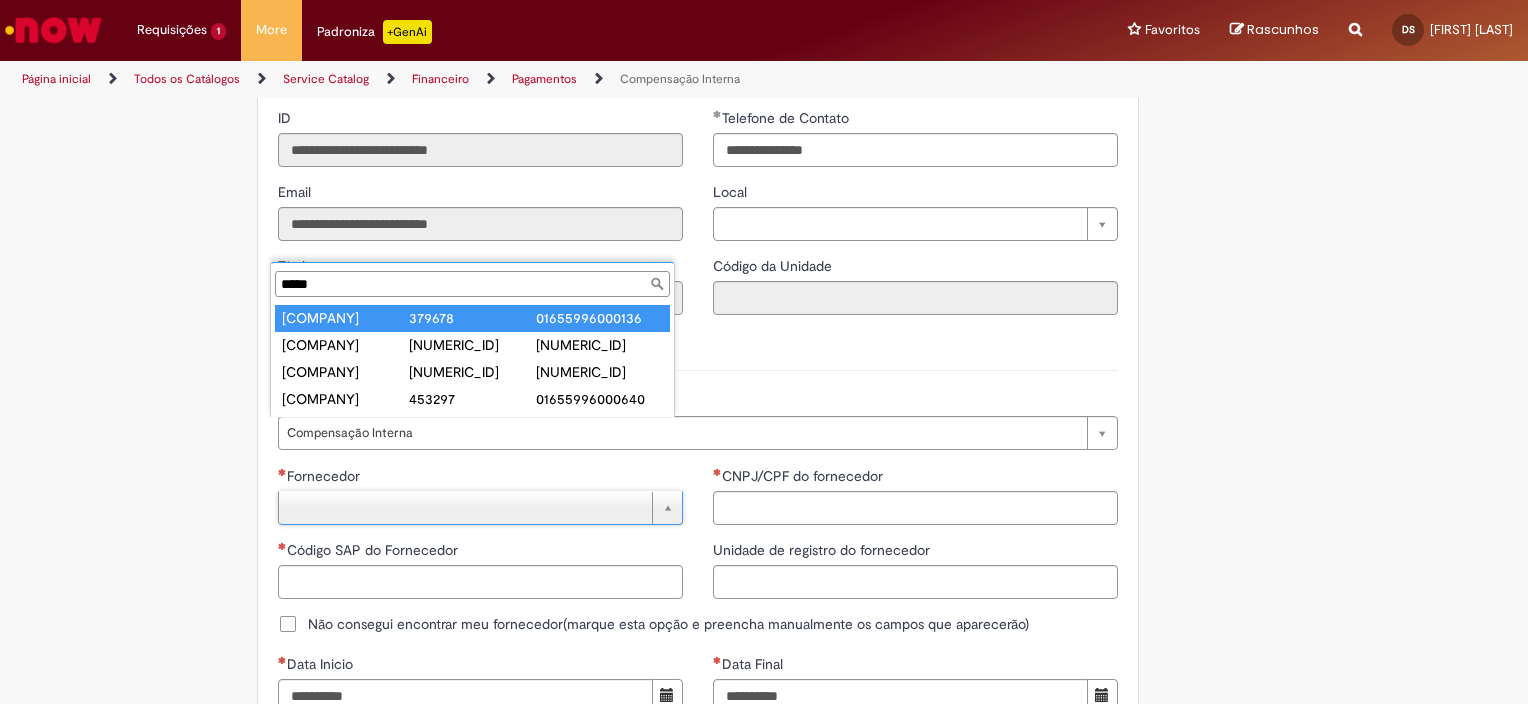 type on "*****" 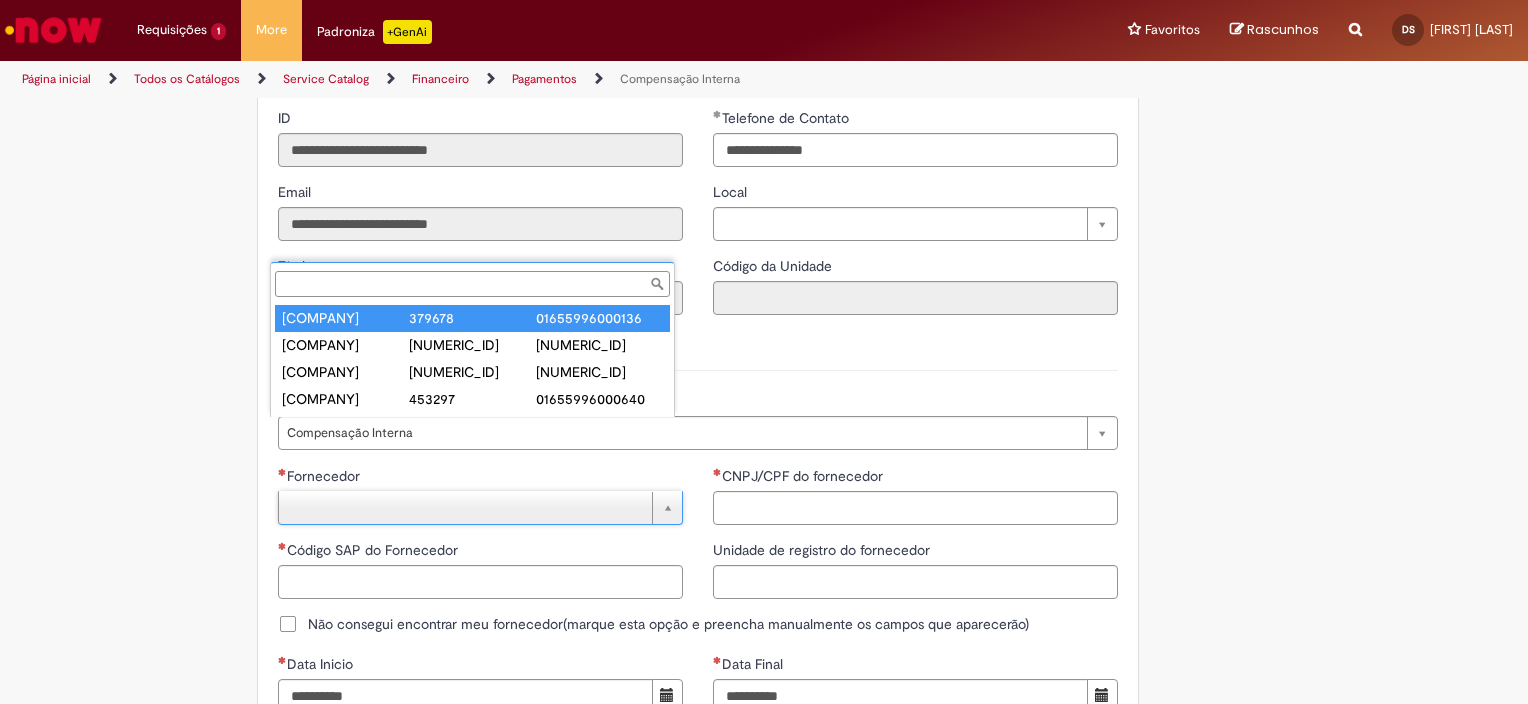 type on "******" 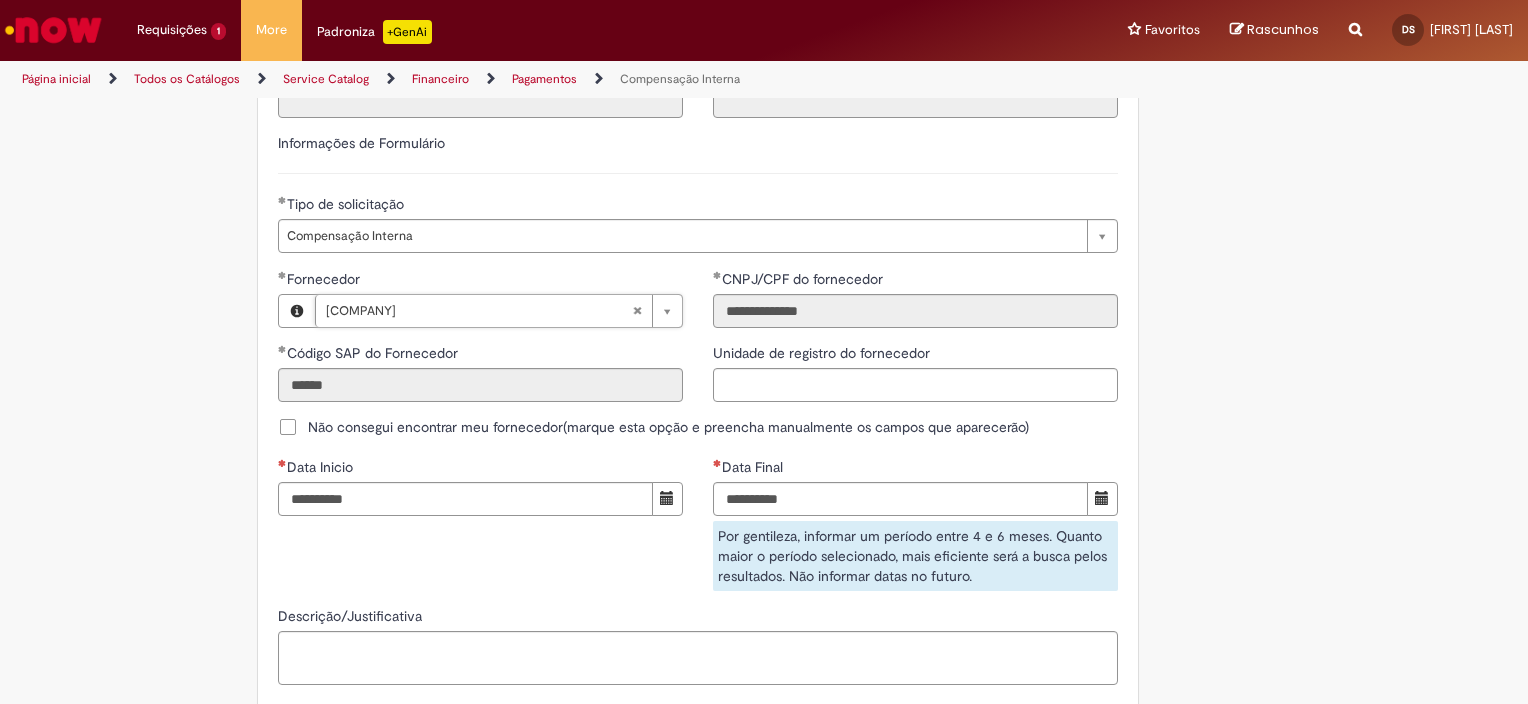 scroll, scrollTop: 1100, scrollLeft: 0, axis: vertical 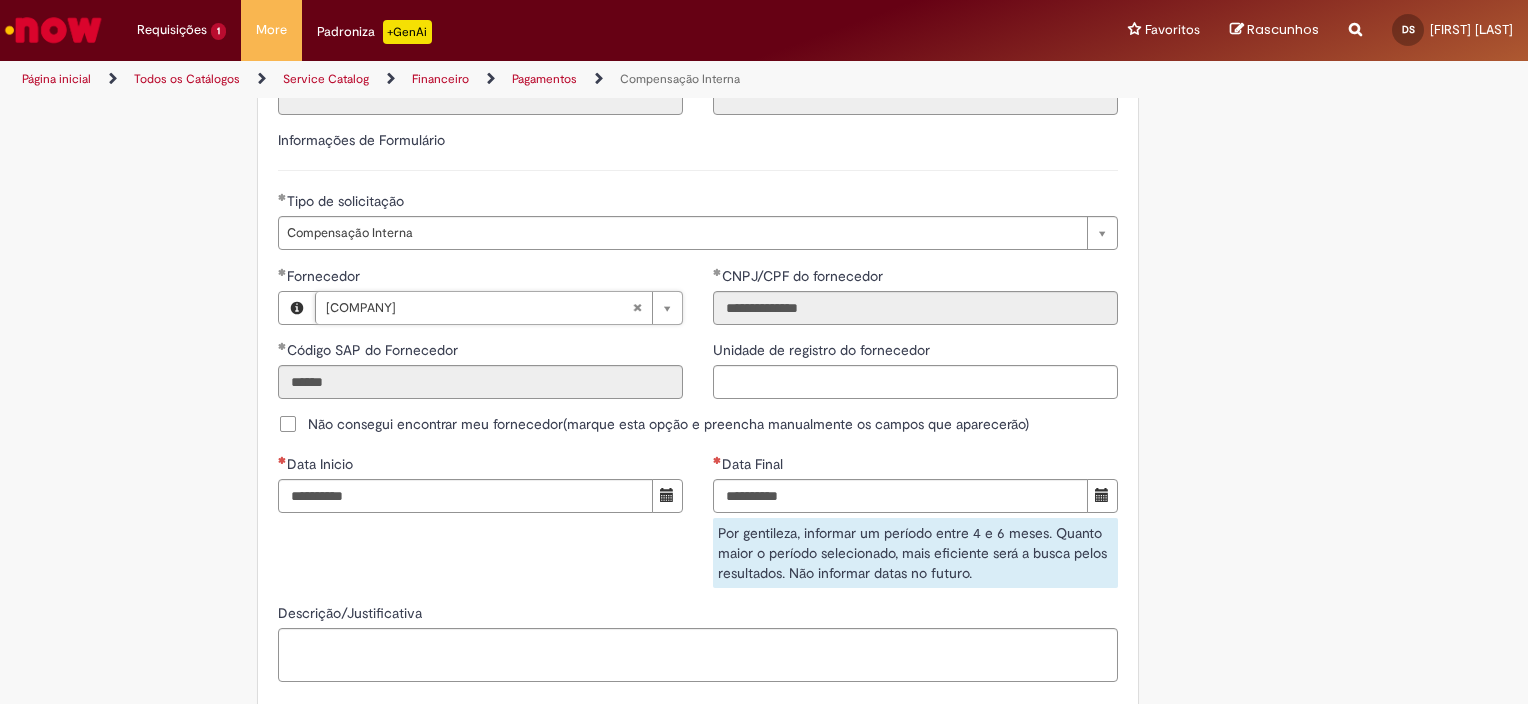 click at bounding box center [667, 495] 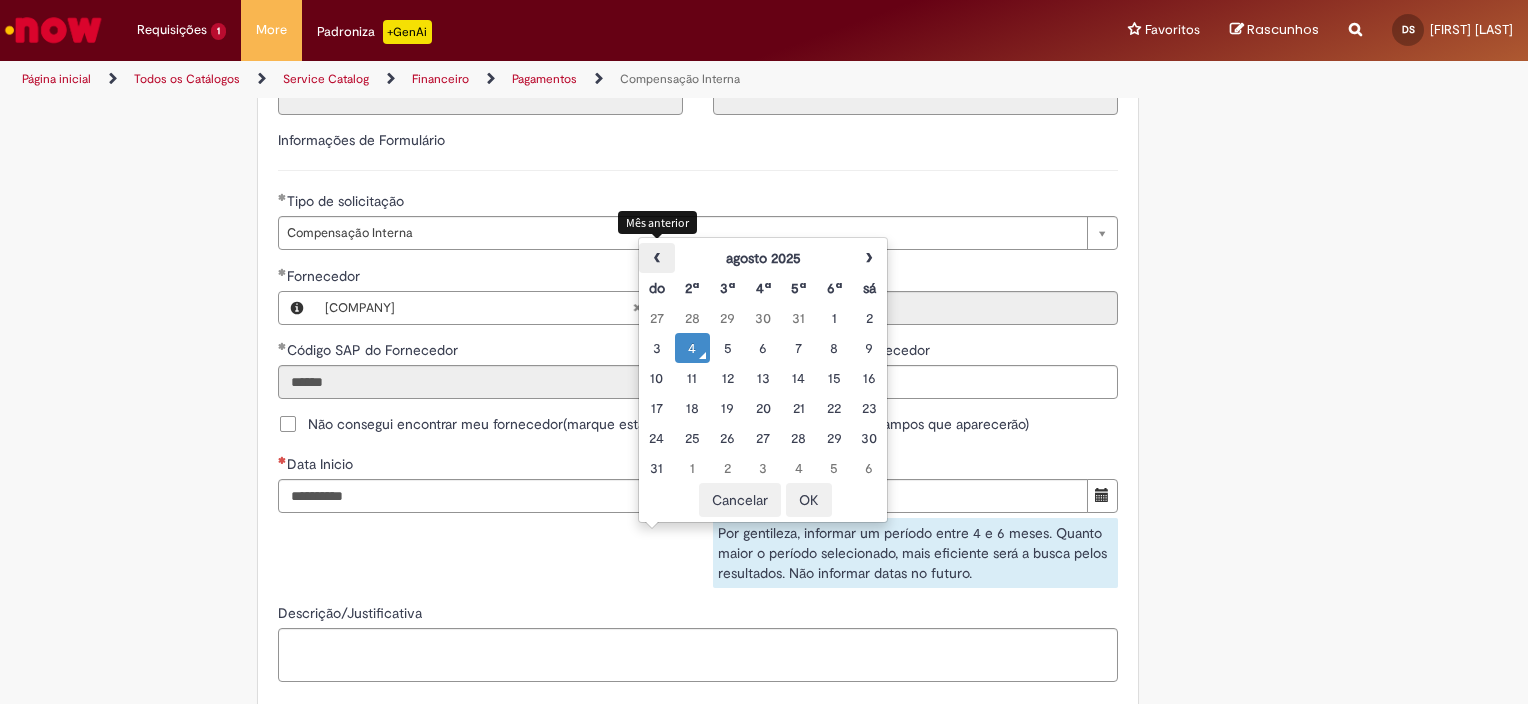 click on "‹" at bounding box center (656, 258) 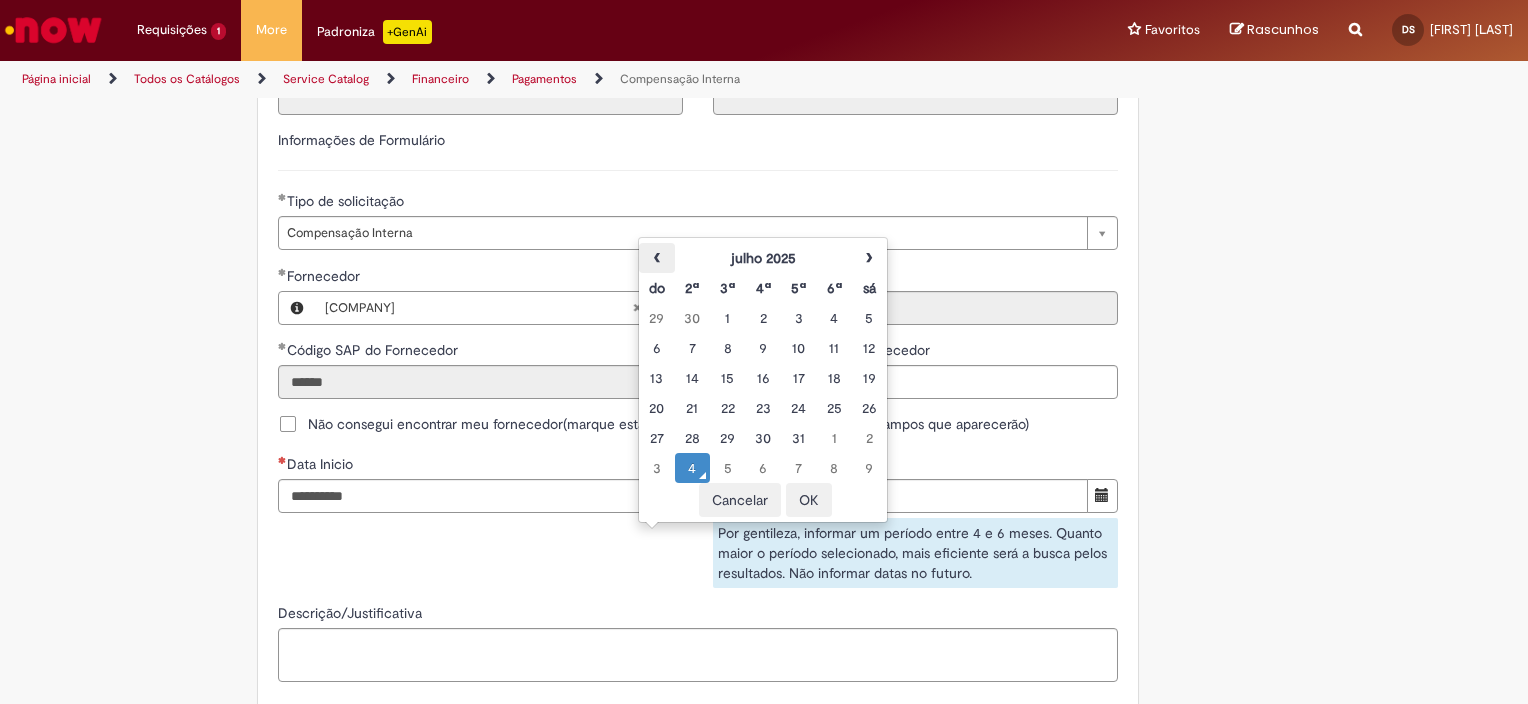 click on "‹" at bounding box center [656, 258] 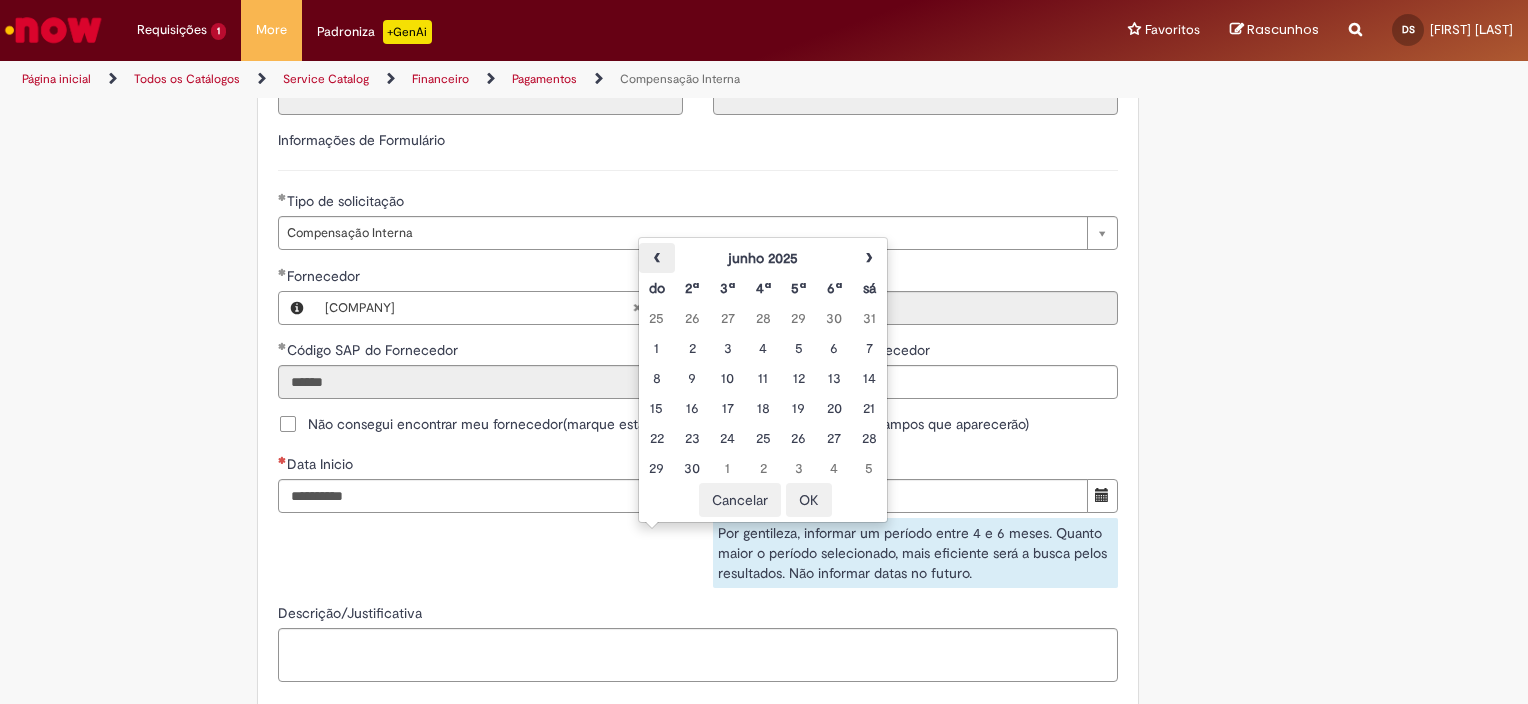 click on "‹" at bounding box center (656, 258) 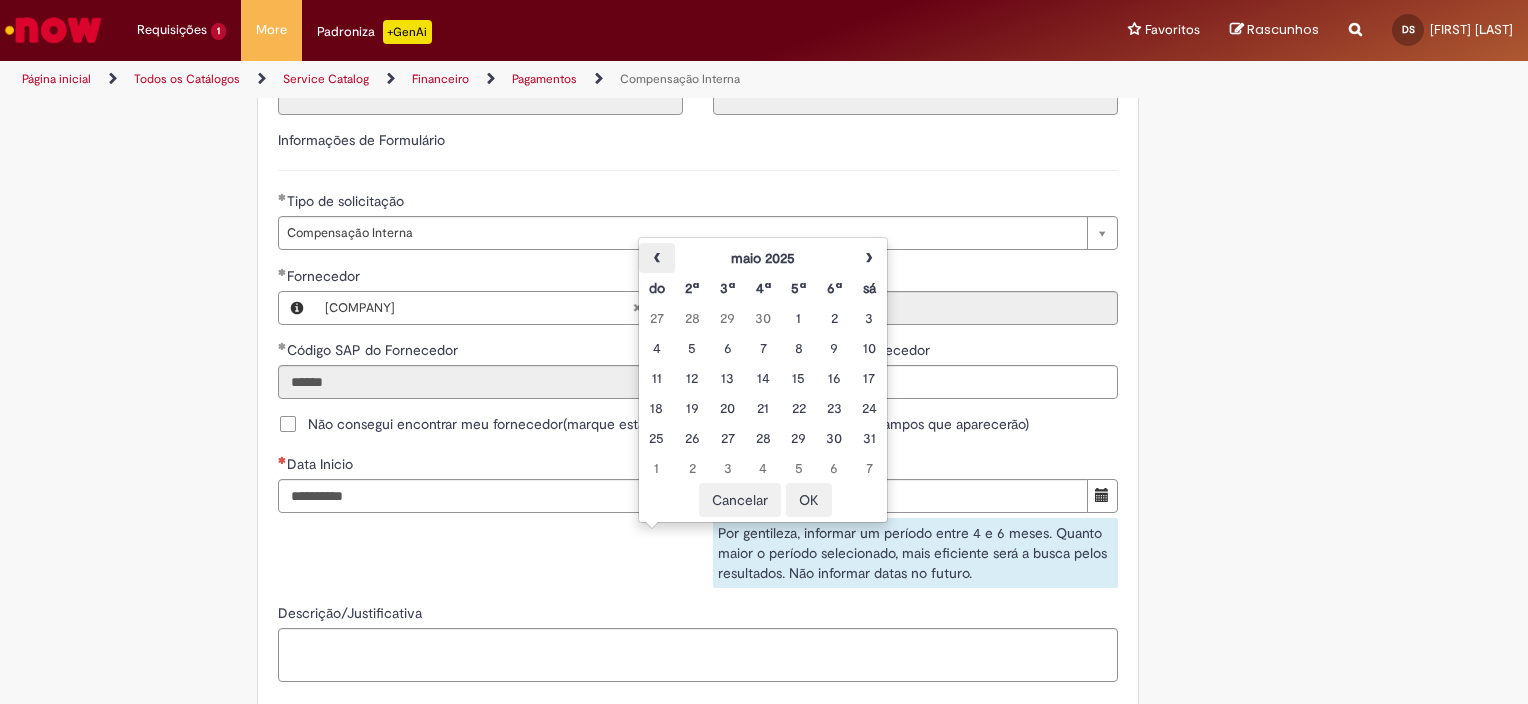 click on "‹" at bounding box center [656, 258] 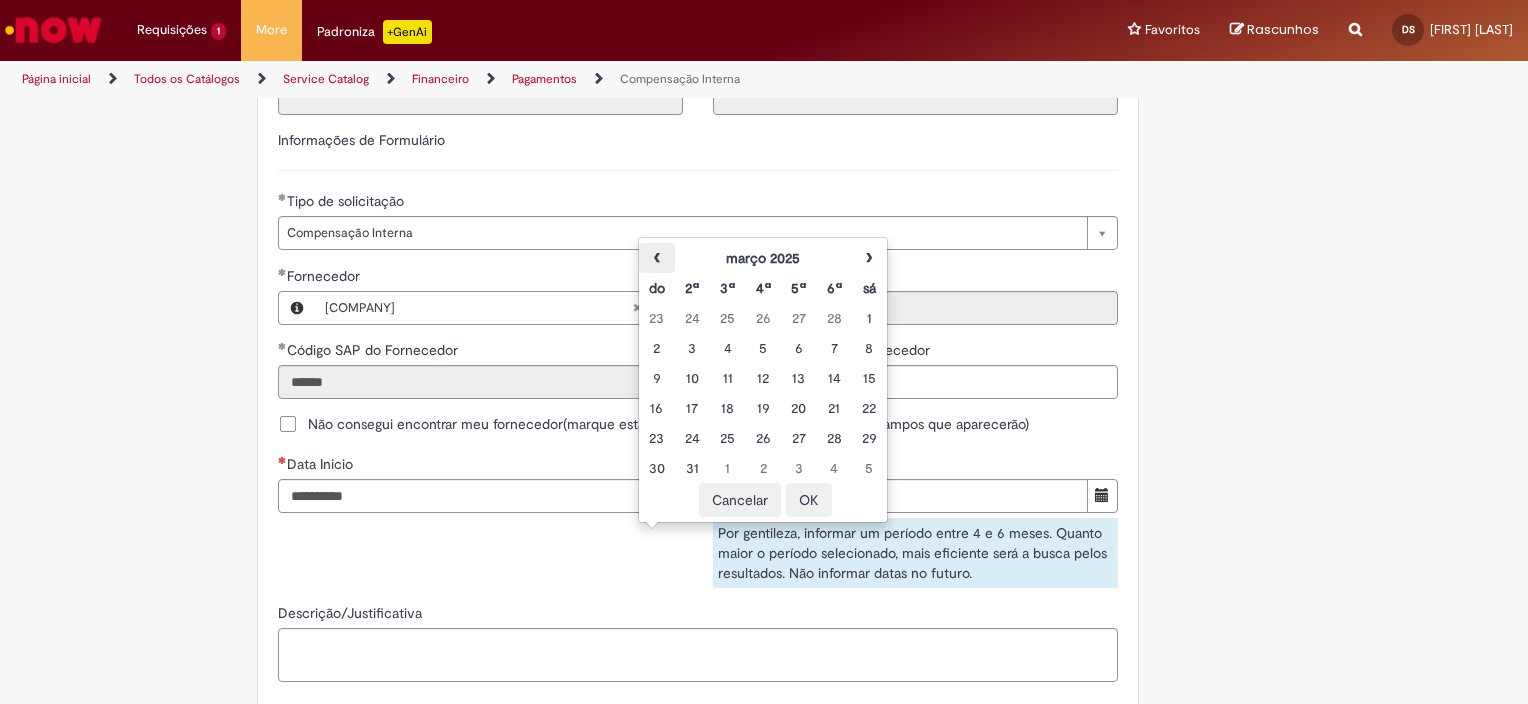click on "‹" at bounding box center (656, 258) 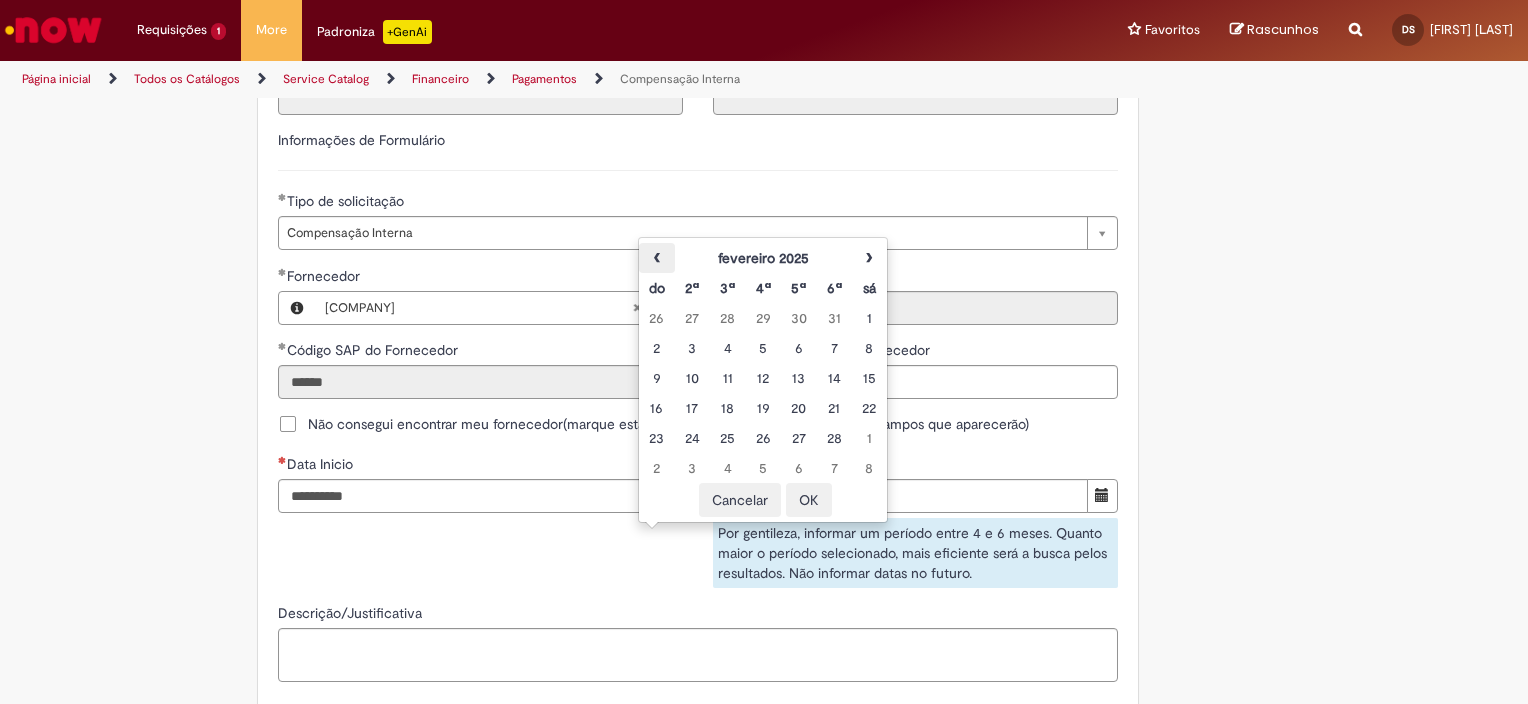 click on "‹" at bounding box center [656, 258] 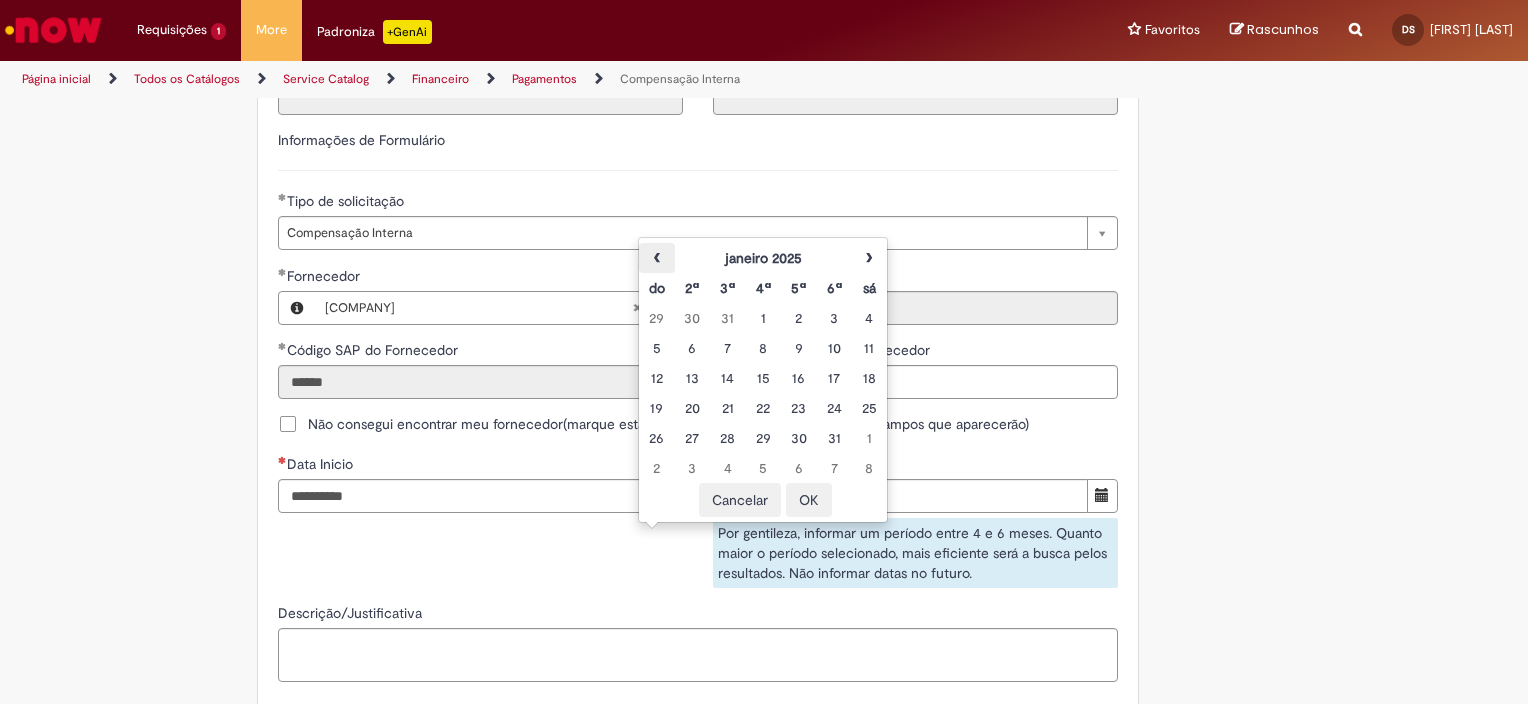click on "‹" at bounding box center (656, 258) 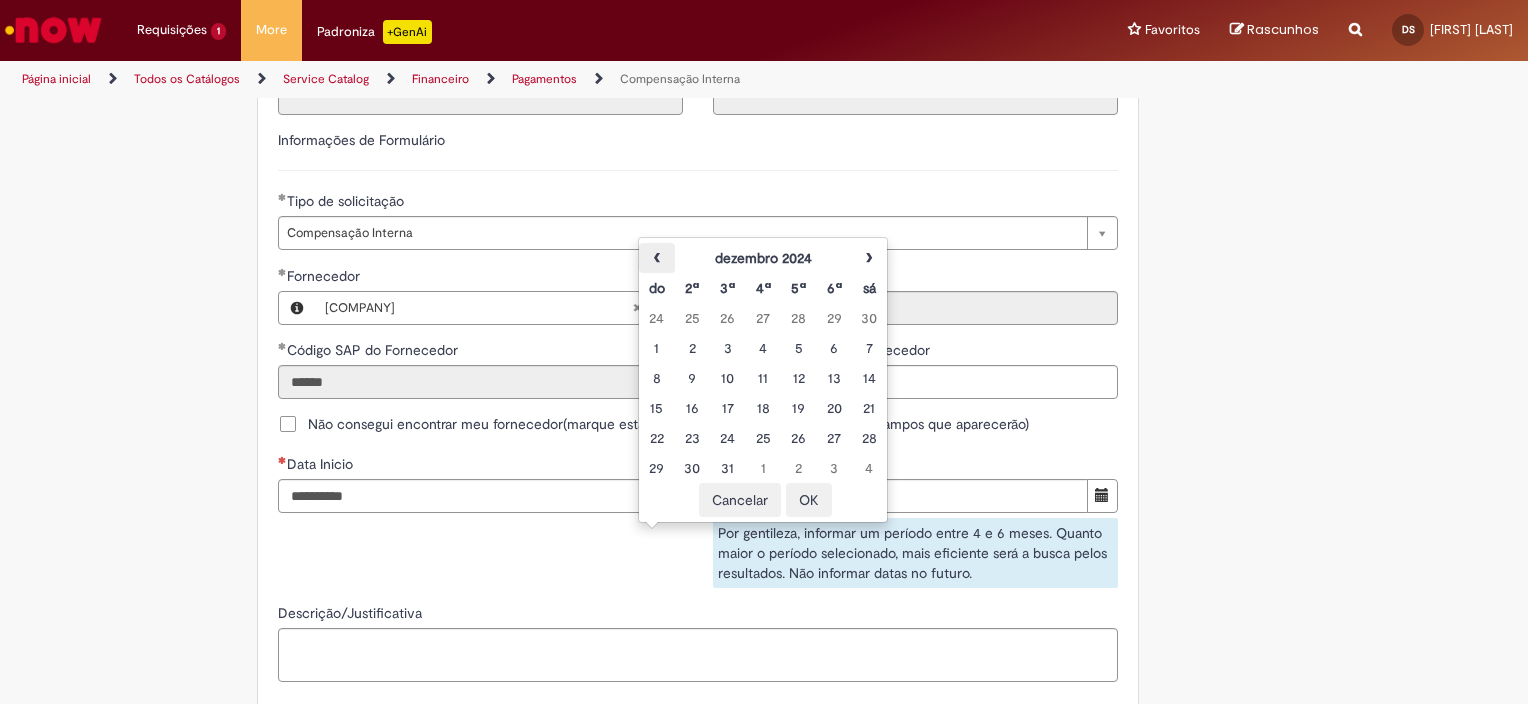 click on "‹" at bounding box center (656, 258) 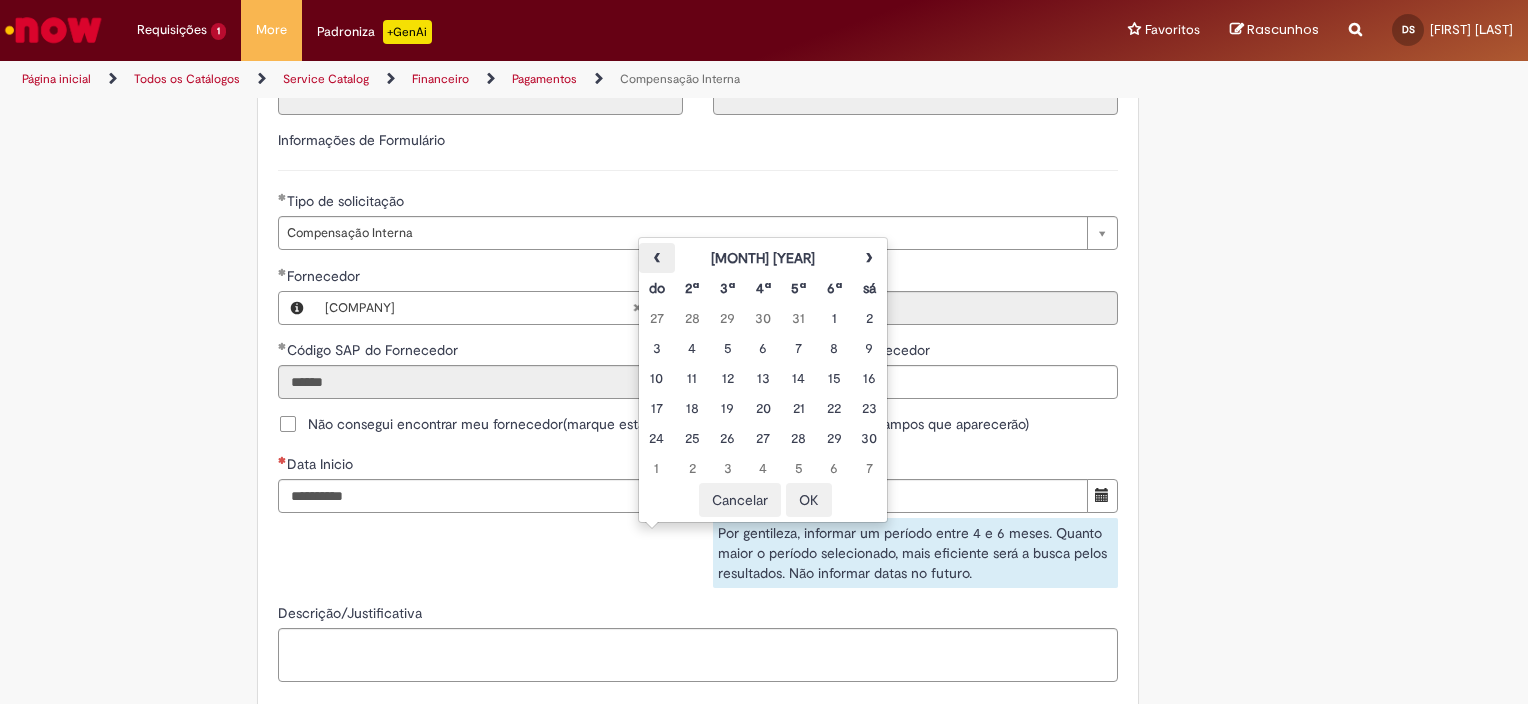 click on "‹" at bounding box center (656, 258) 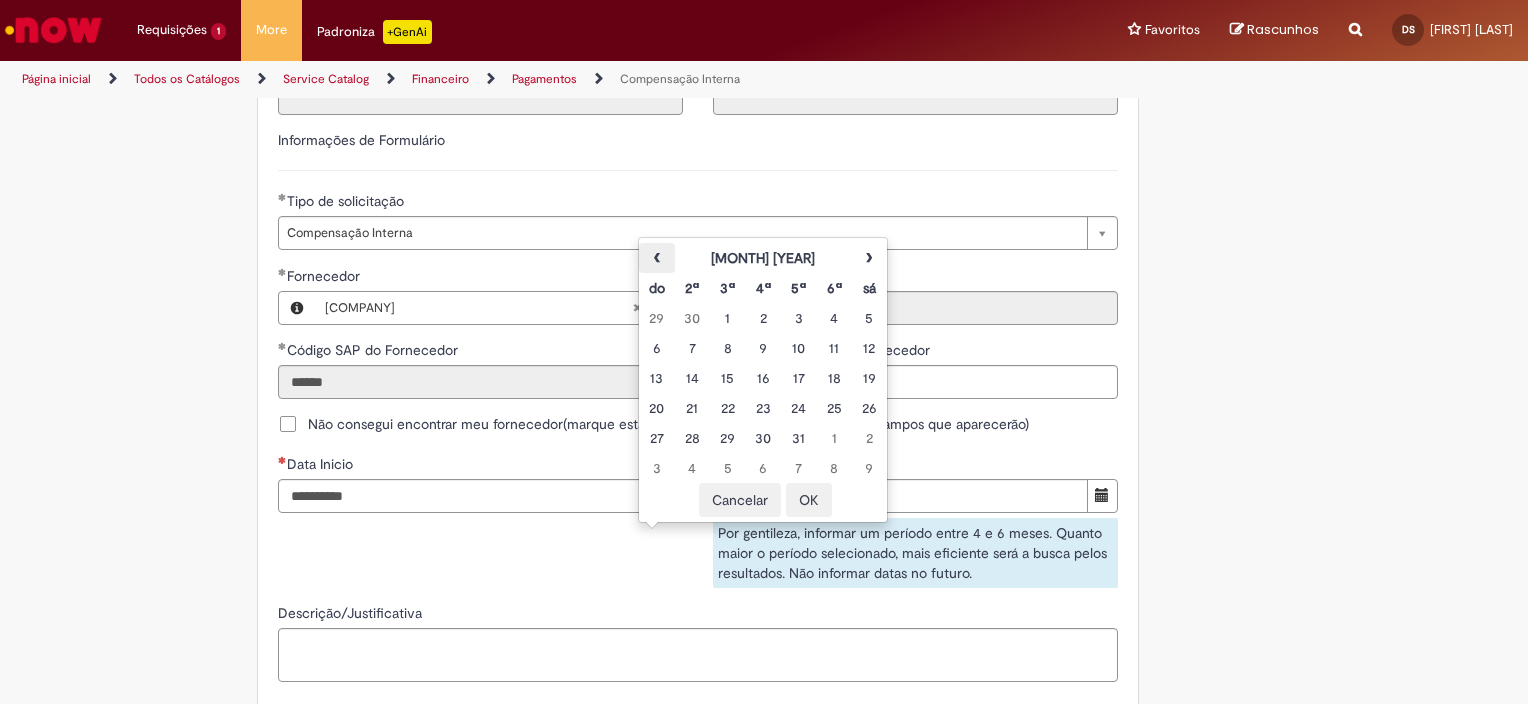 click on "‹" at bounding box center (656, 258) 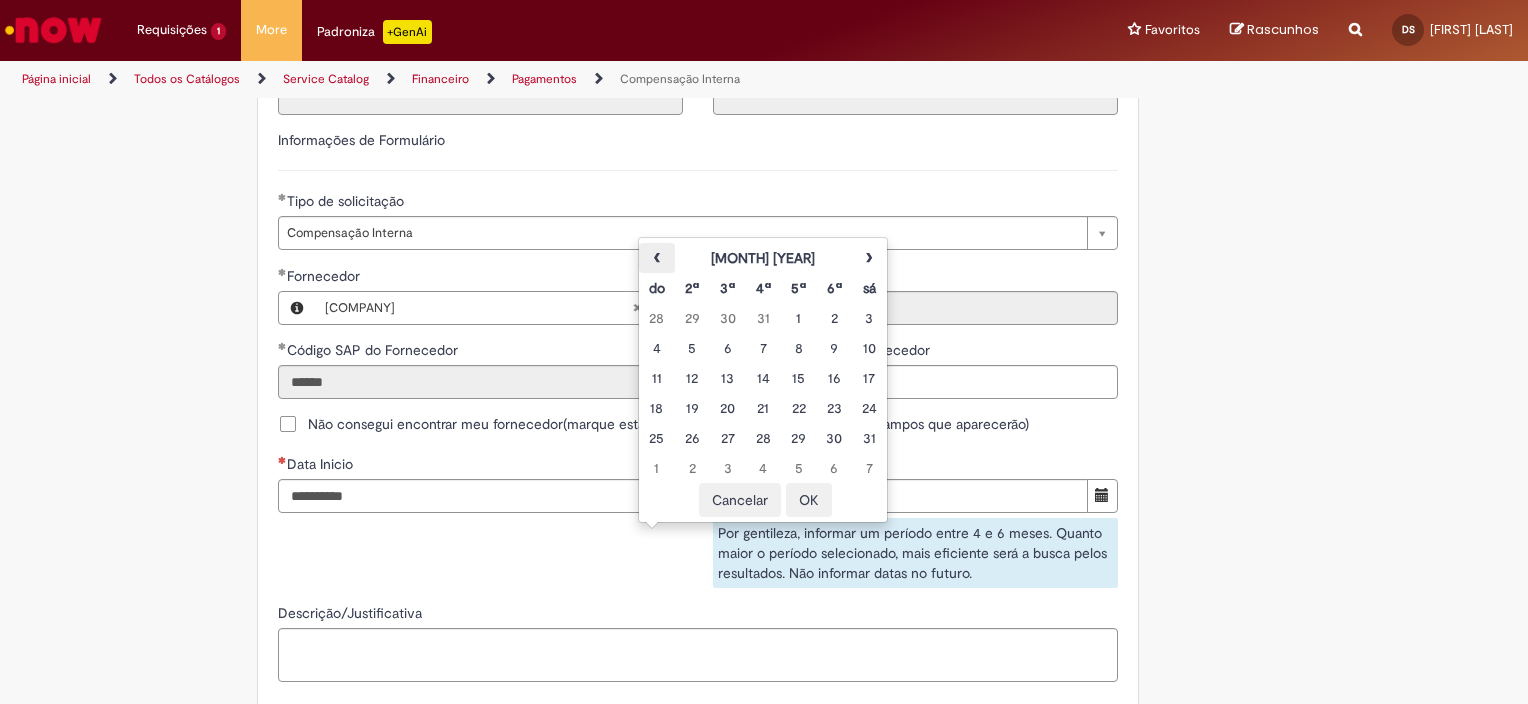 click on "‹" at bounding box center [656, 258] 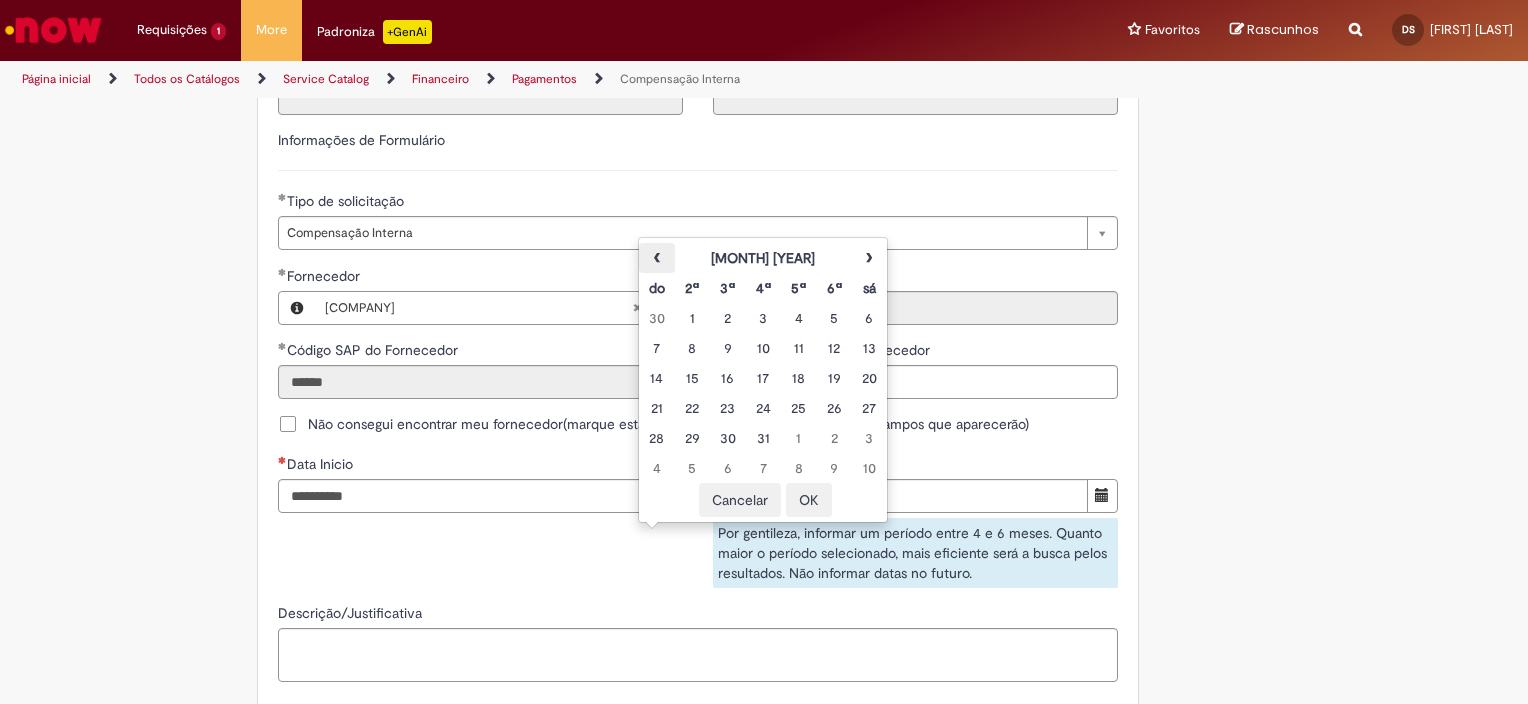 click on "‹" at bounding box center [656, 258] 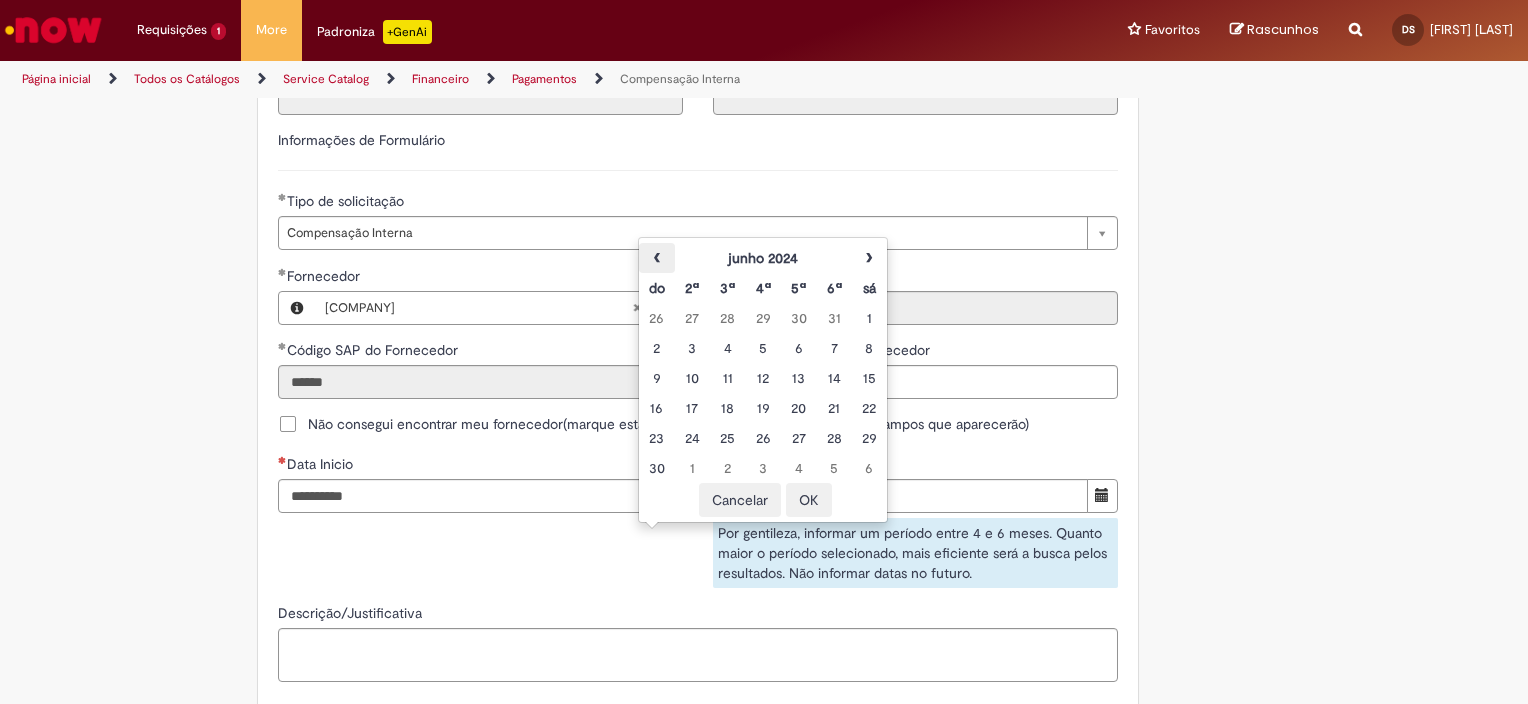 click on "‹" at bounding box center [656, 258] 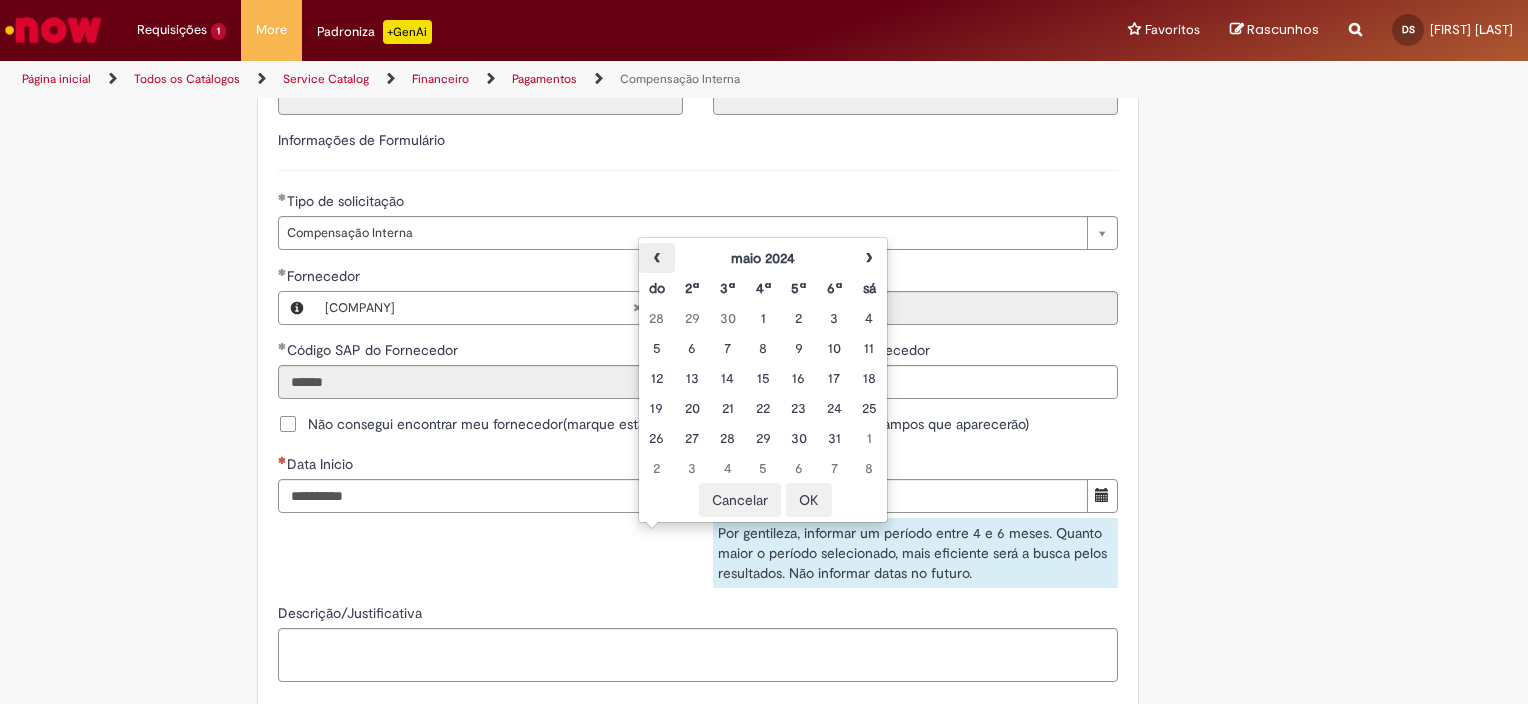 click on "‹" at bounding box center (656, 258) 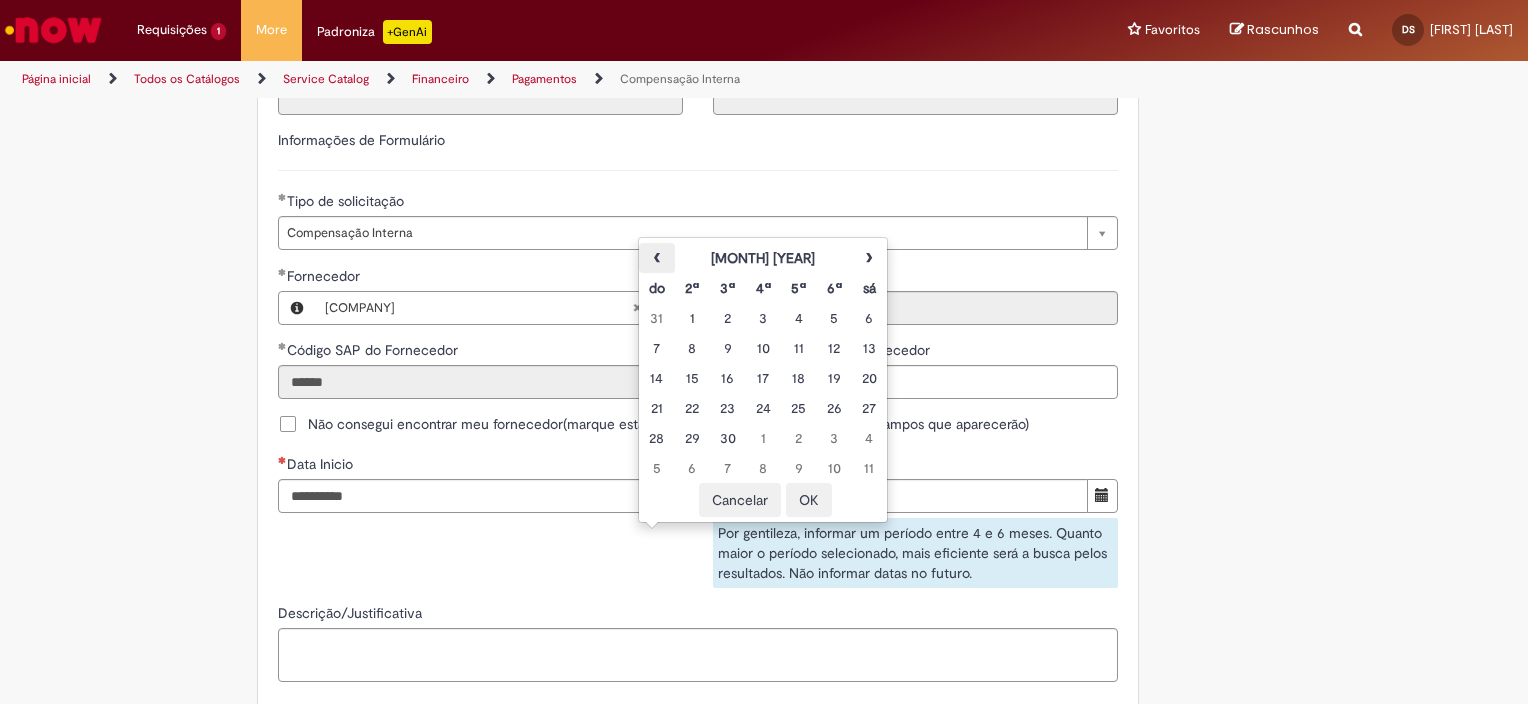 click on "‹" at bounding box center (656, 258) 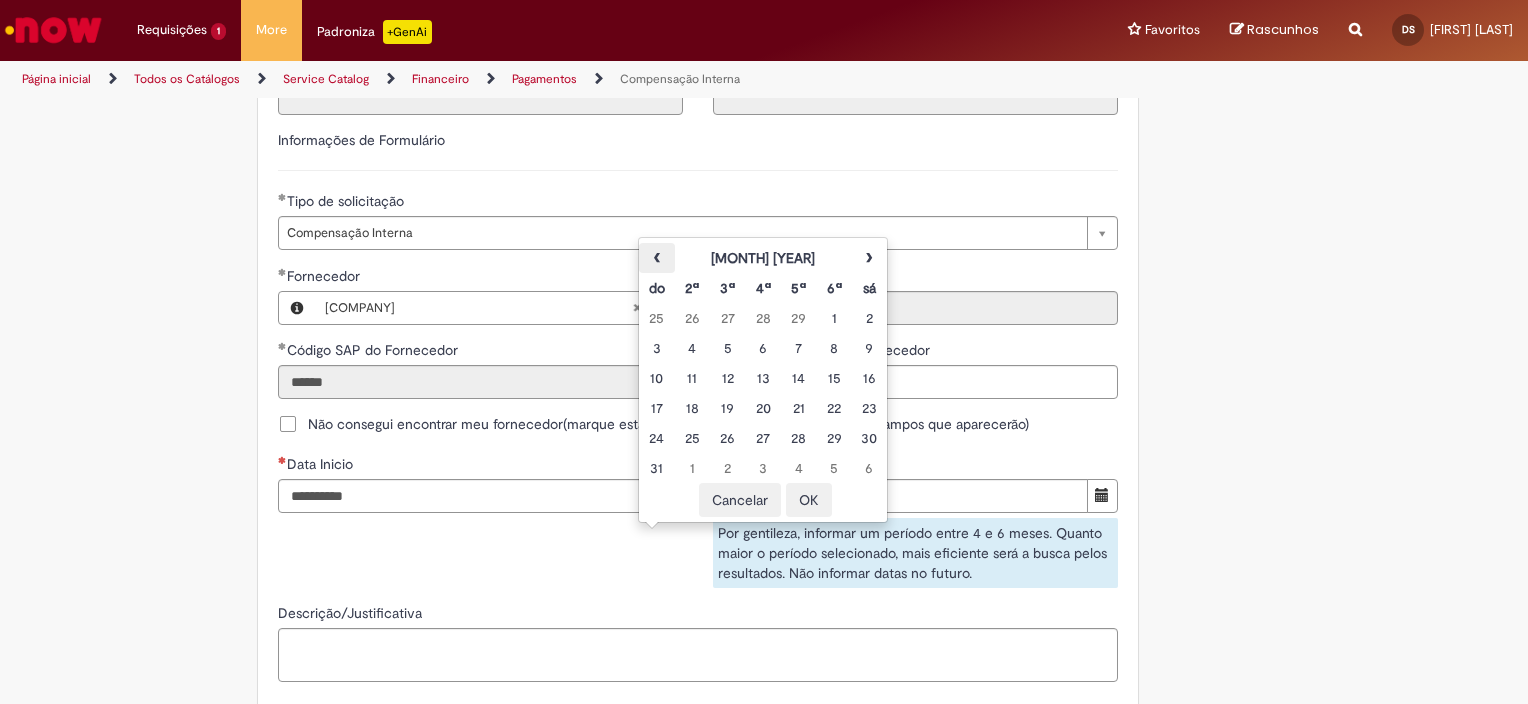 click on "‹" at bounding box center (656, 258) 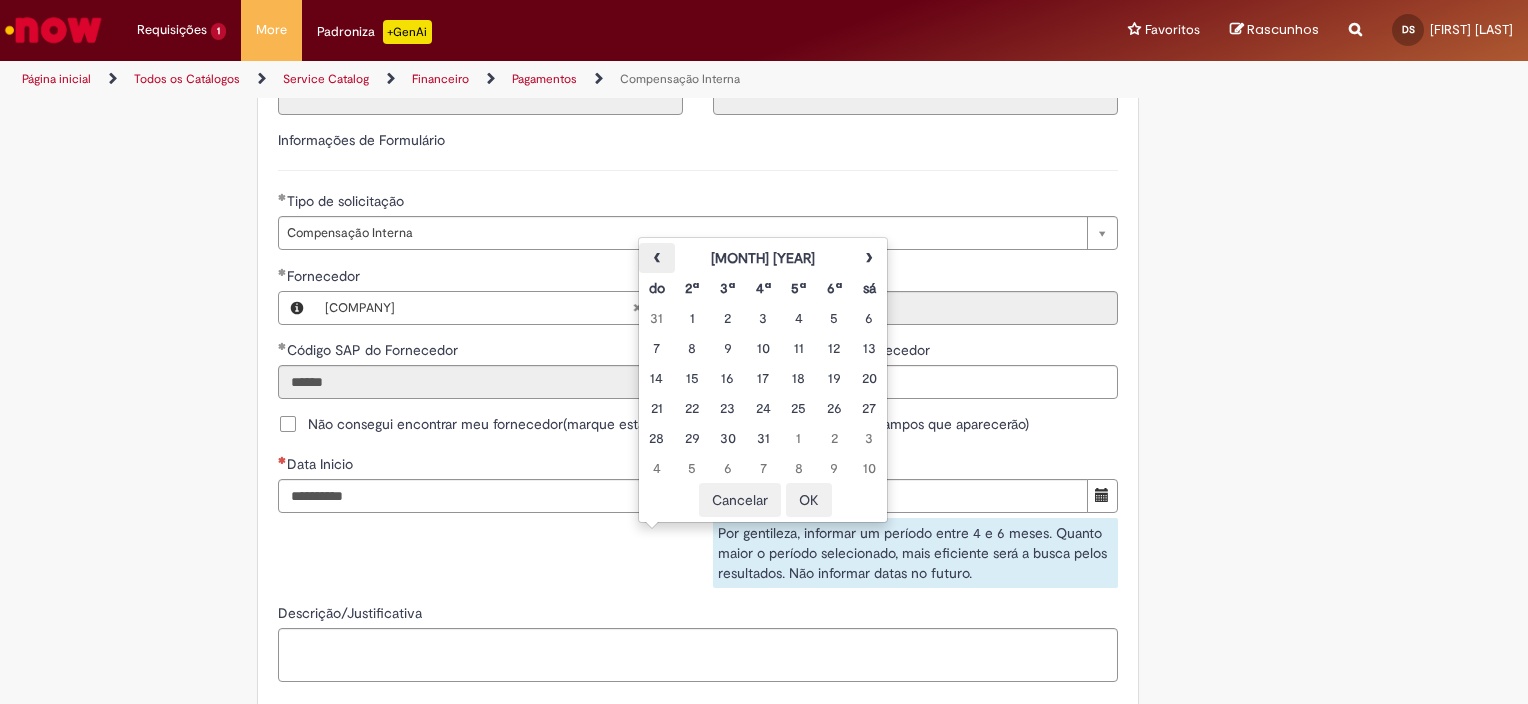 click on "‹" at bounding box center [656, 258] 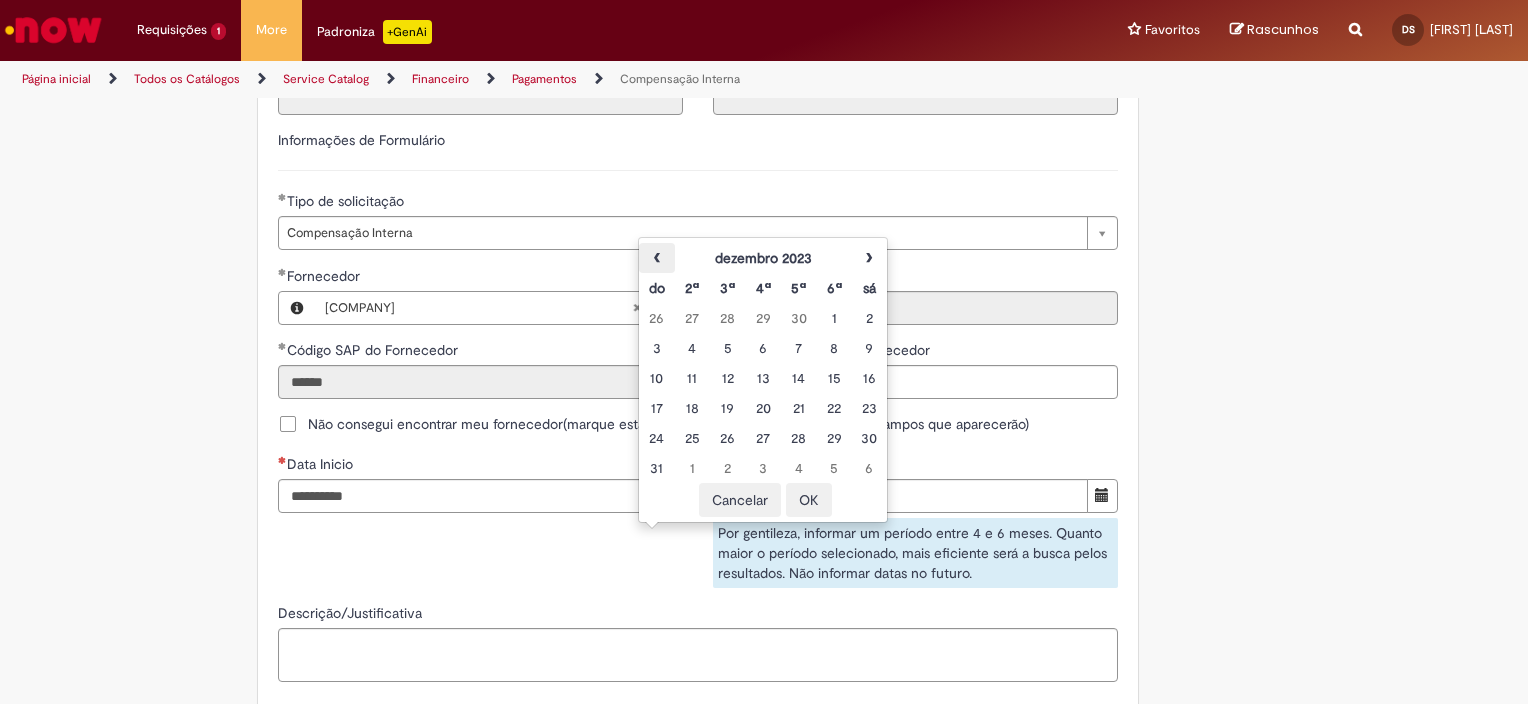click on "‹" at bounding box center (656, 258) 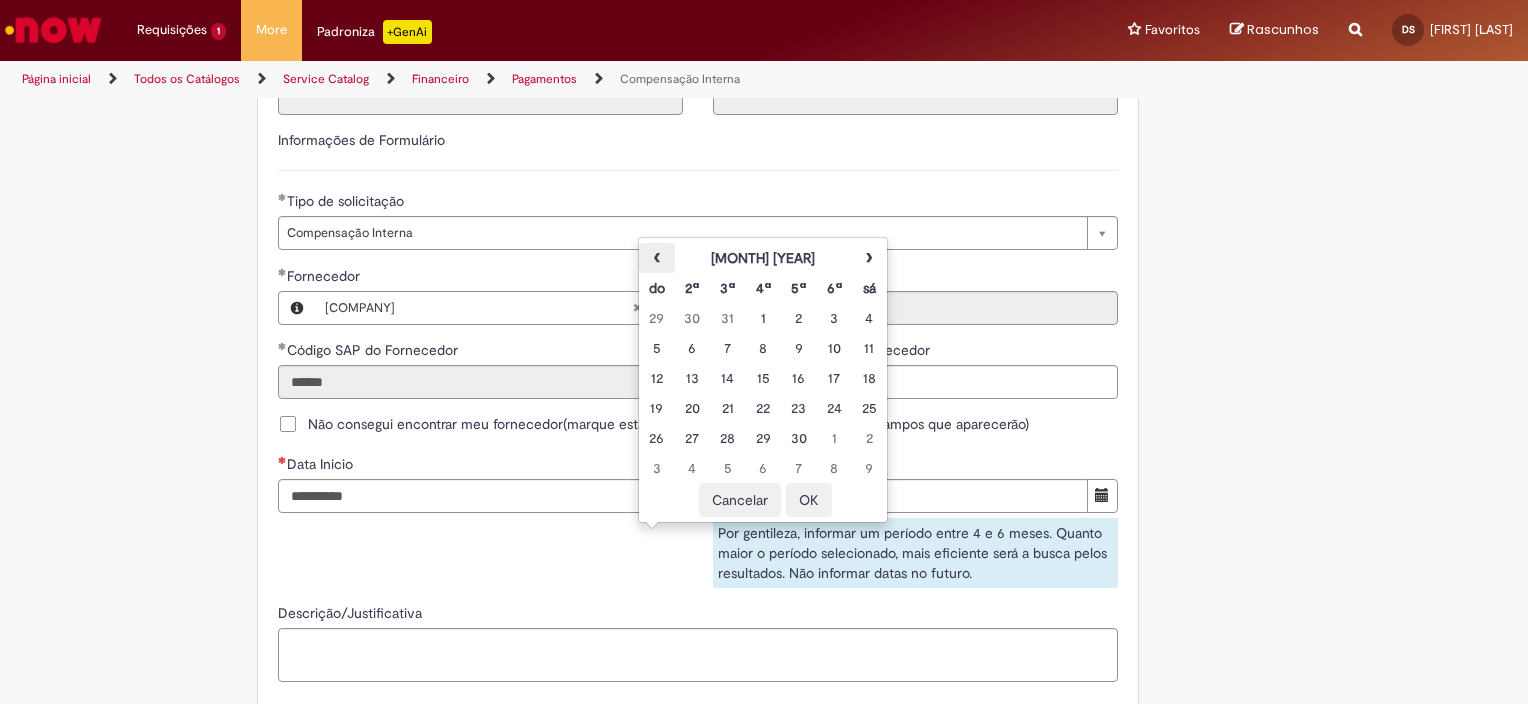 click on "‹" at bounding box center (656, 258) 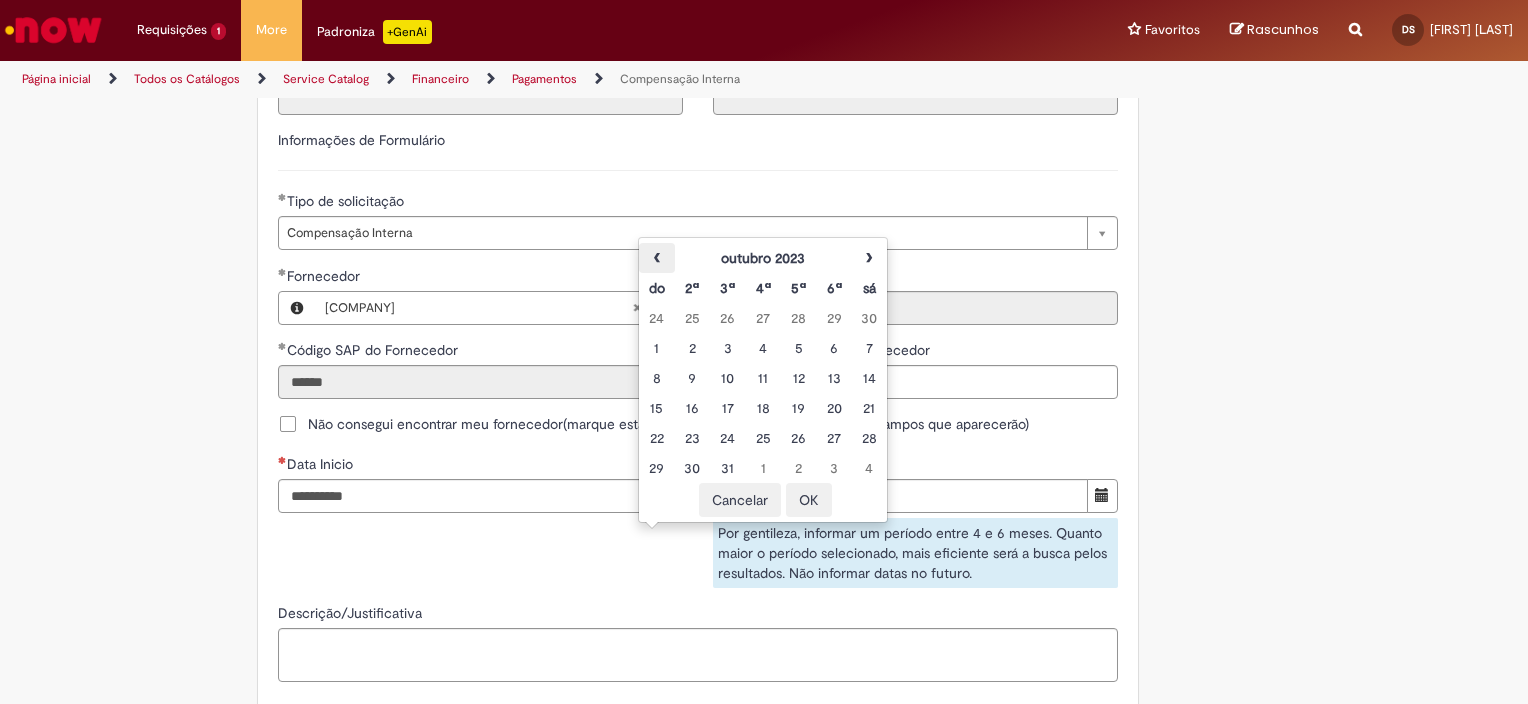 click on "‹" at bounding box center (656, 258) 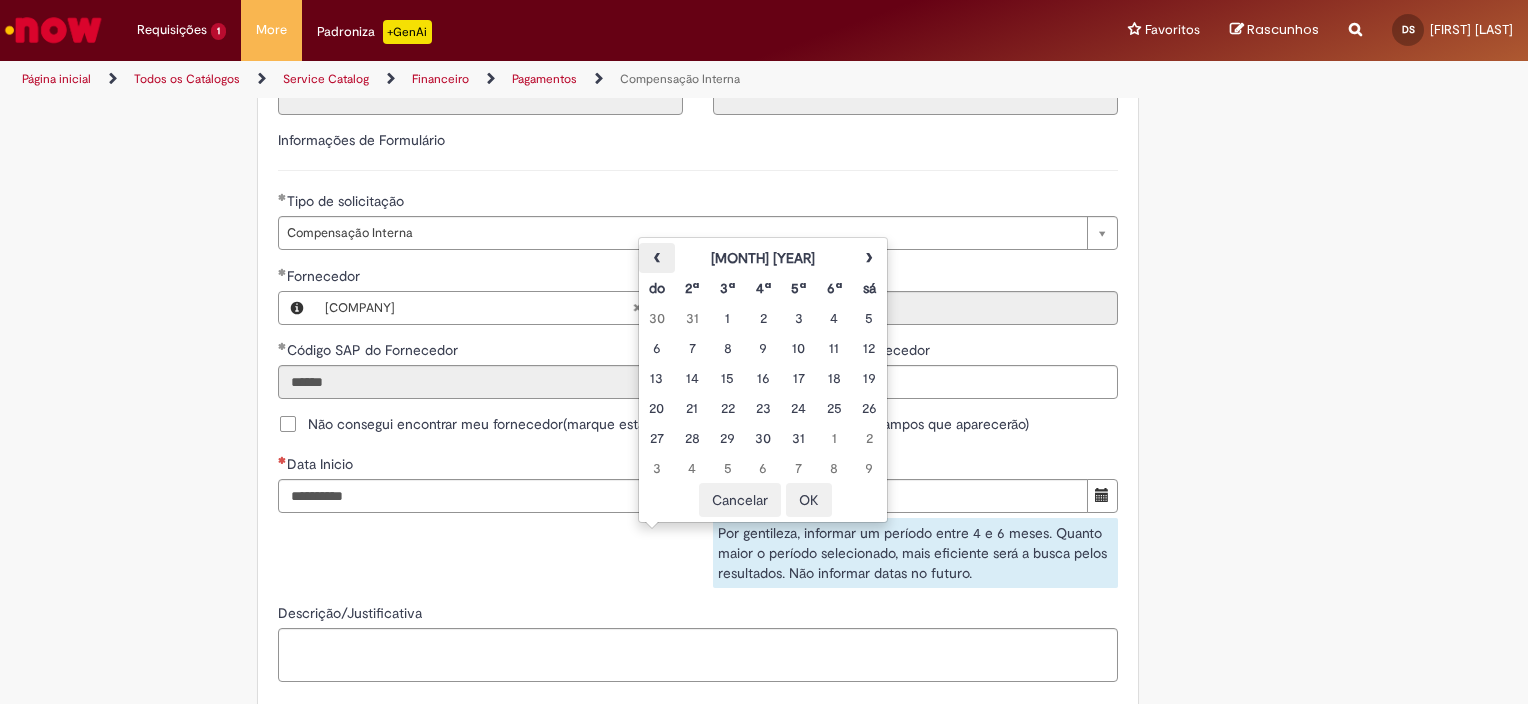 click on "‹" at bounding box center [656, 258] 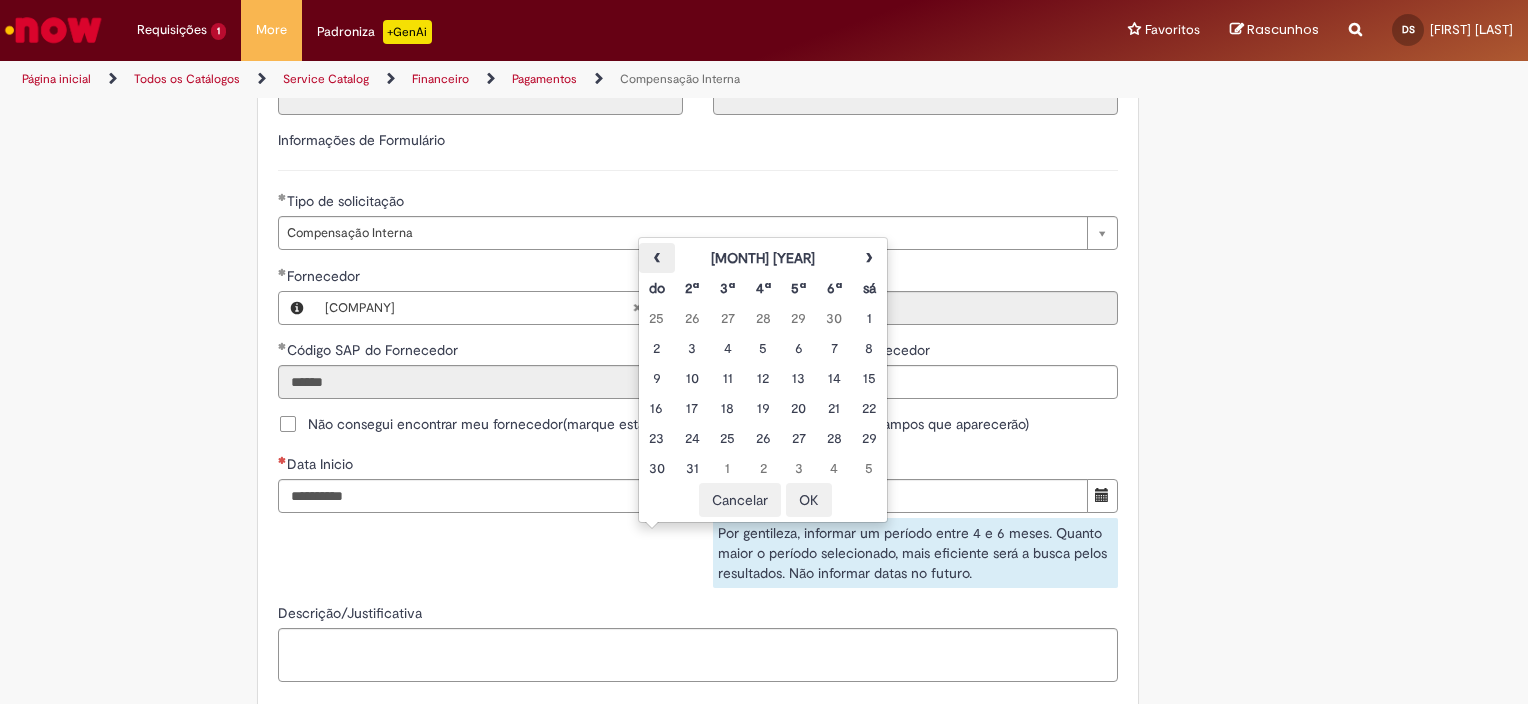 click on "‹" at bounding box center [656, 258] 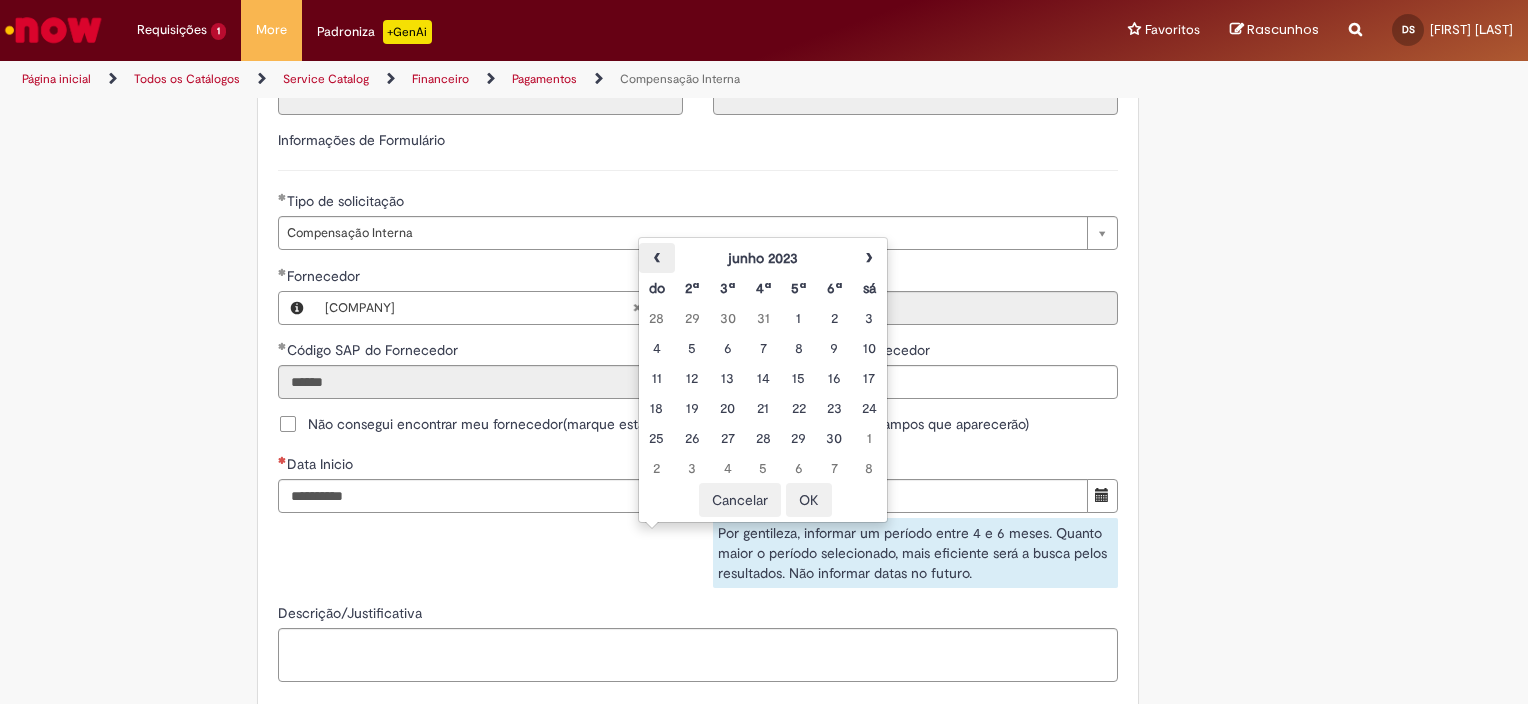 click on "‹" at bounding box center (656, 258) 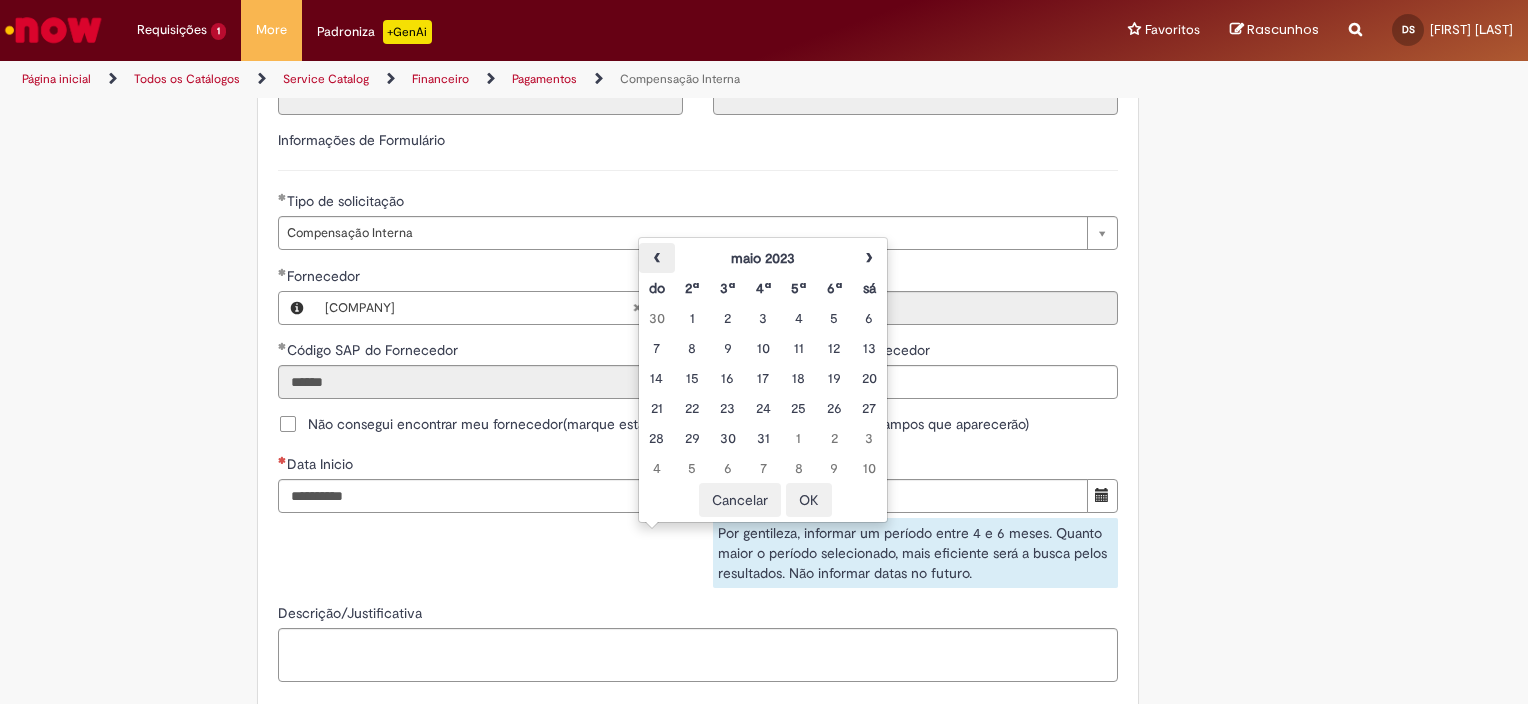 click on "‹" at bounding box center (656, 258) 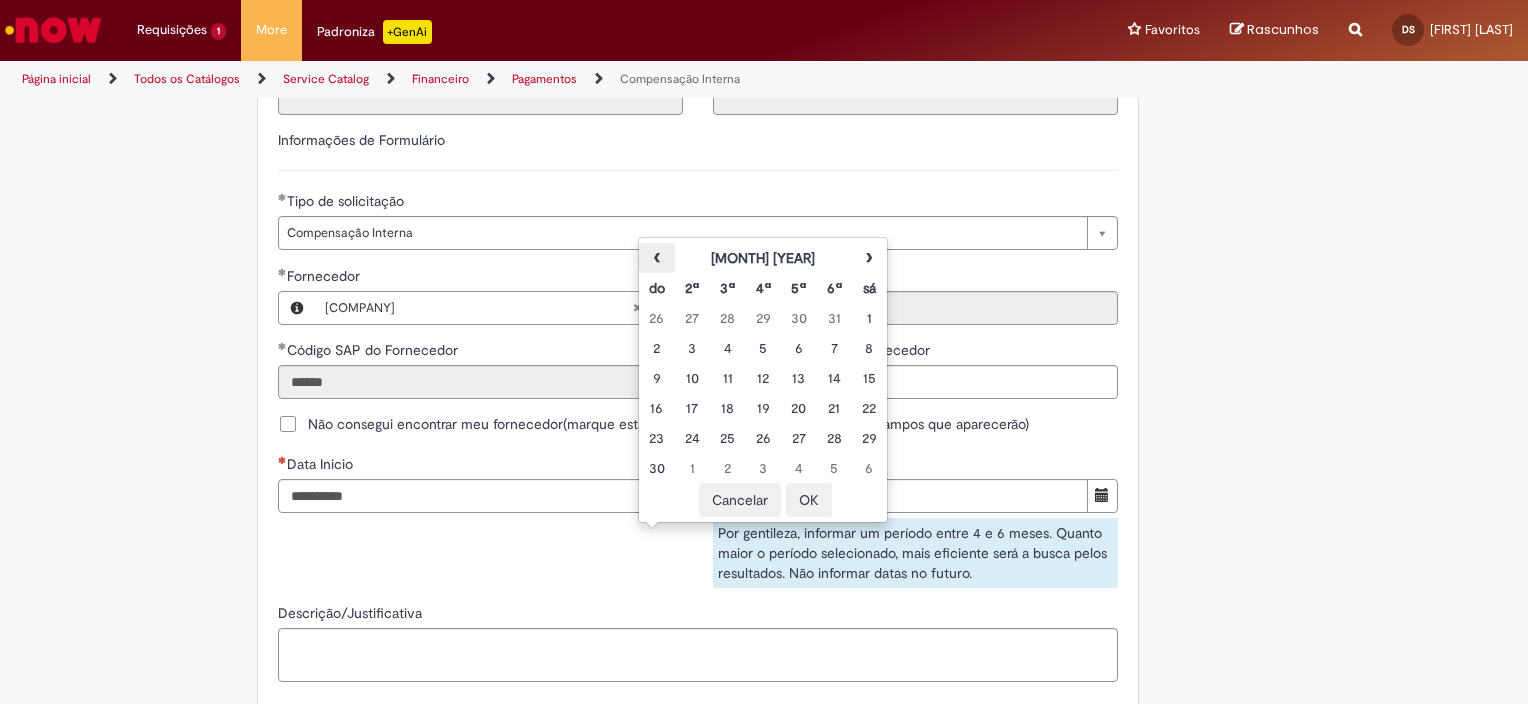 click on "‹" at bounding box center (656, 258) 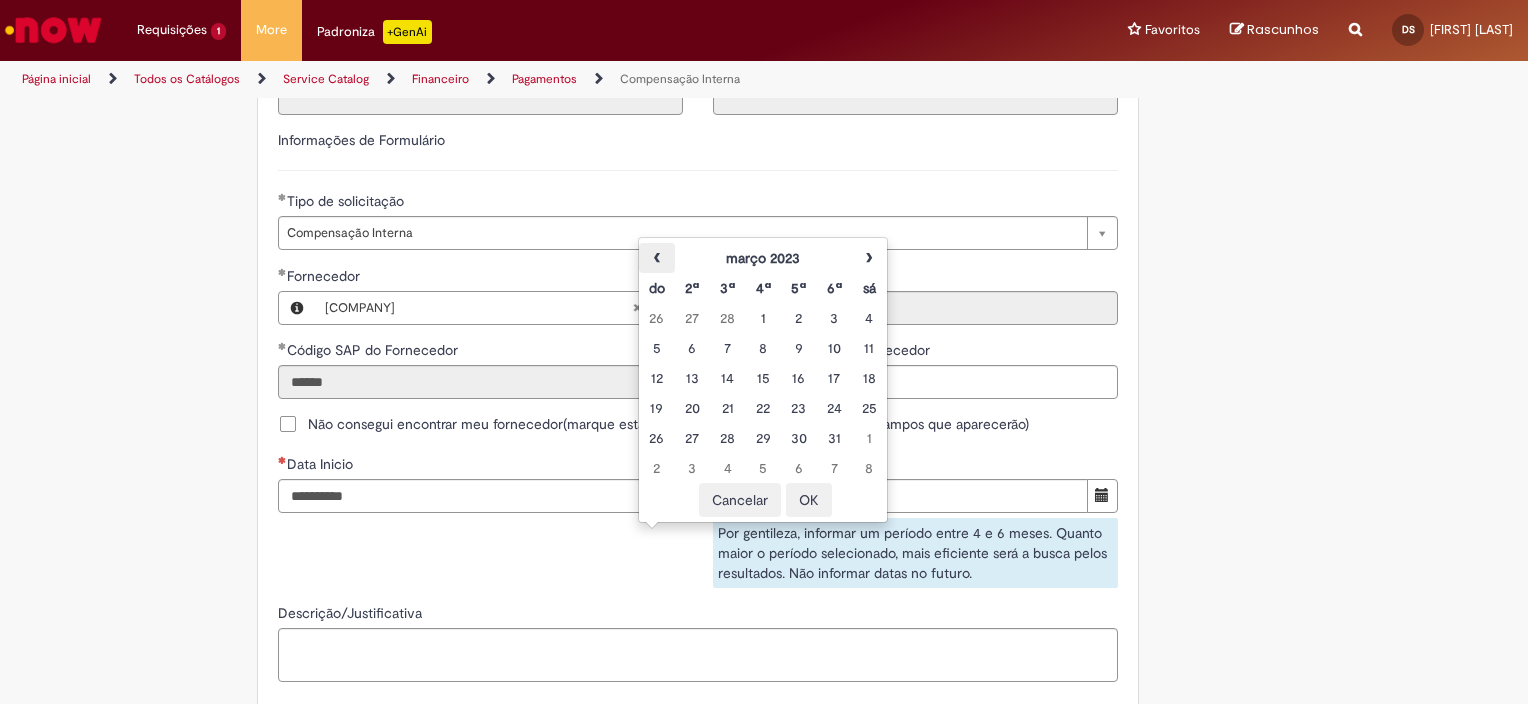 click on "‹" at bounding box center [656, 258] 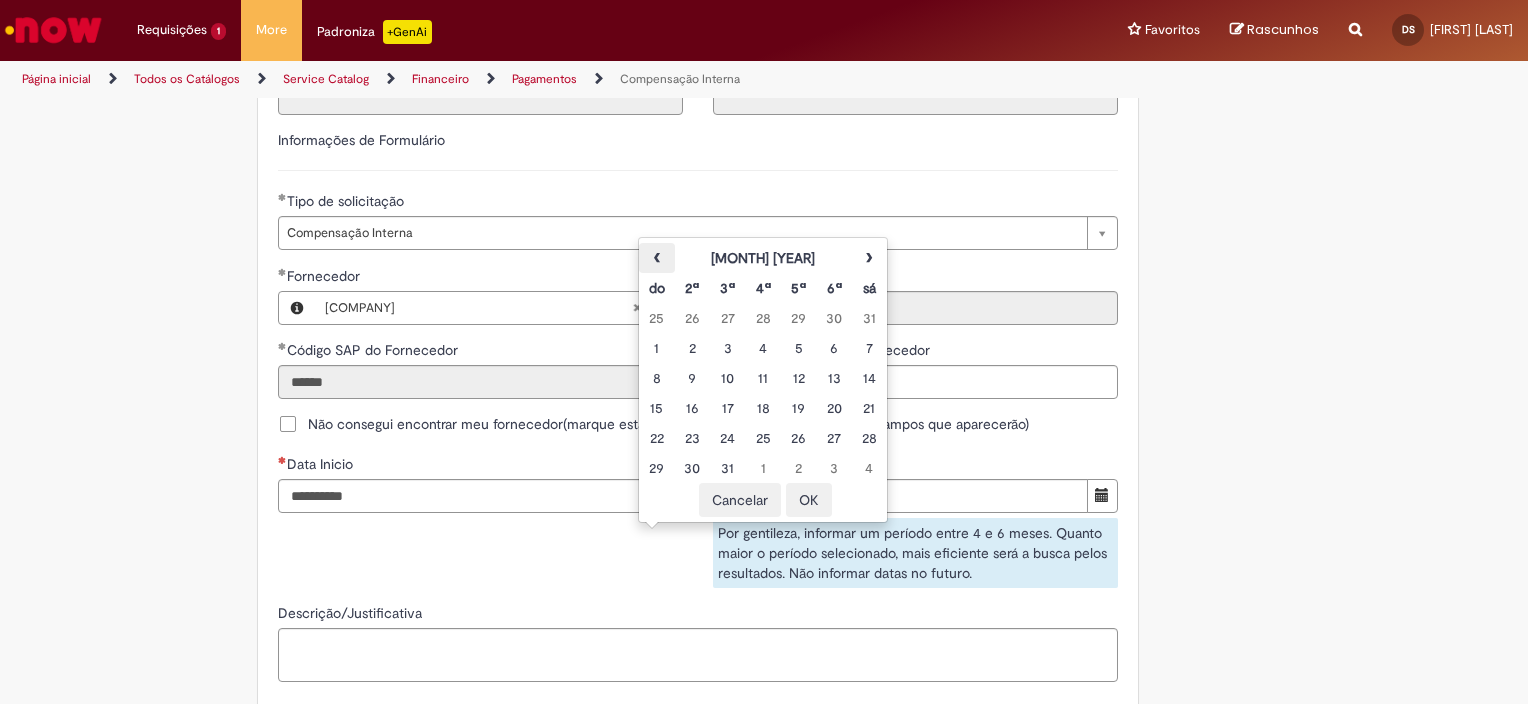 click on "‹" at bounding box center (656, 258) 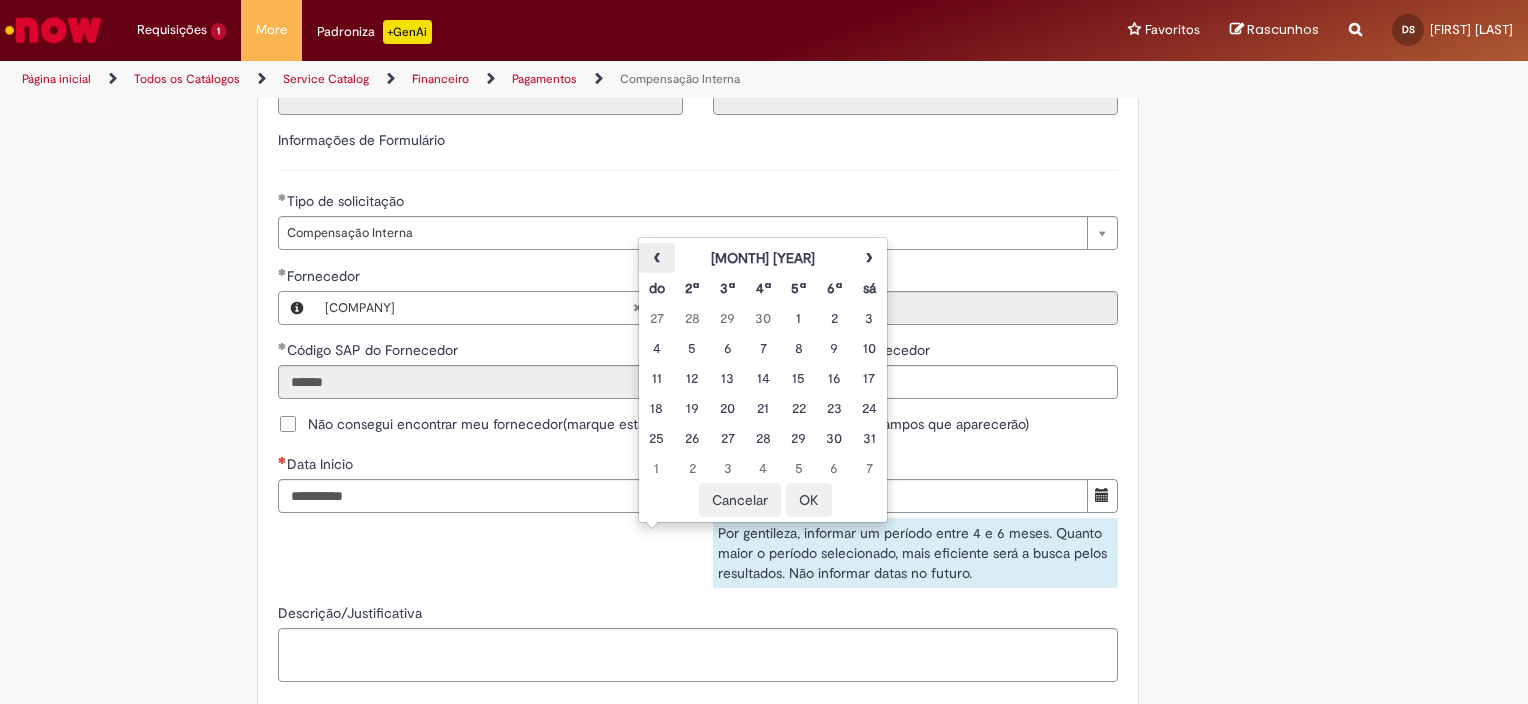 click on "‹" at bounding box center [656, 258] 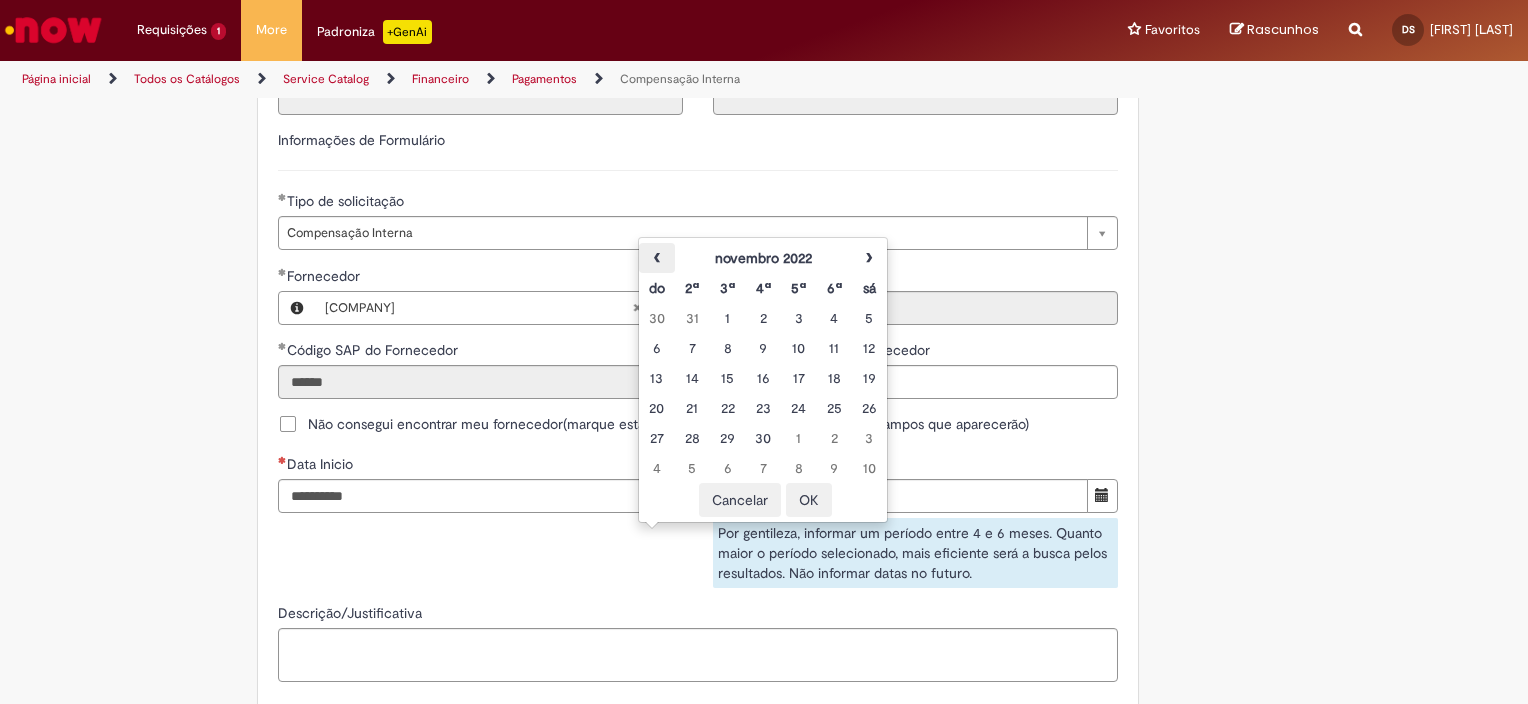 click on "‹" at bounding box center [656, 258] 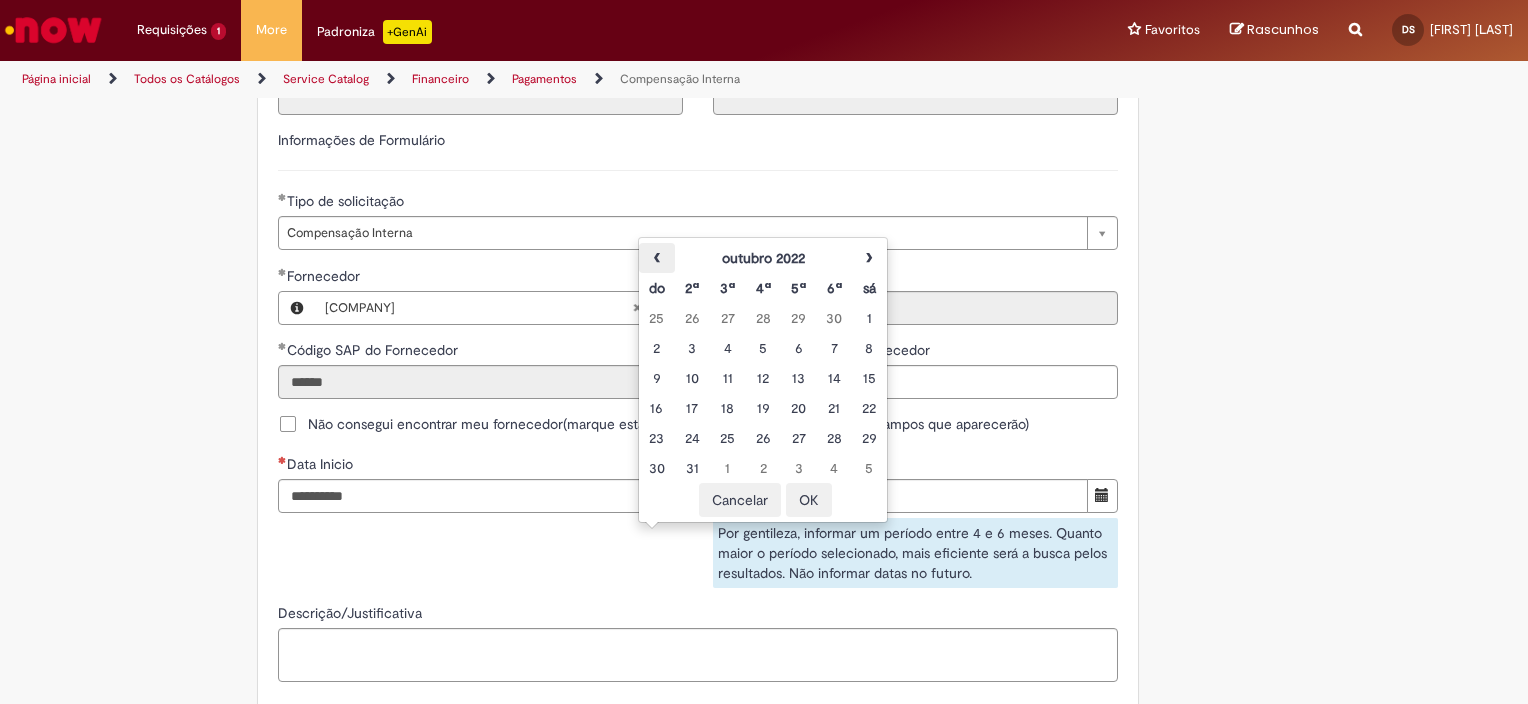 click on "‹" at bounding box center [656, 258] 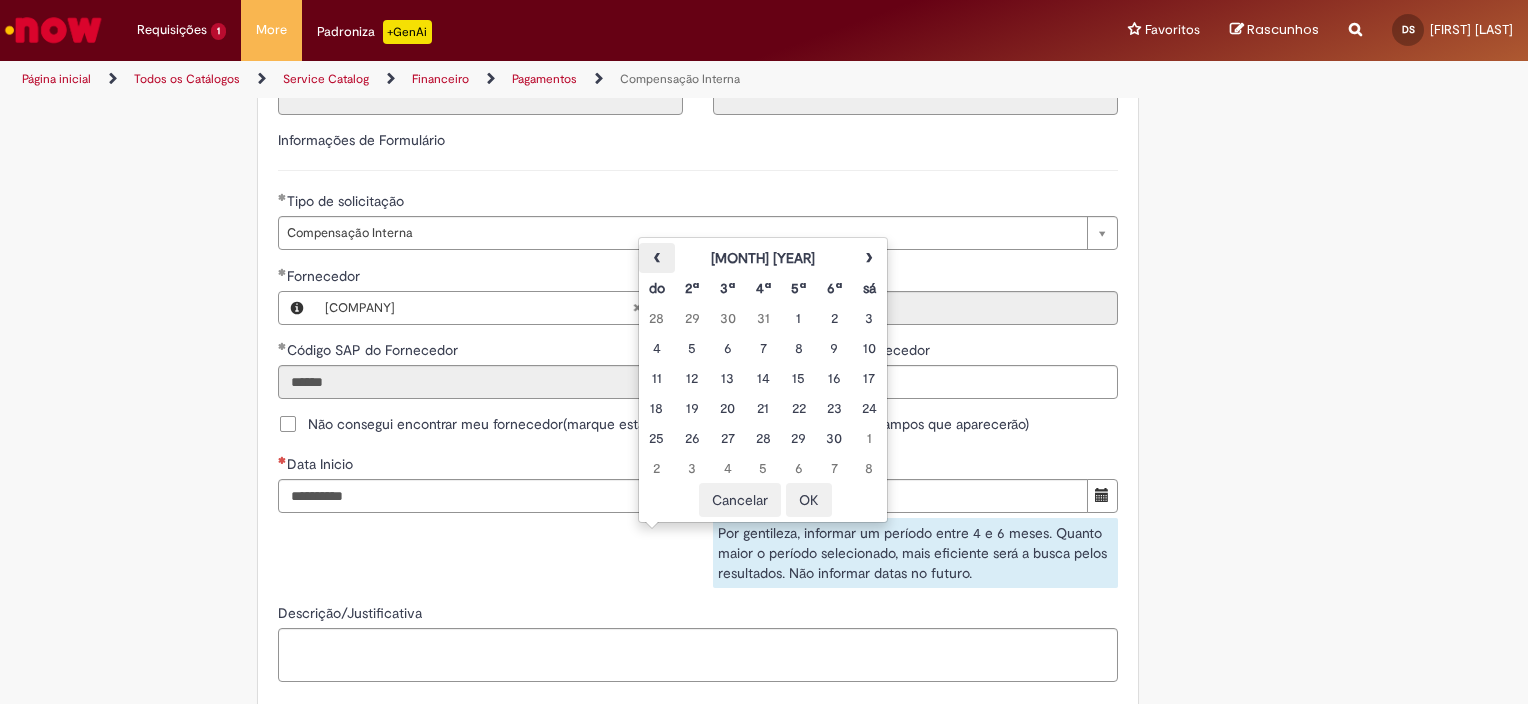 click on "‹" at bounding box center [656, 258] 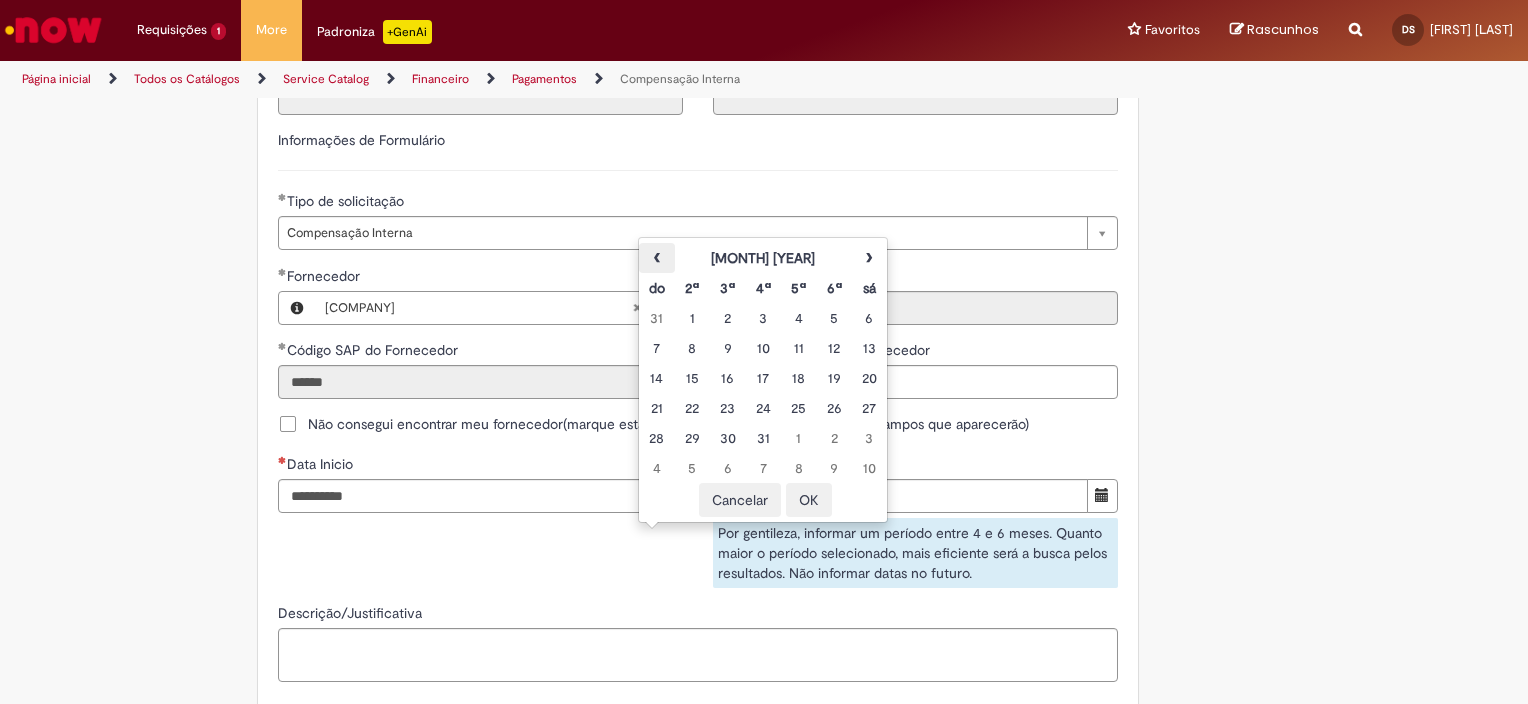 click on "‹" at bounding box center [656, 258] 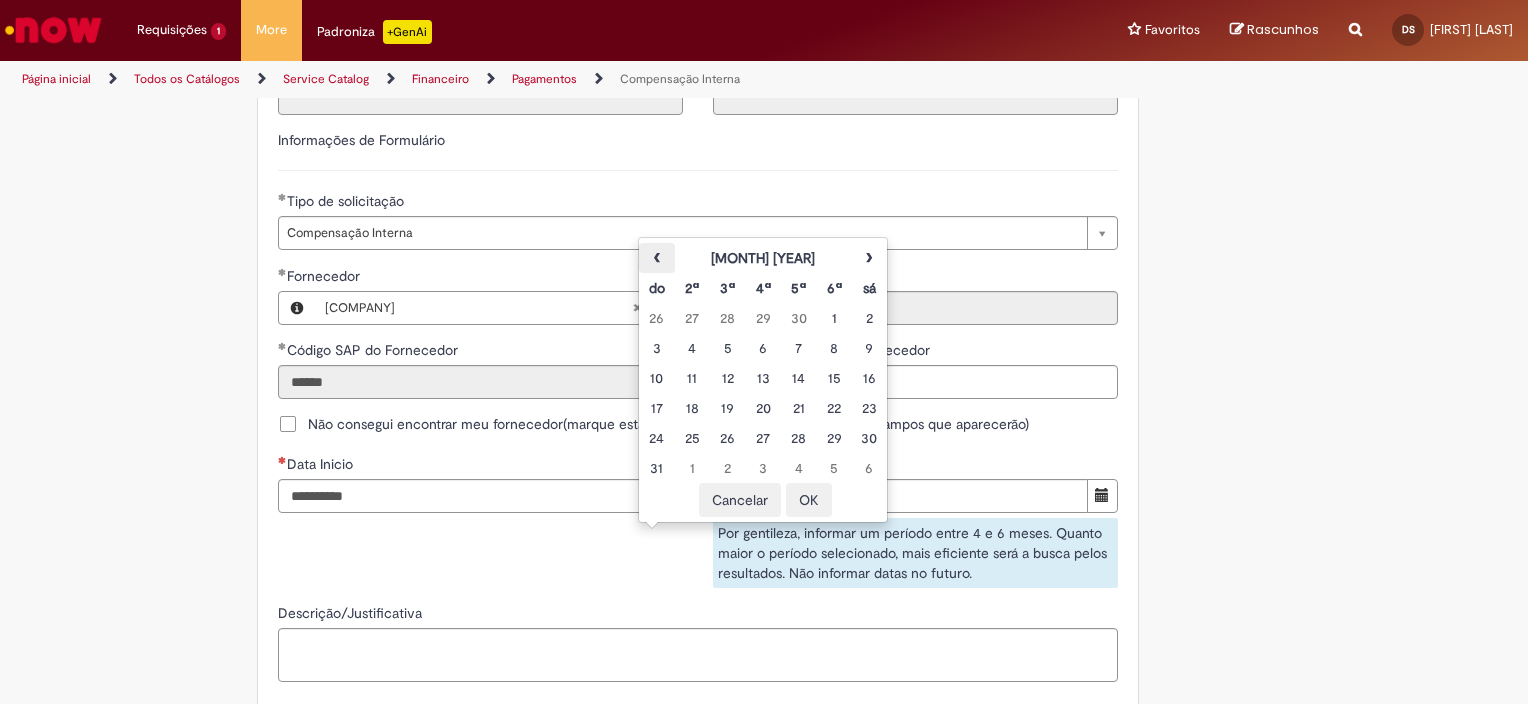 click on "‹" at bounding box center (656, 258) 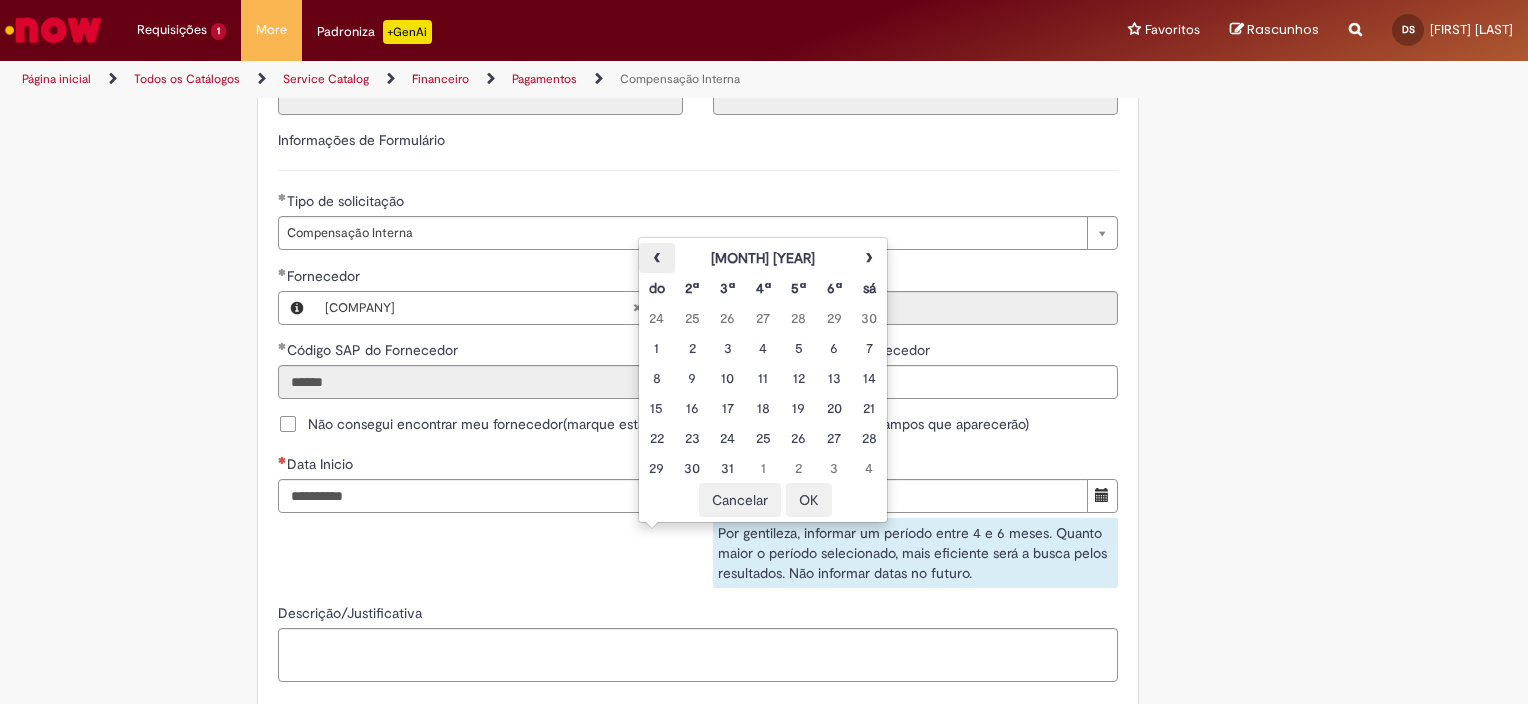 click on "‹" at bounding box center (656, 258) 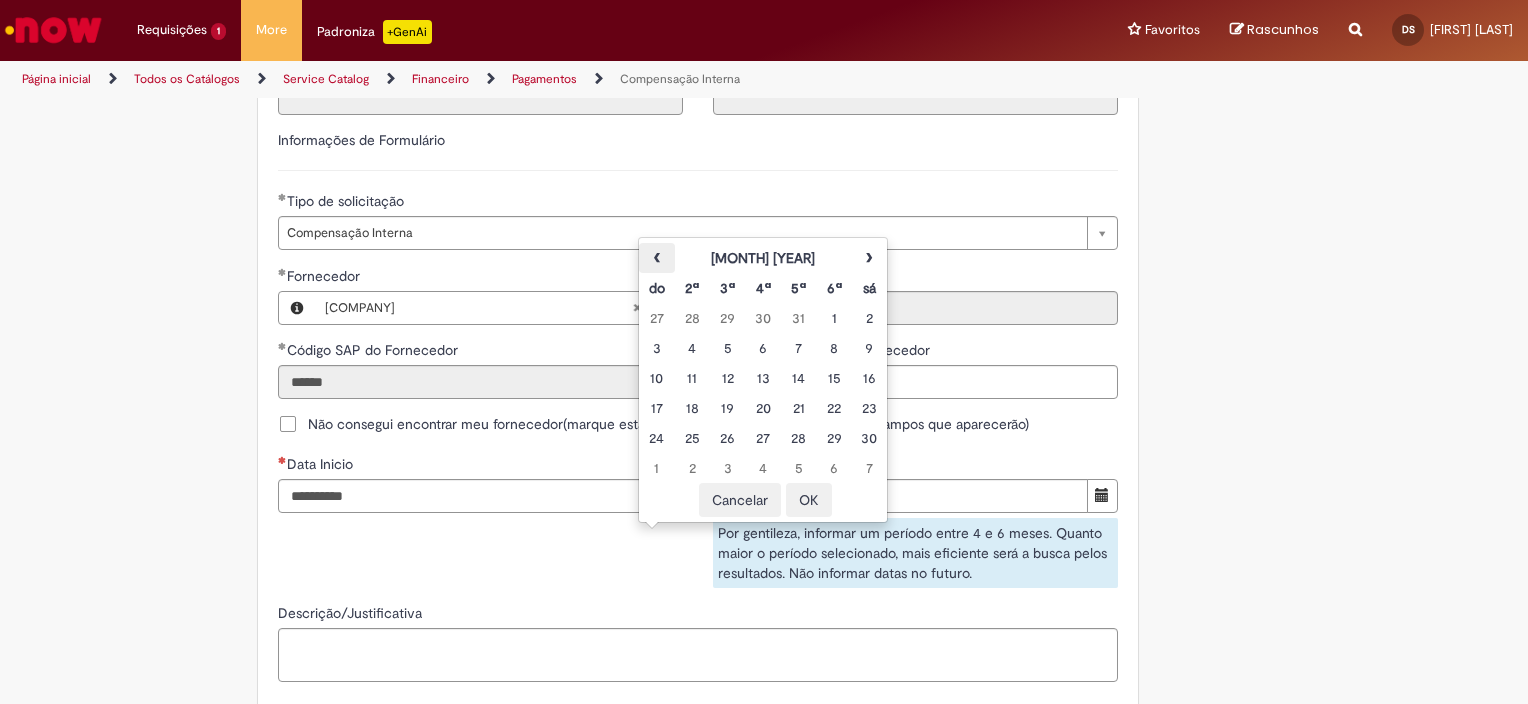 click on "‹" at bounding box center [656, 258] 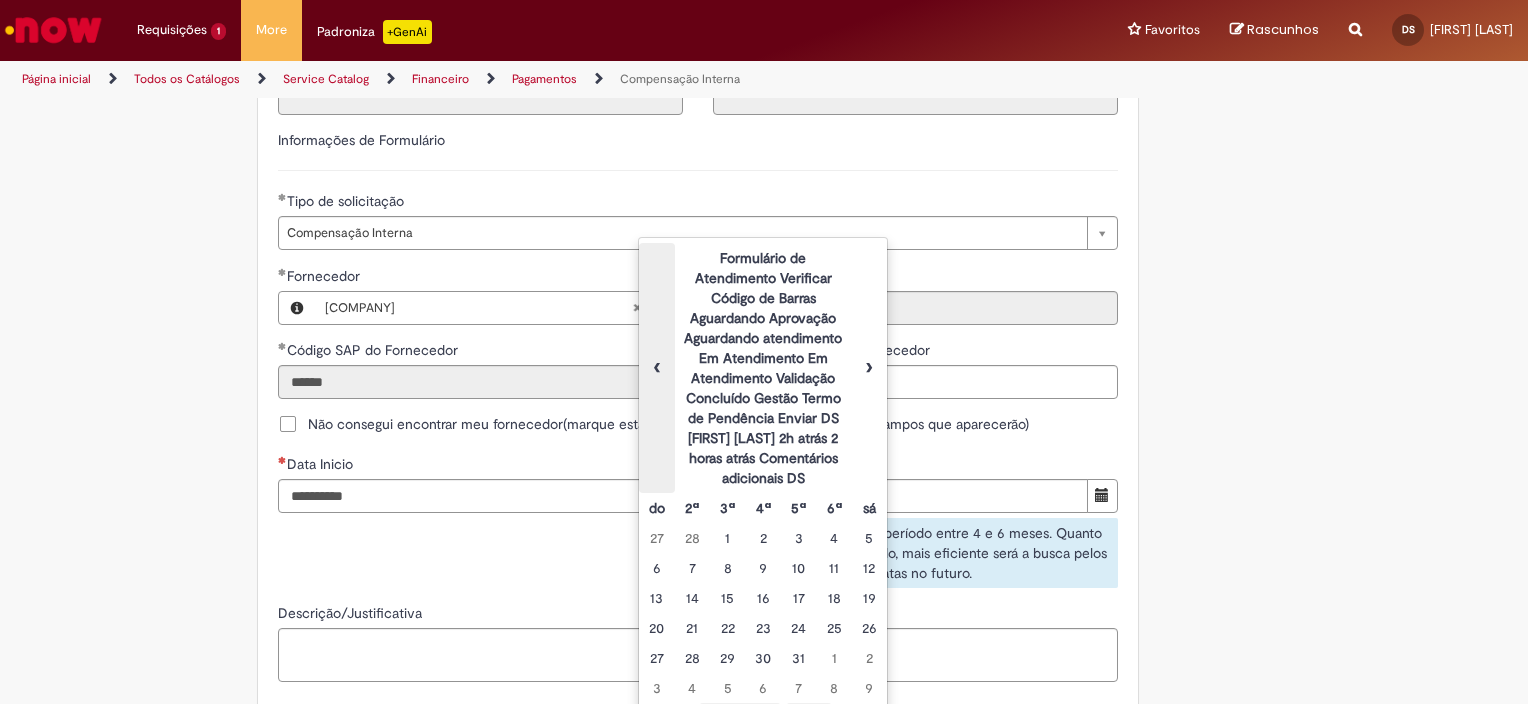click on "‹" at bounding box center [656, 368] 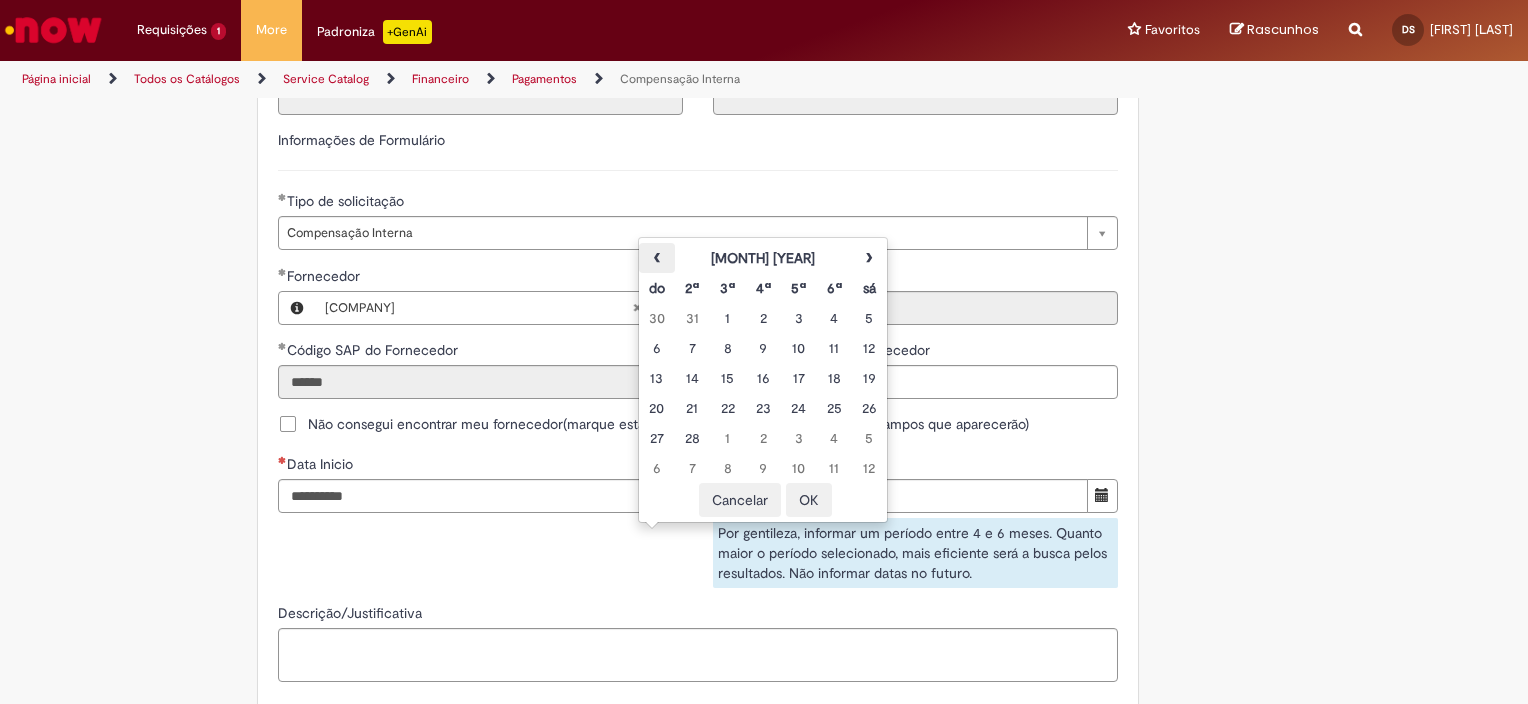click on "‹" at bounding box center (656, 258) 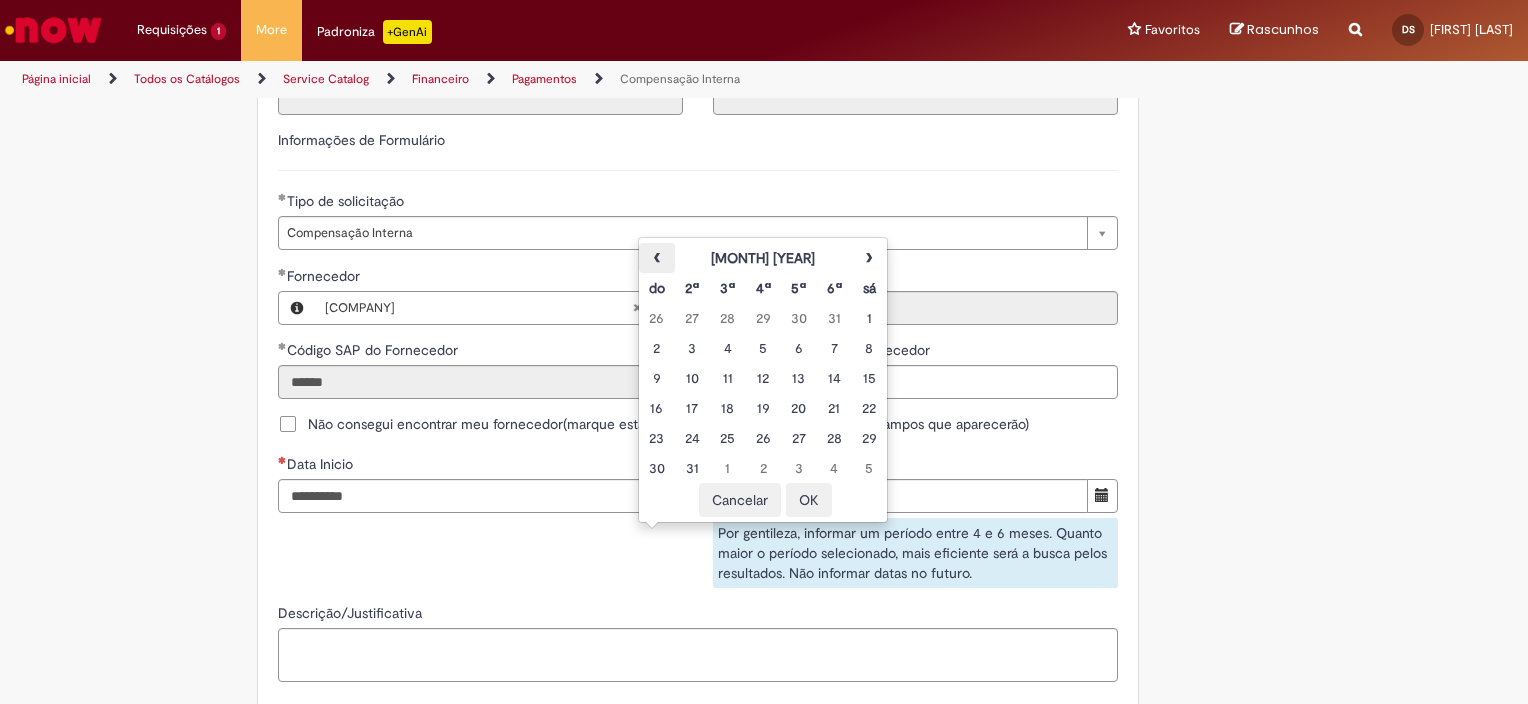 click on "‹" at bounding box center (656, 258) 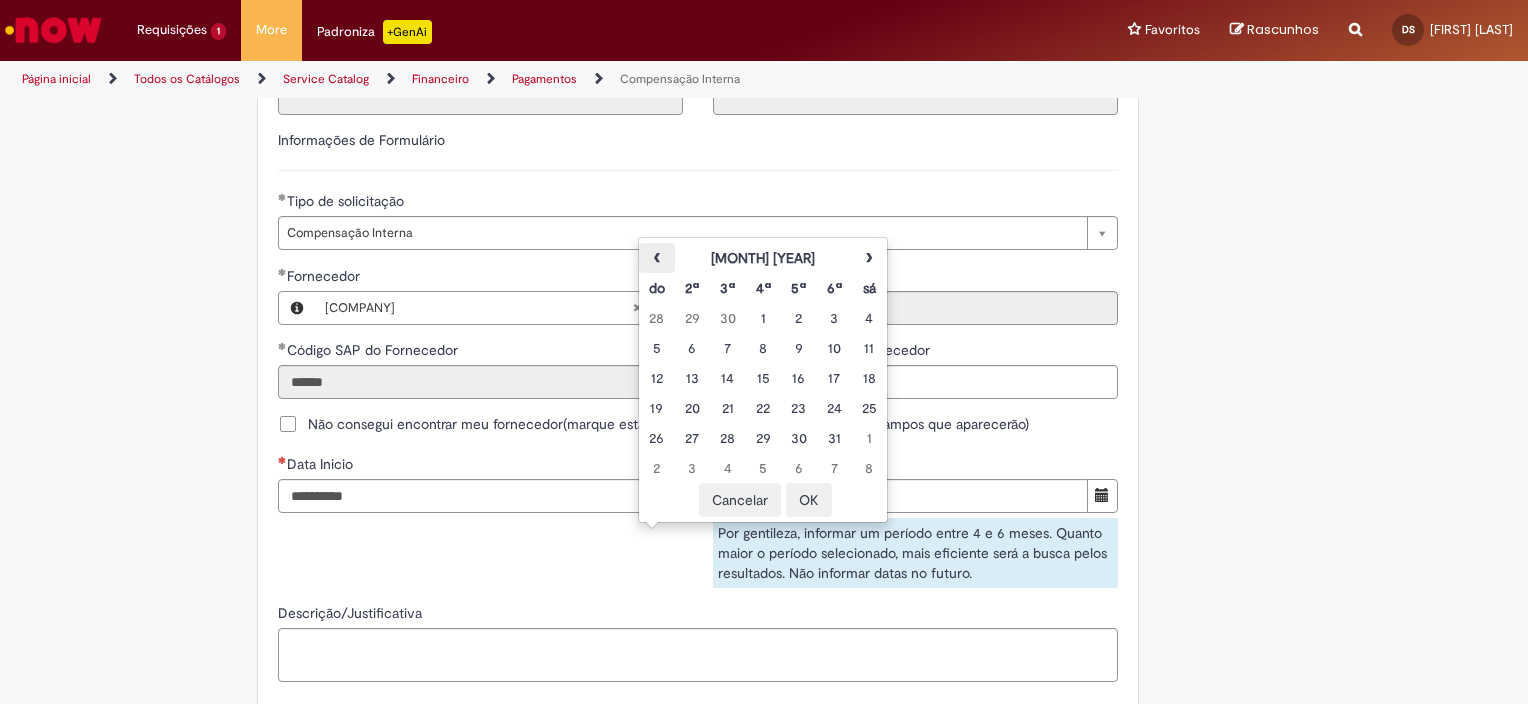 click on "‹" at bounding box center [656, 258] 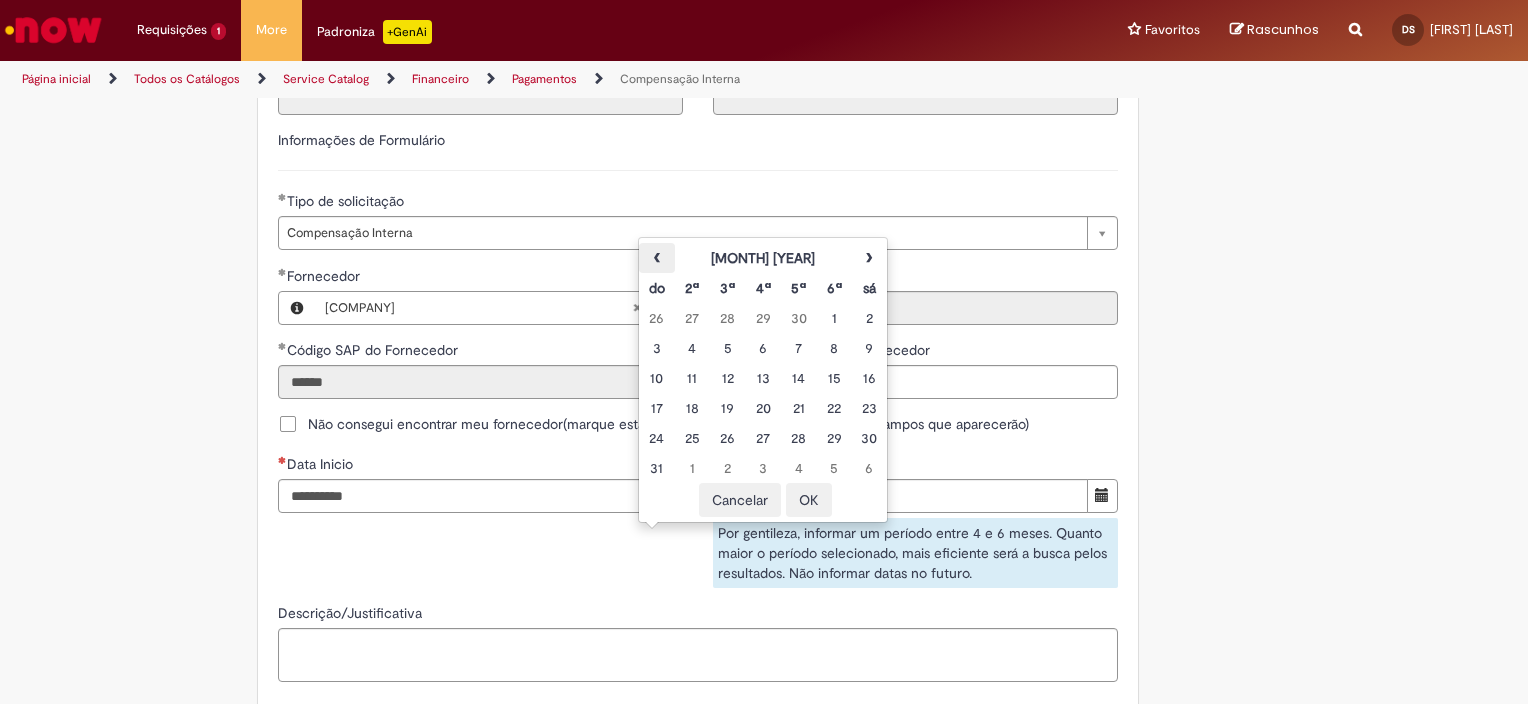 click on "‹" at bounding box center (656, 258) 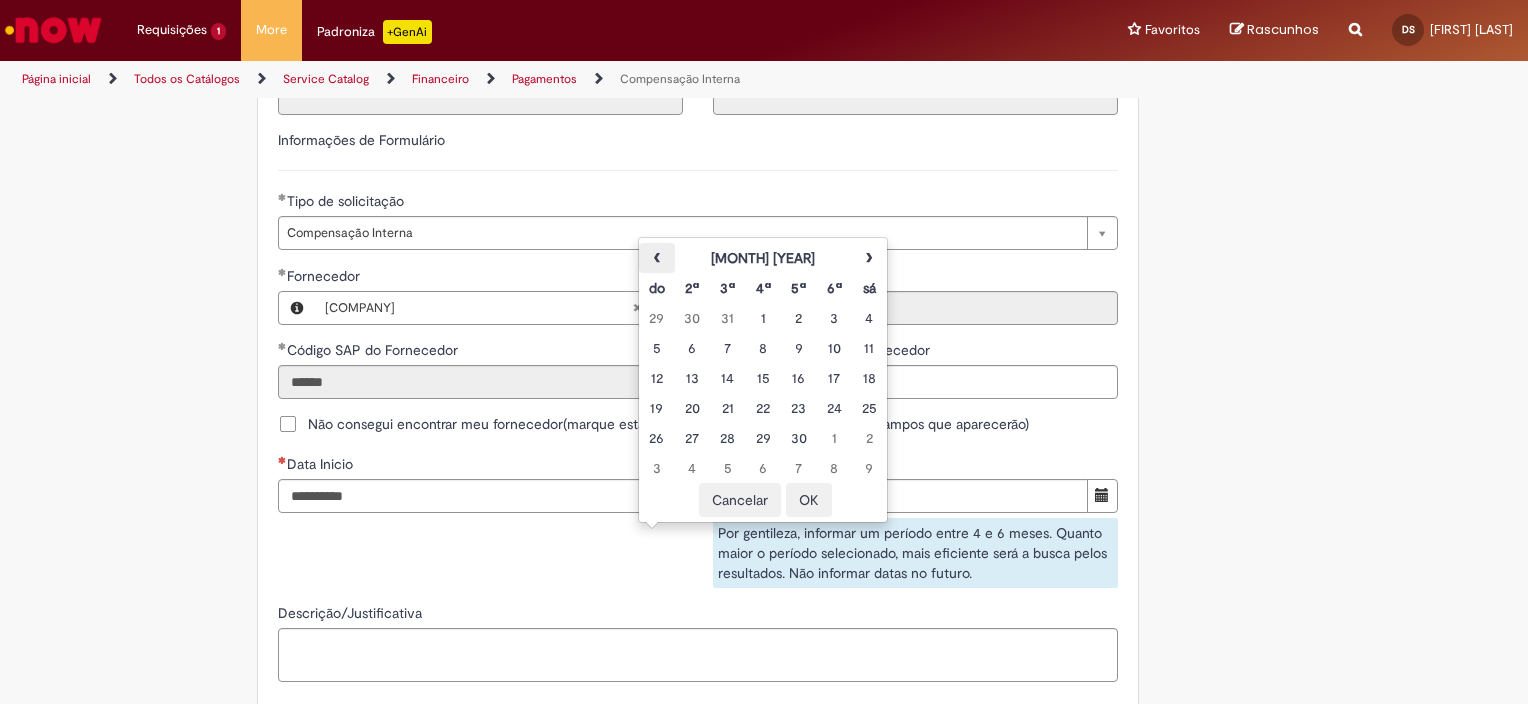 click on "‹" at bounding box center (656, 258) 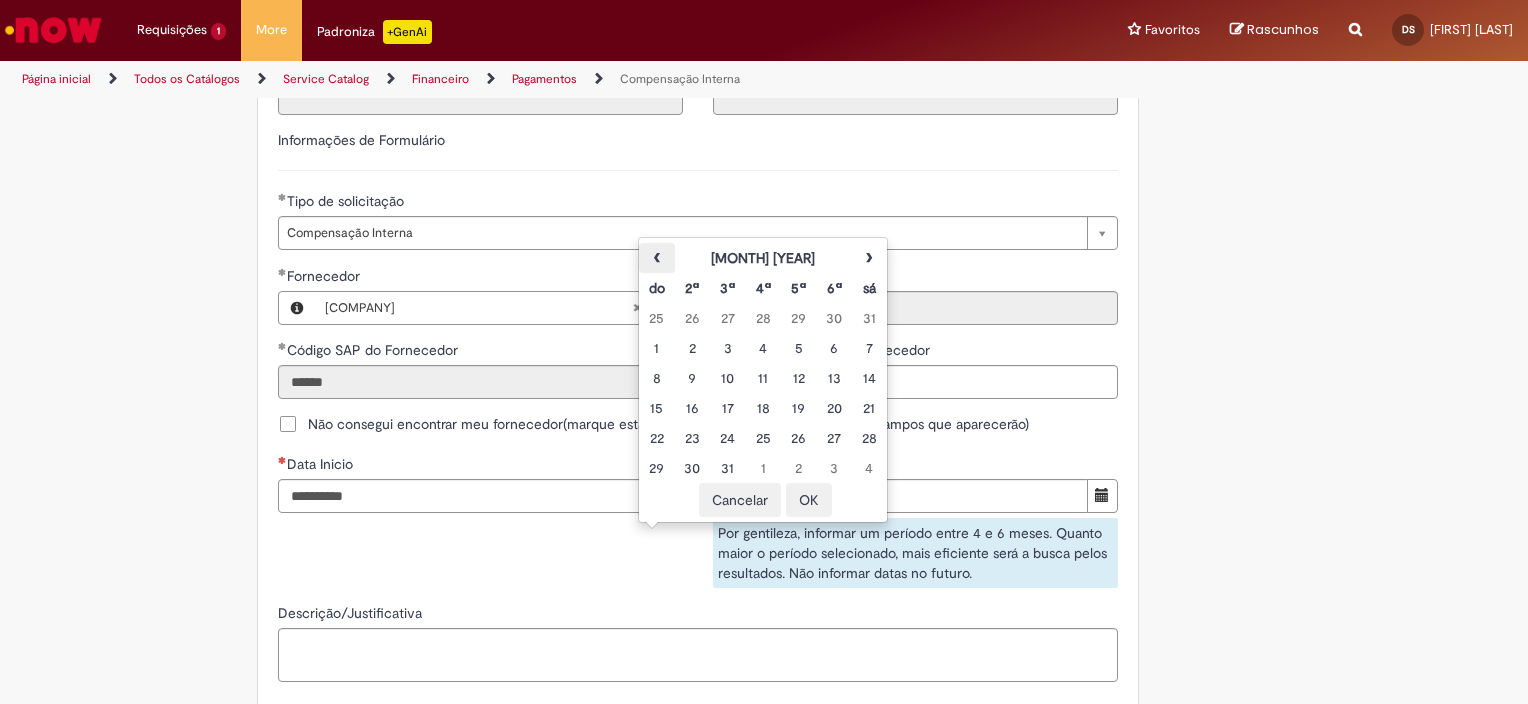click on "‹" at bounding box center (656, 258) 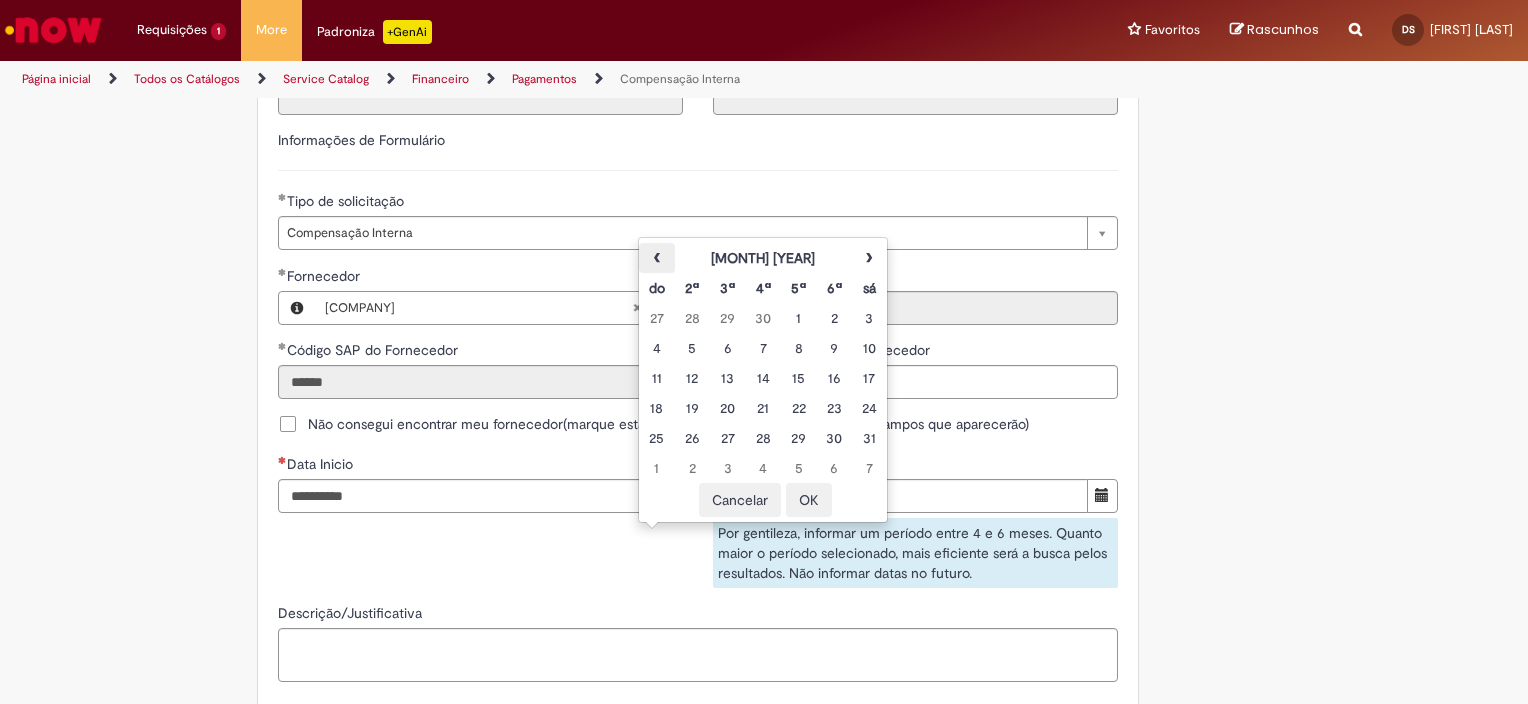click on "‹" at bounding box center [656, 258] 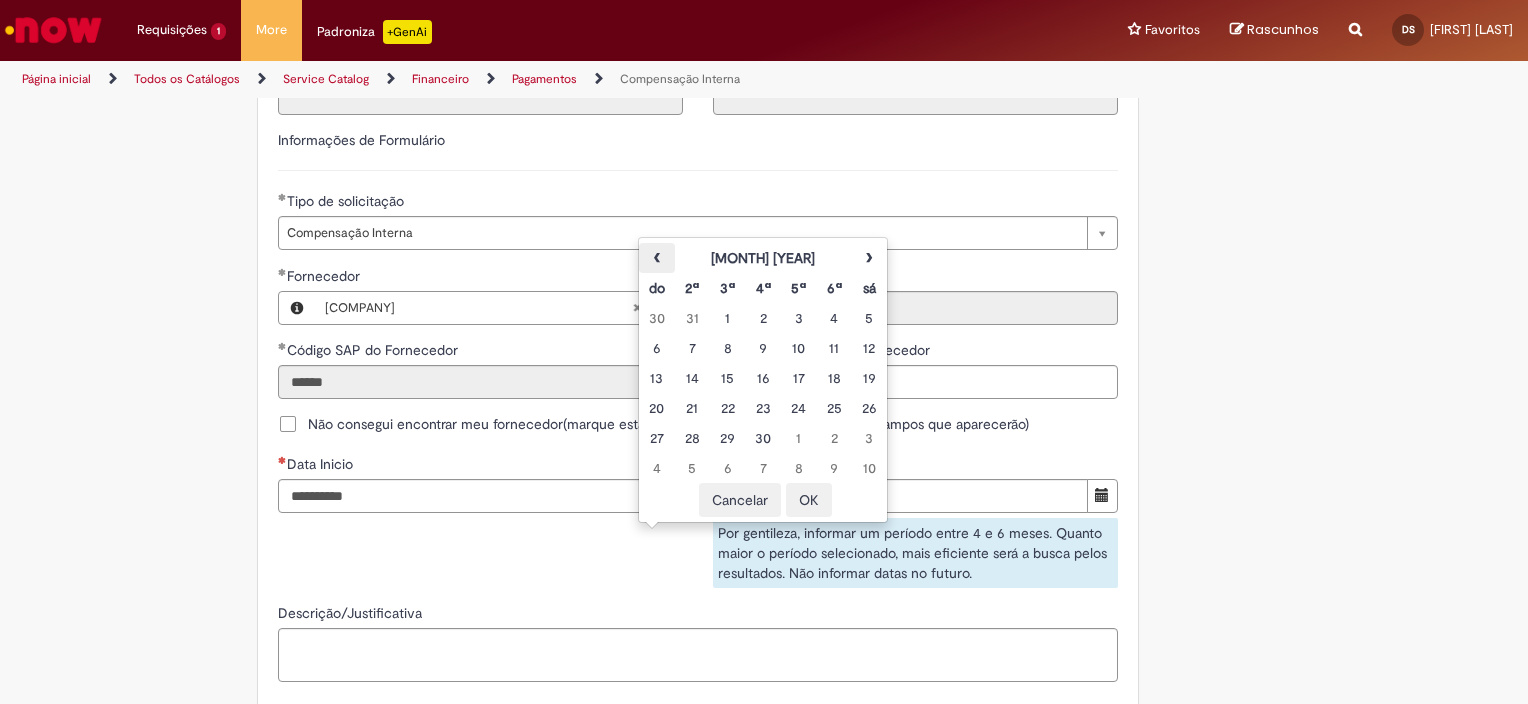 click on "‹" at bounding box center (656, 258) 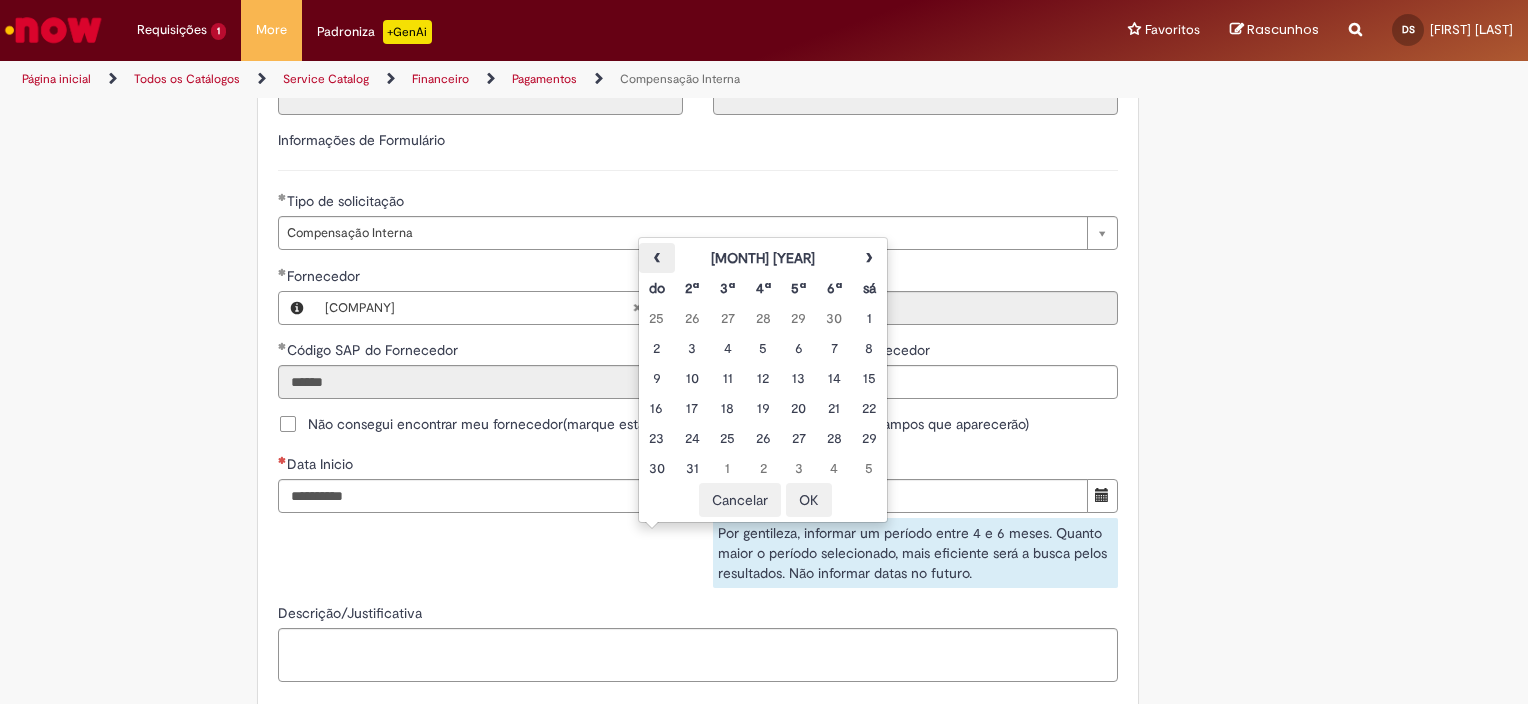 click on "‹" at bounding box center [656, 258] 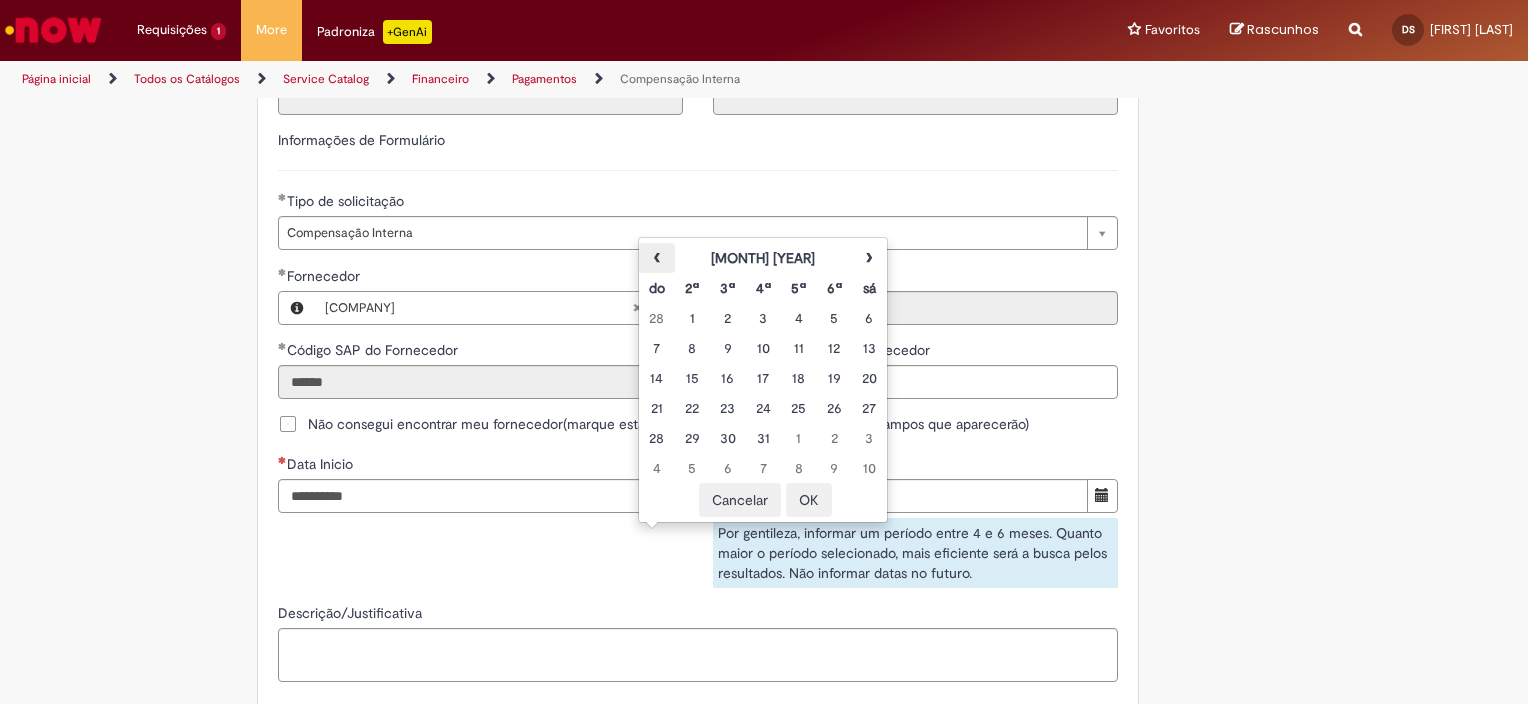click on "‹" at bounding box center [656, 258] 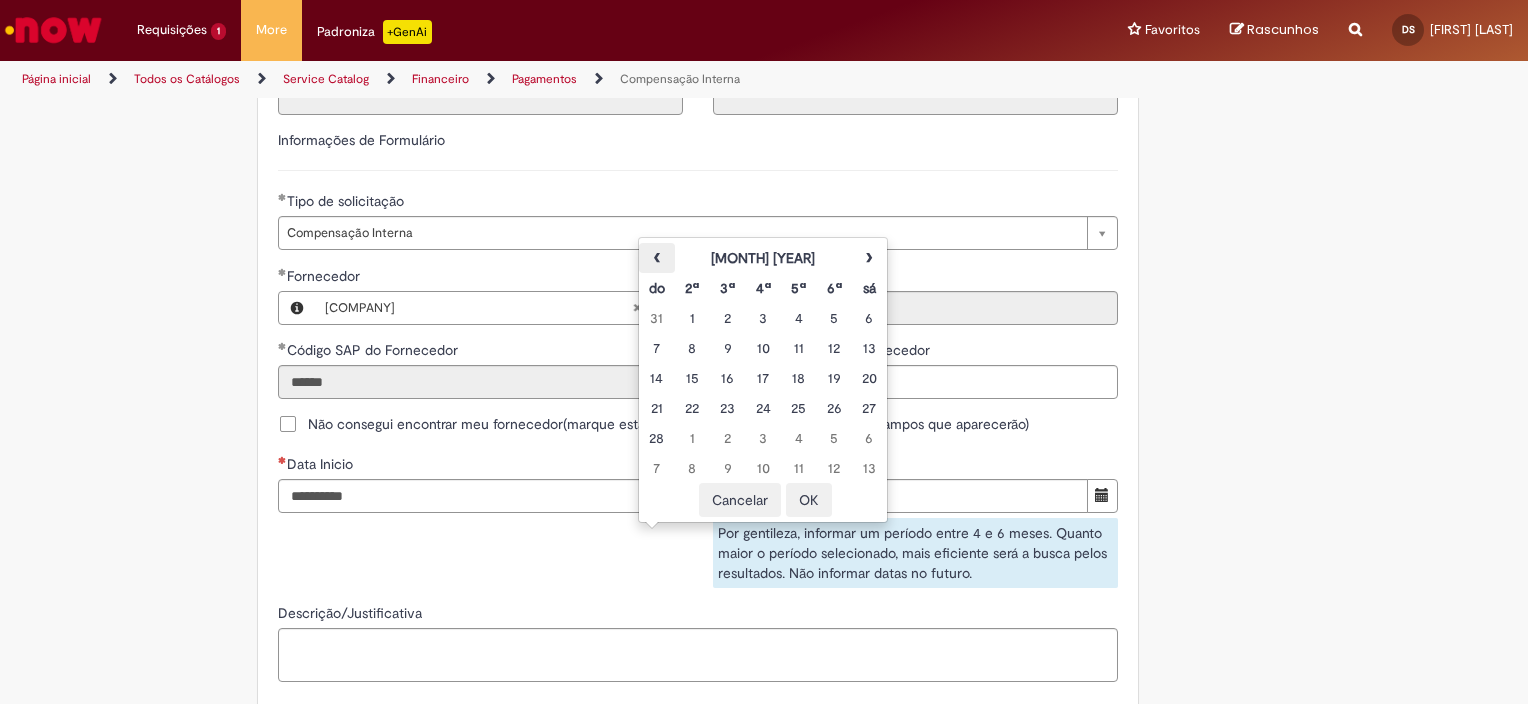 click on "‹" at bounding box center (656, 258) 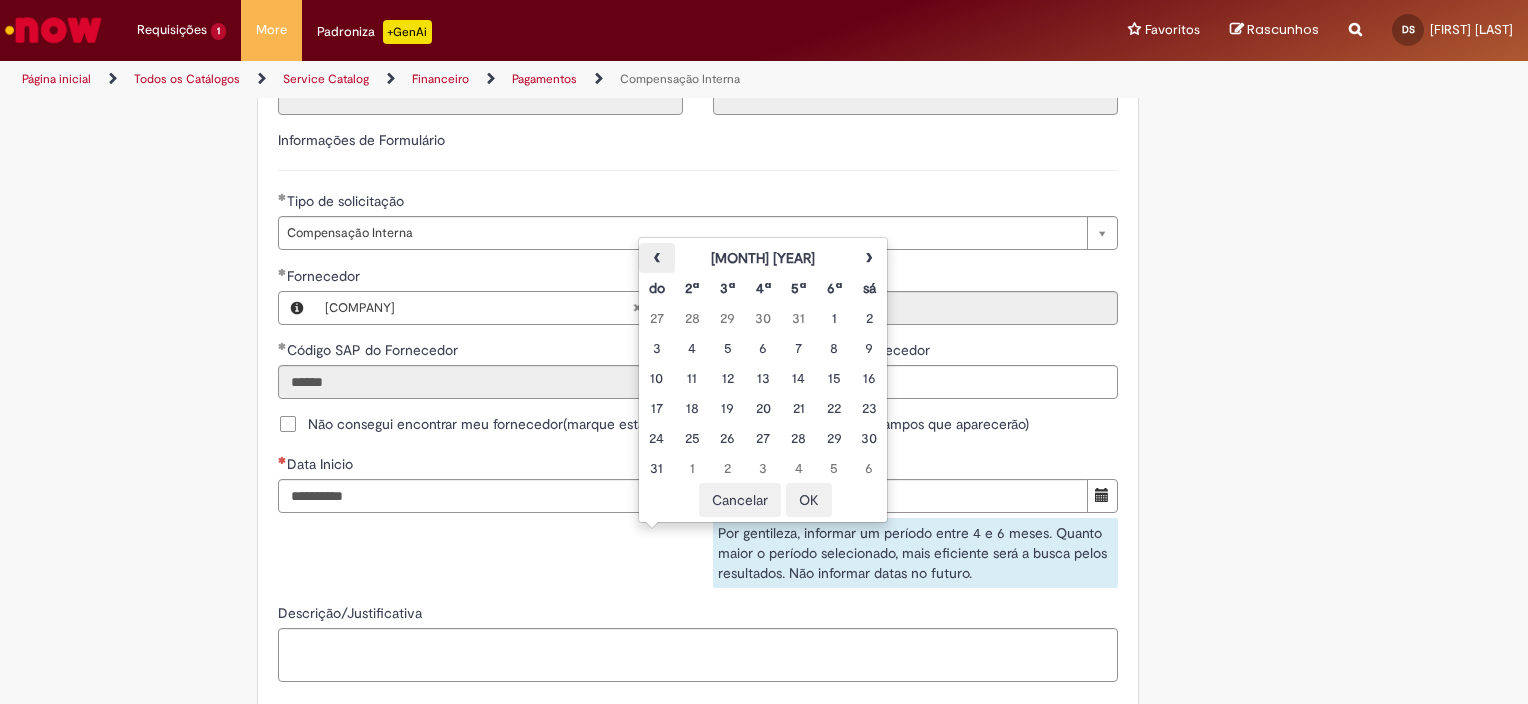 click on "‹" at bounding box center [656, 258] 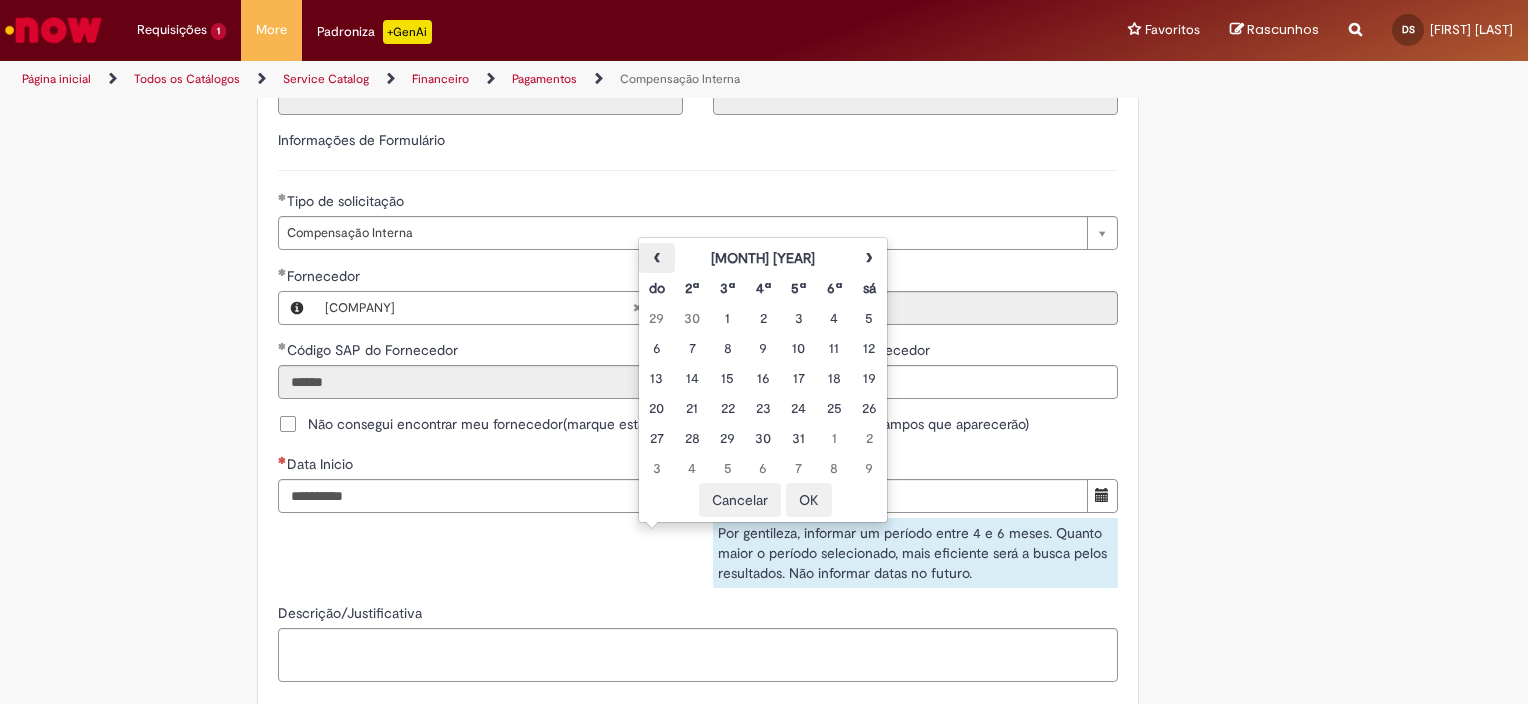 click on "‹" at bounding box center (656, 258) 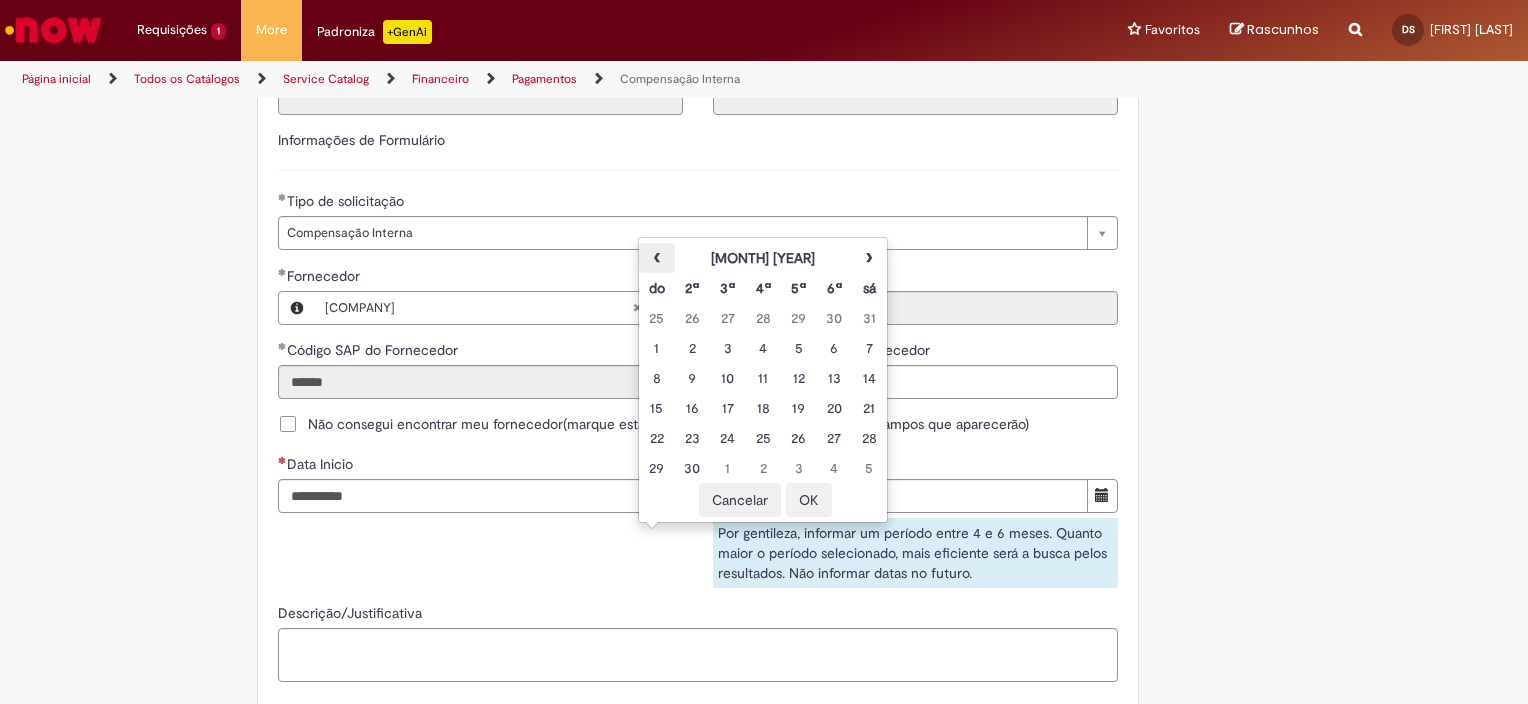 click on "‹" at bounding box center (656, 258) 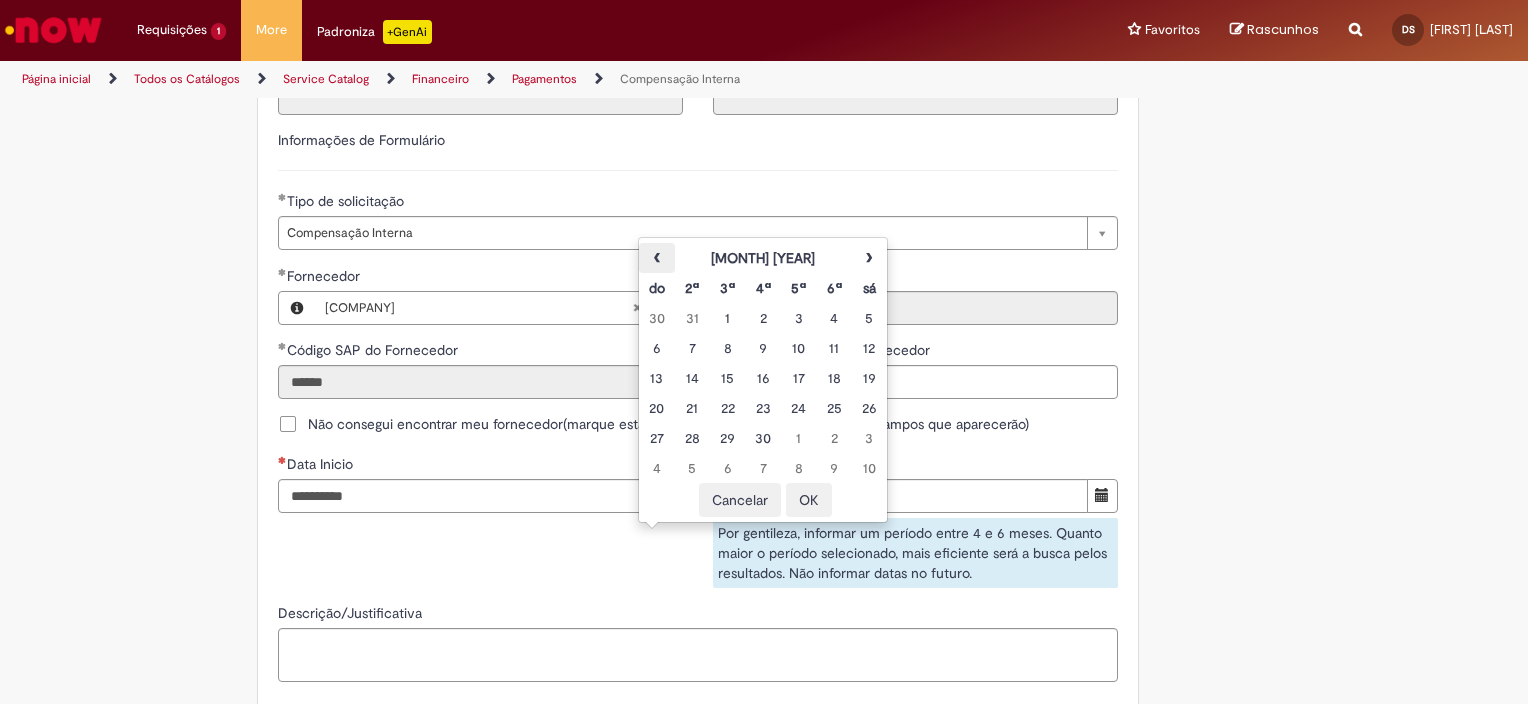 click on "‹" at bounding box center (656, 258) 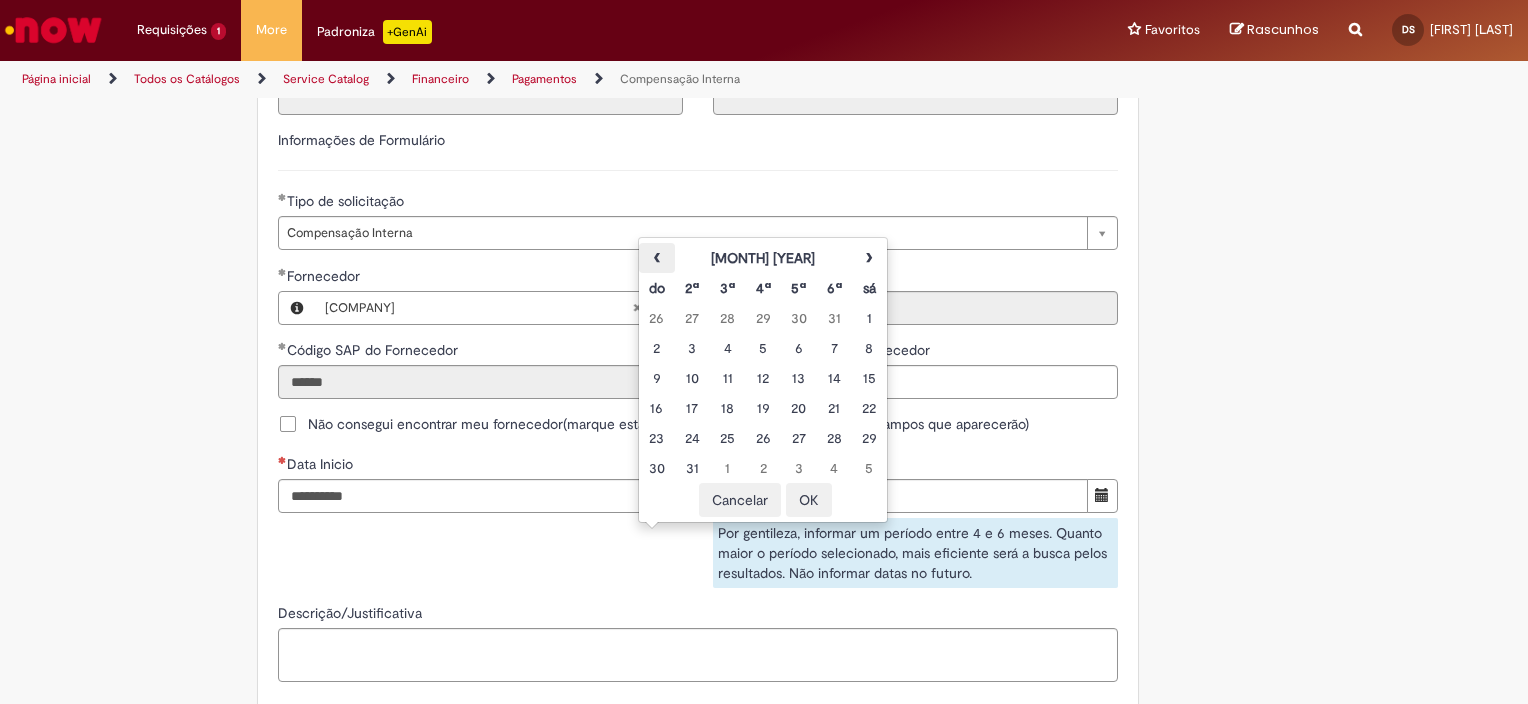 click on "‹" at bounding box center [656, 258] 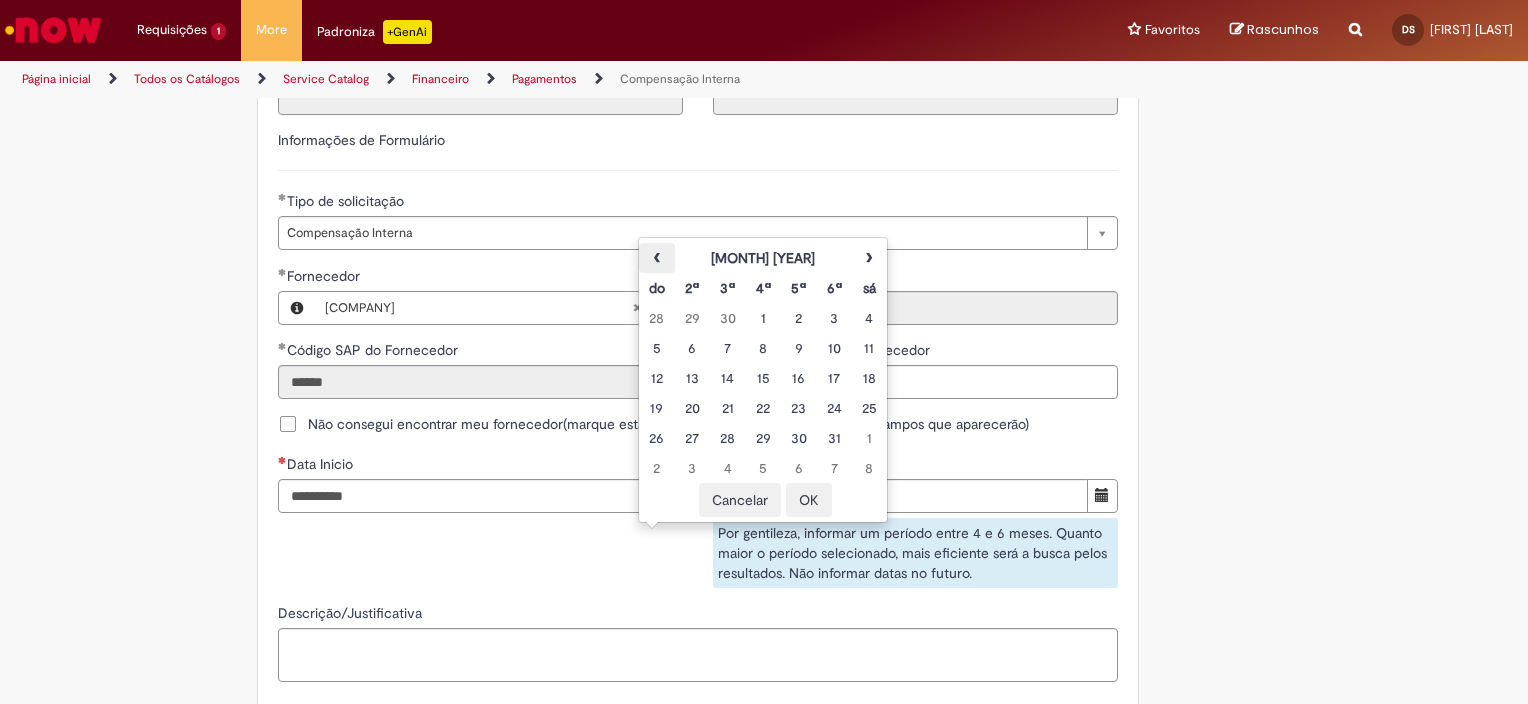 click on "‹" at bounding box center (656, 258) 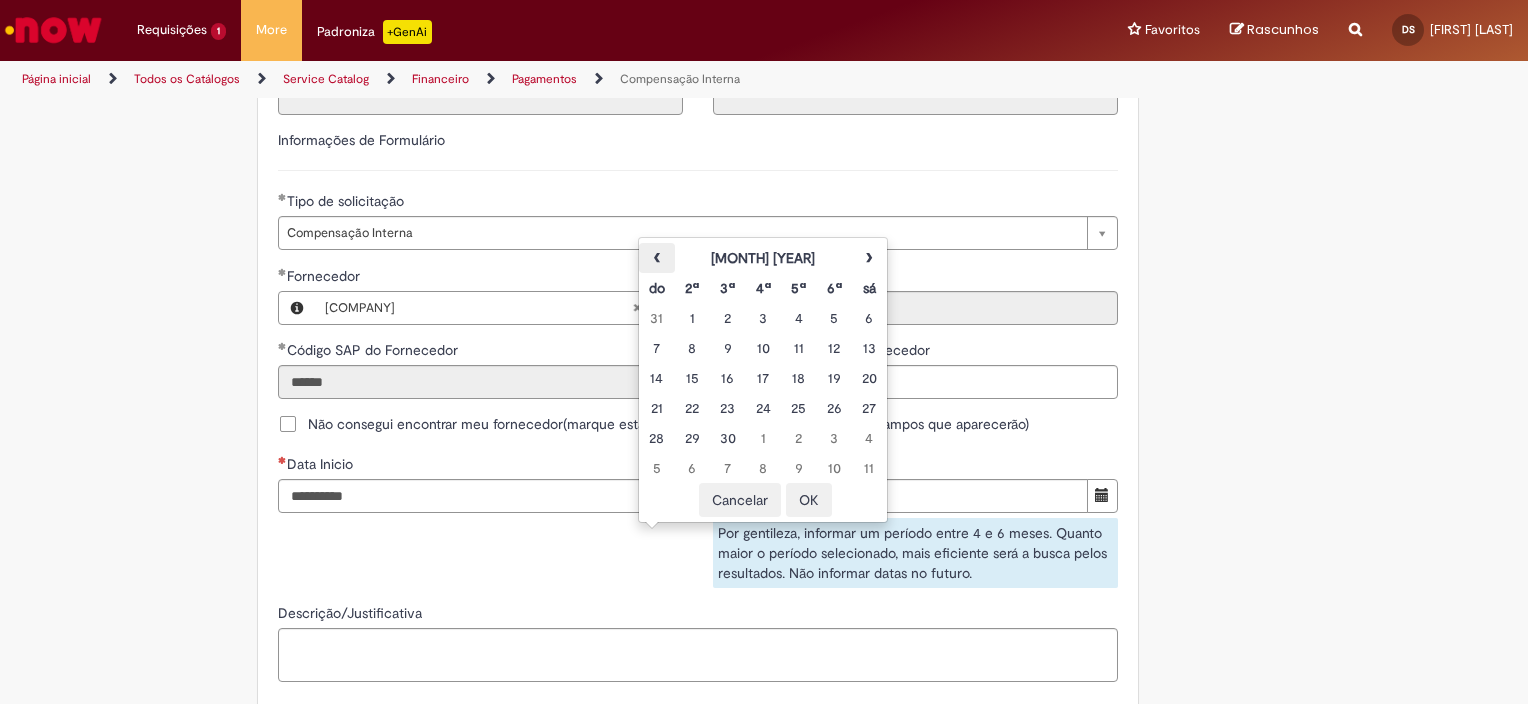 click on "‹" at bounding box center [656, 258] 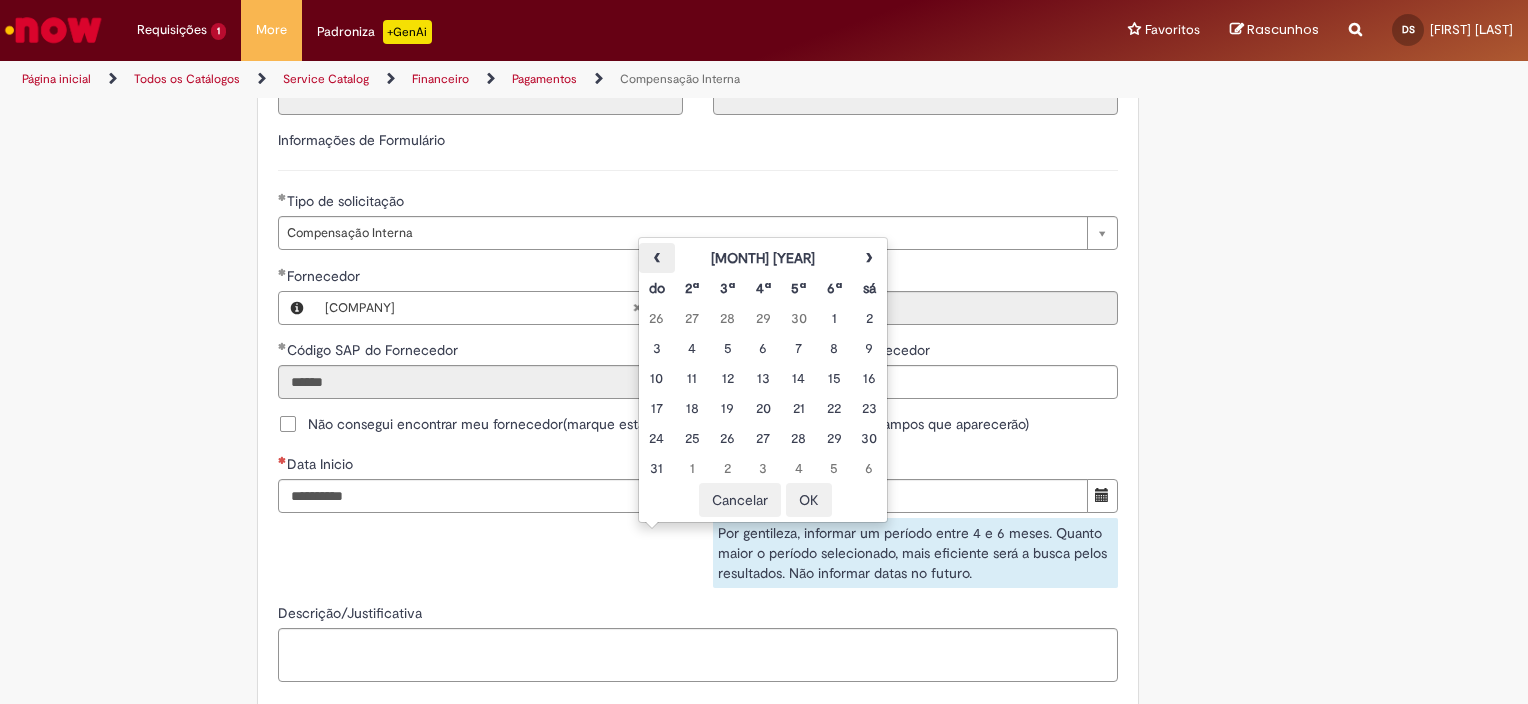 click on "‹" at bounding box center (656, 258) 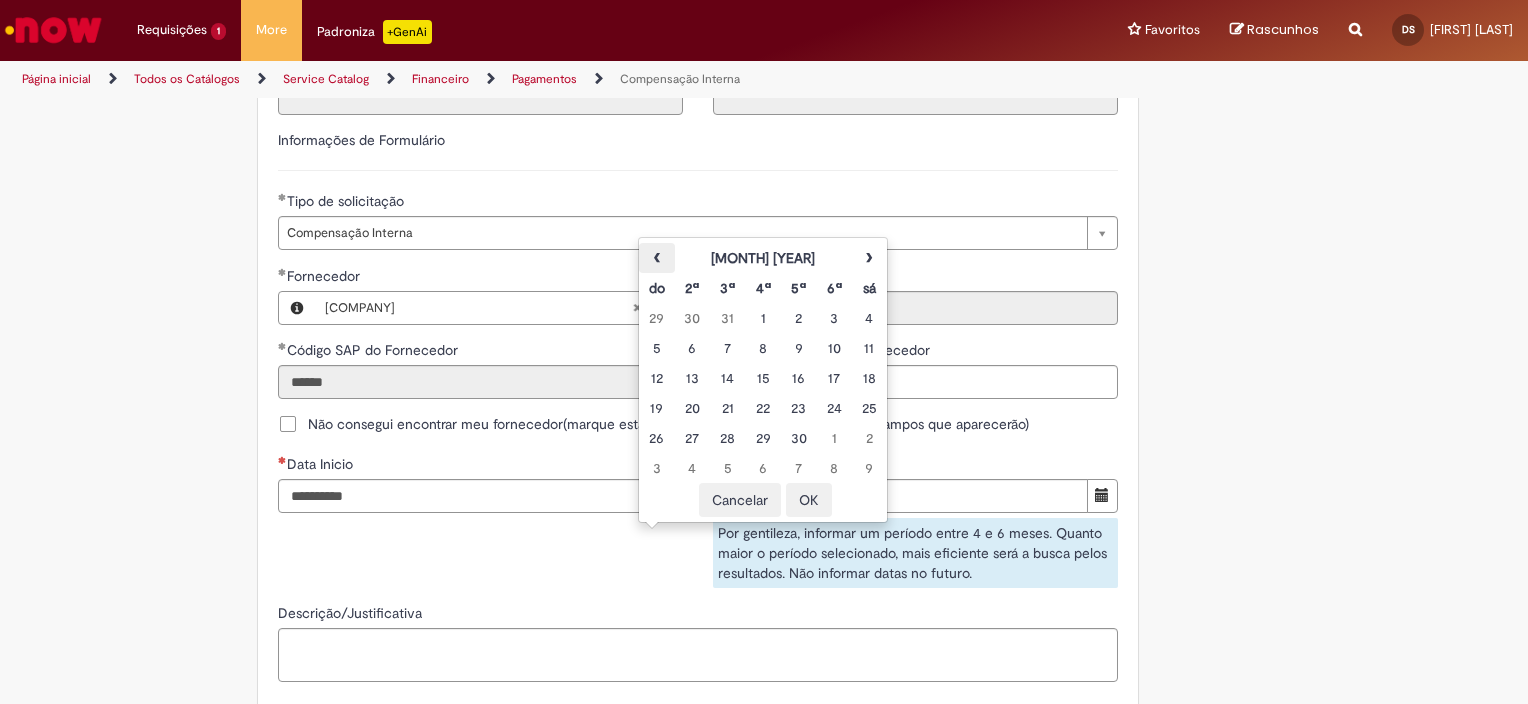 click on "‹" at bounding box center [656, 258] 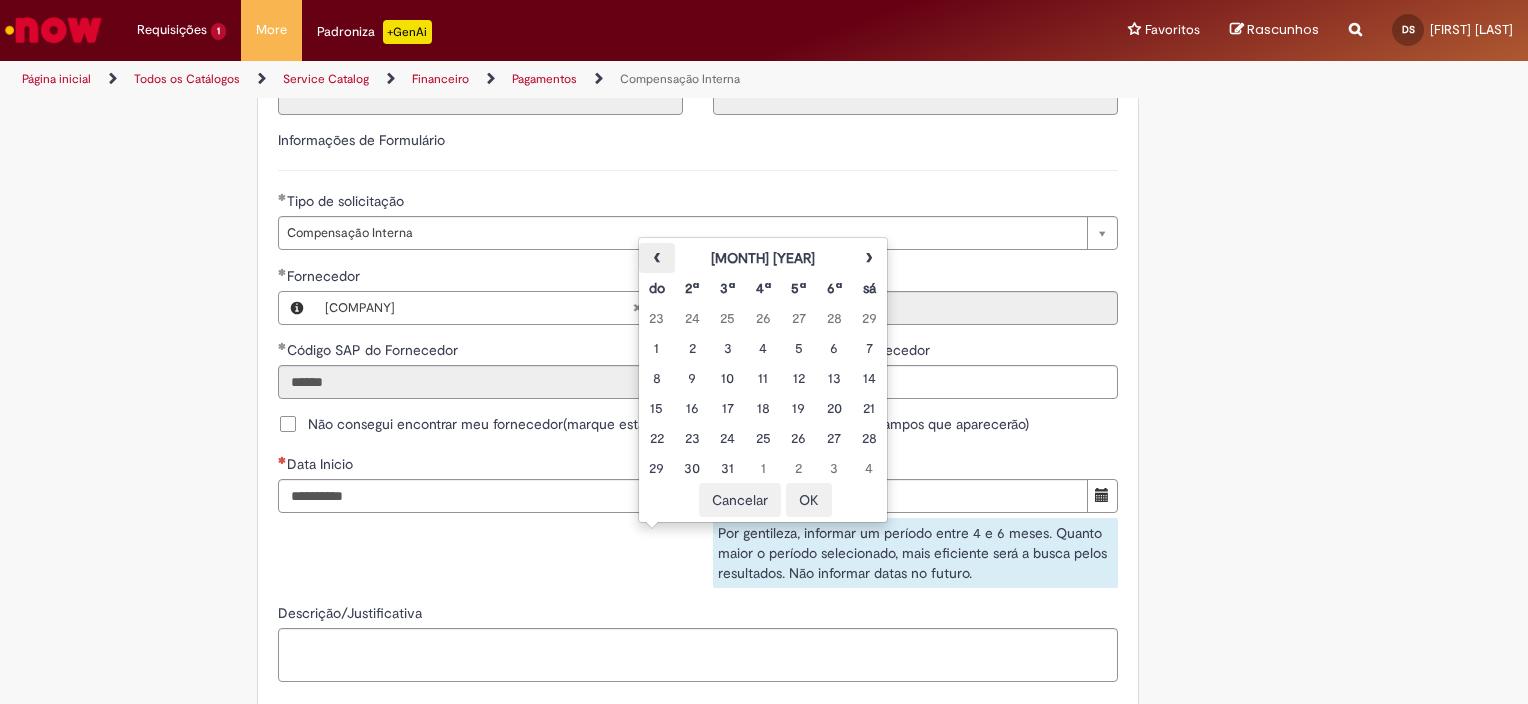click on "‹" at bounding box center (656, 258) 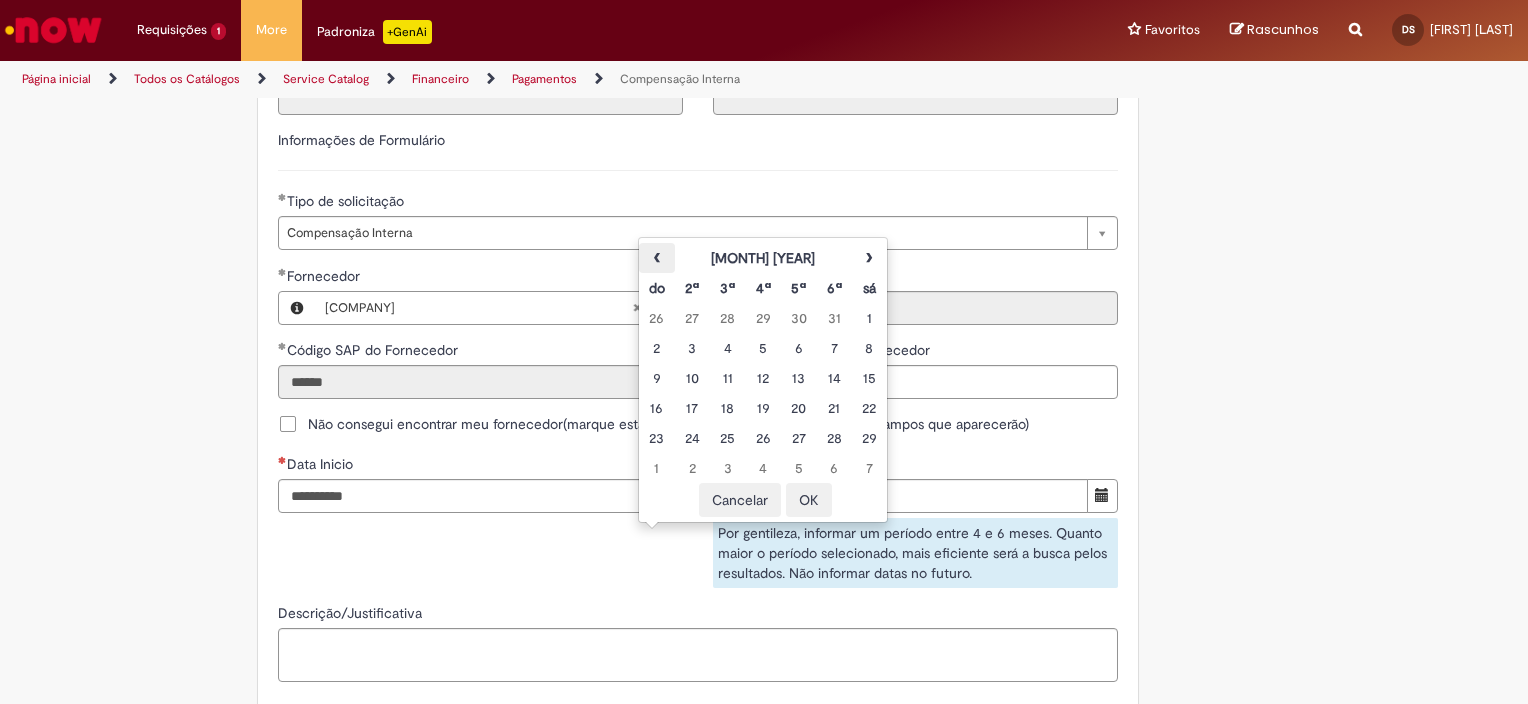 click on "‹" at bounding box center (656, 258) 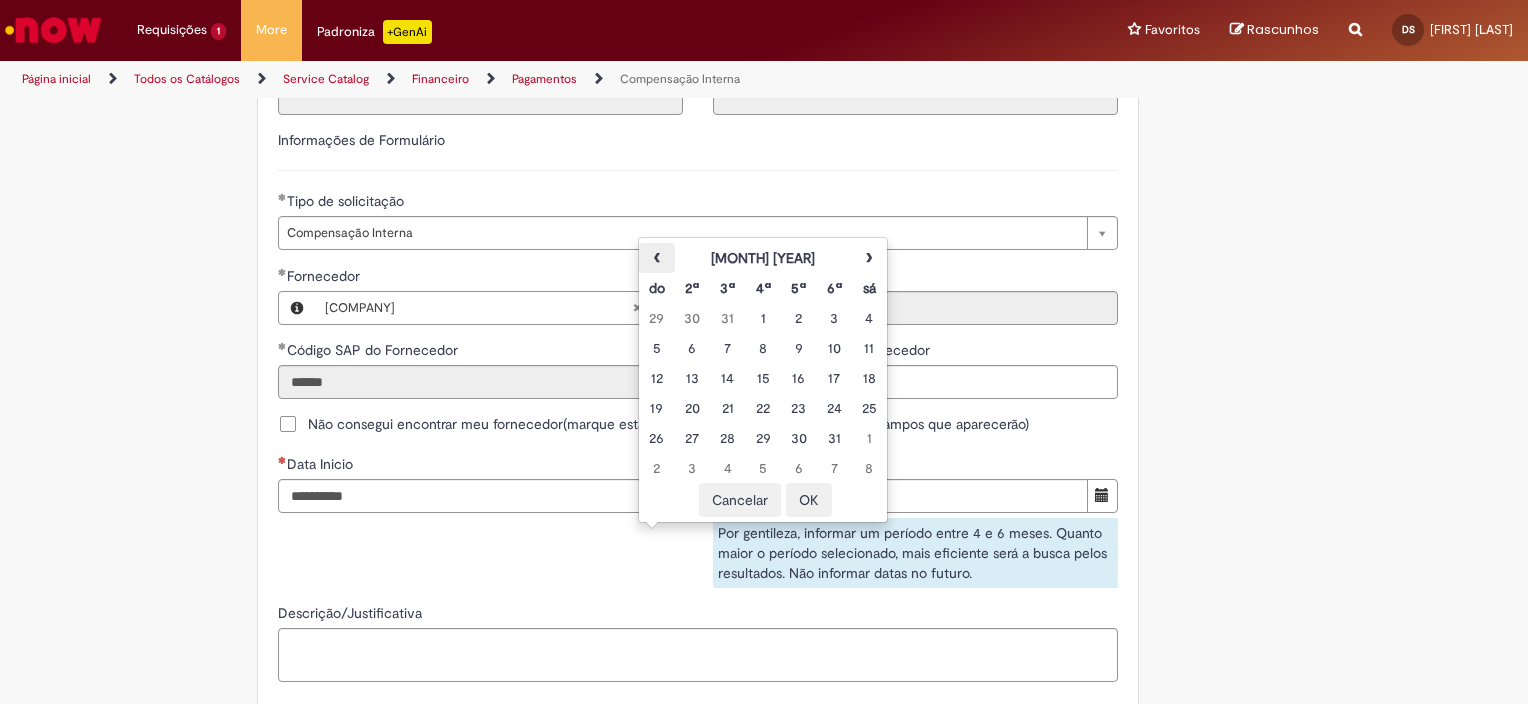 click on "‹" at bounding box center (656, 258) 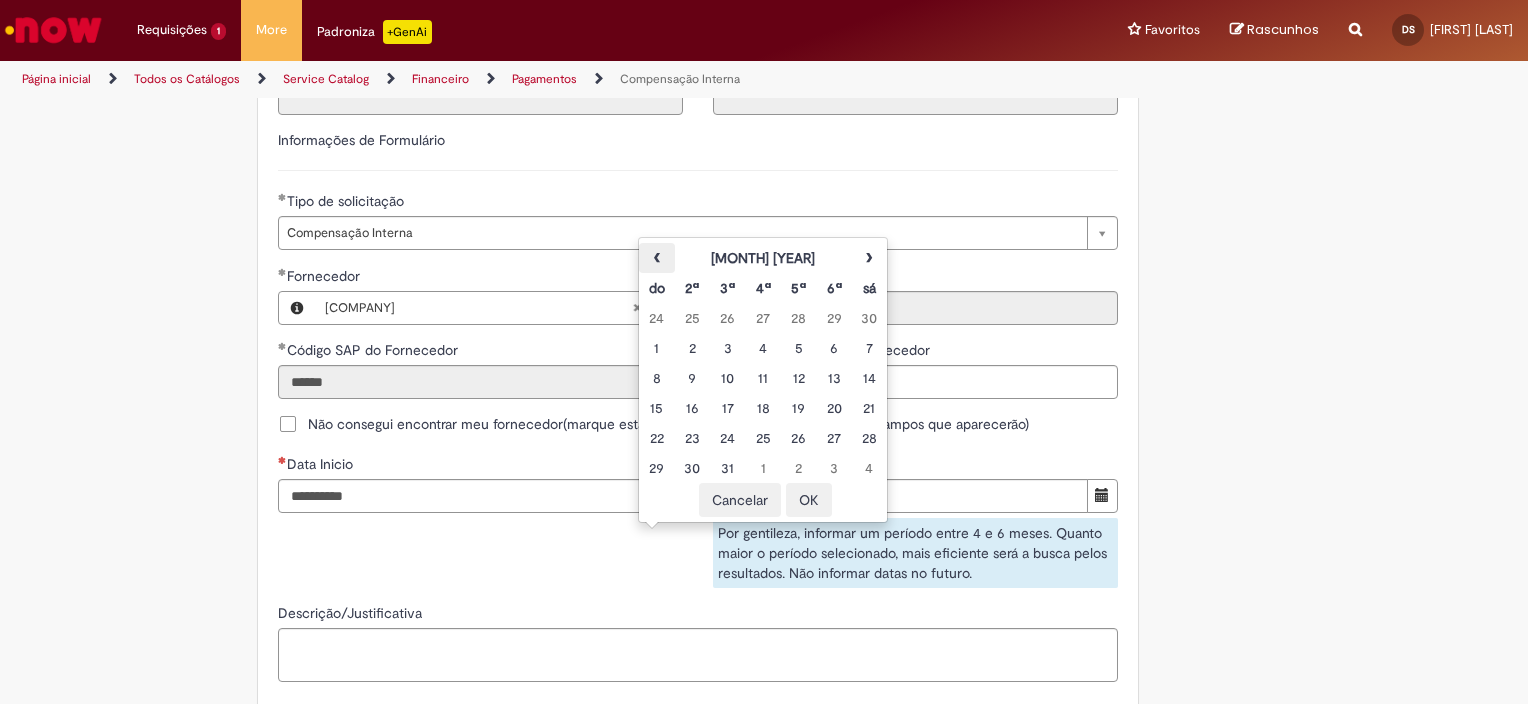 click on "‹" at bounding box center (656, 258) 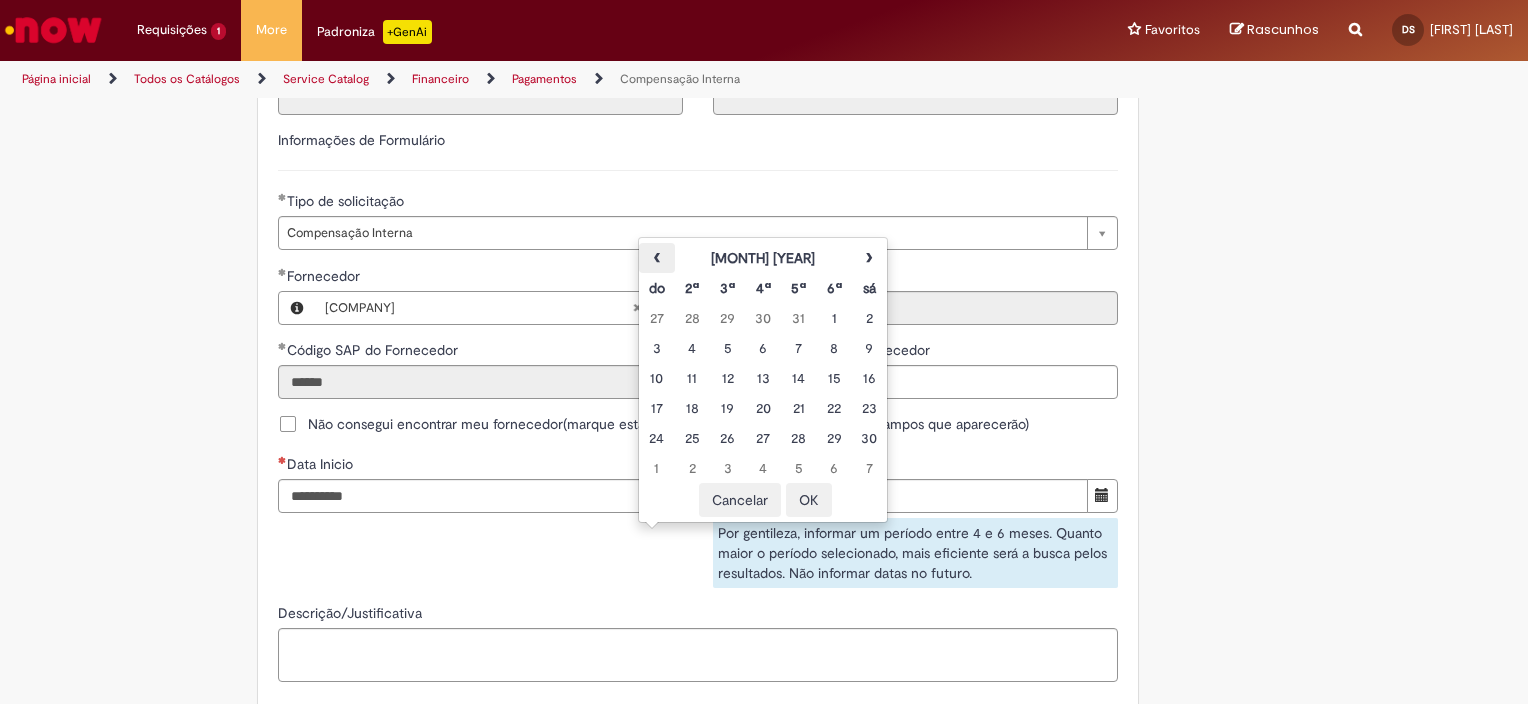 click on "‹" at bounding box center (656, 258) 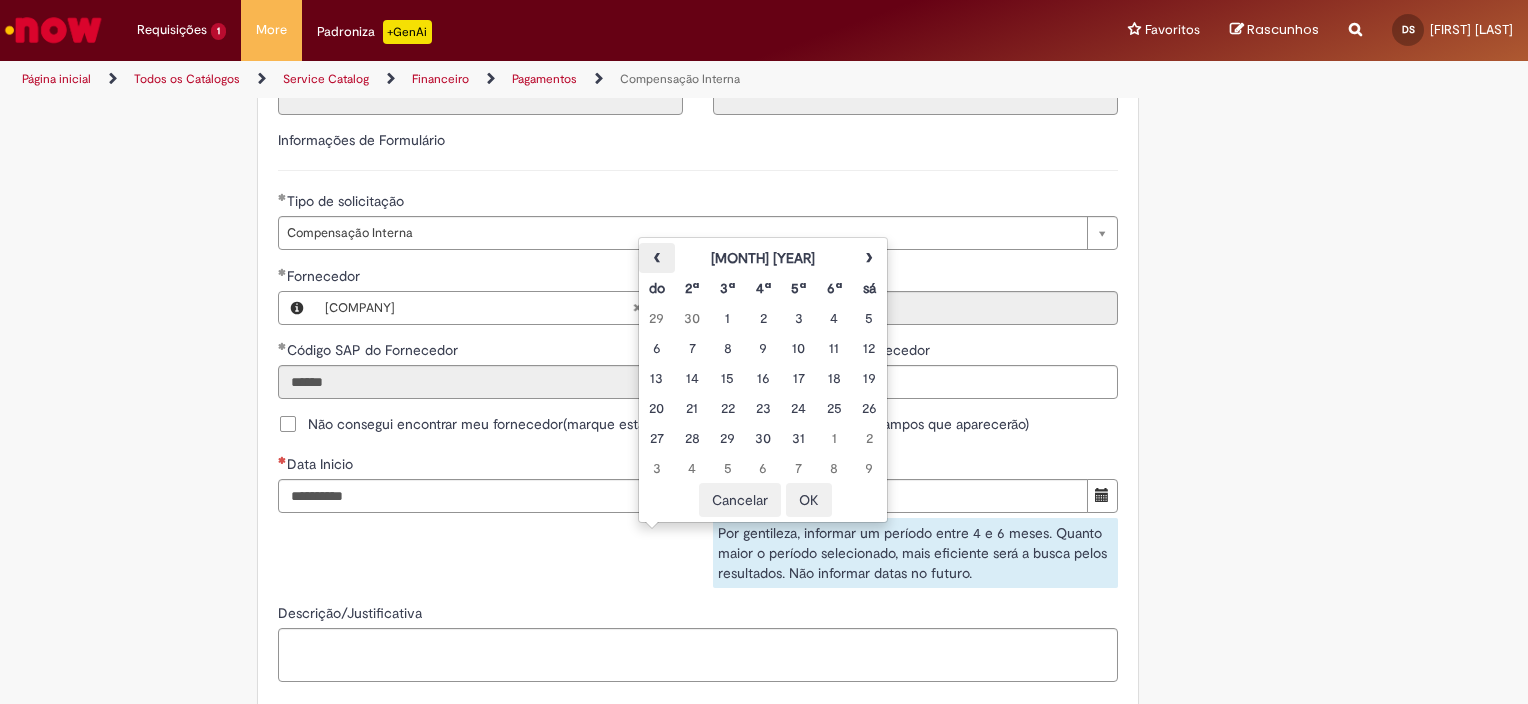 click on "‹" at bounding box center (656, 258) 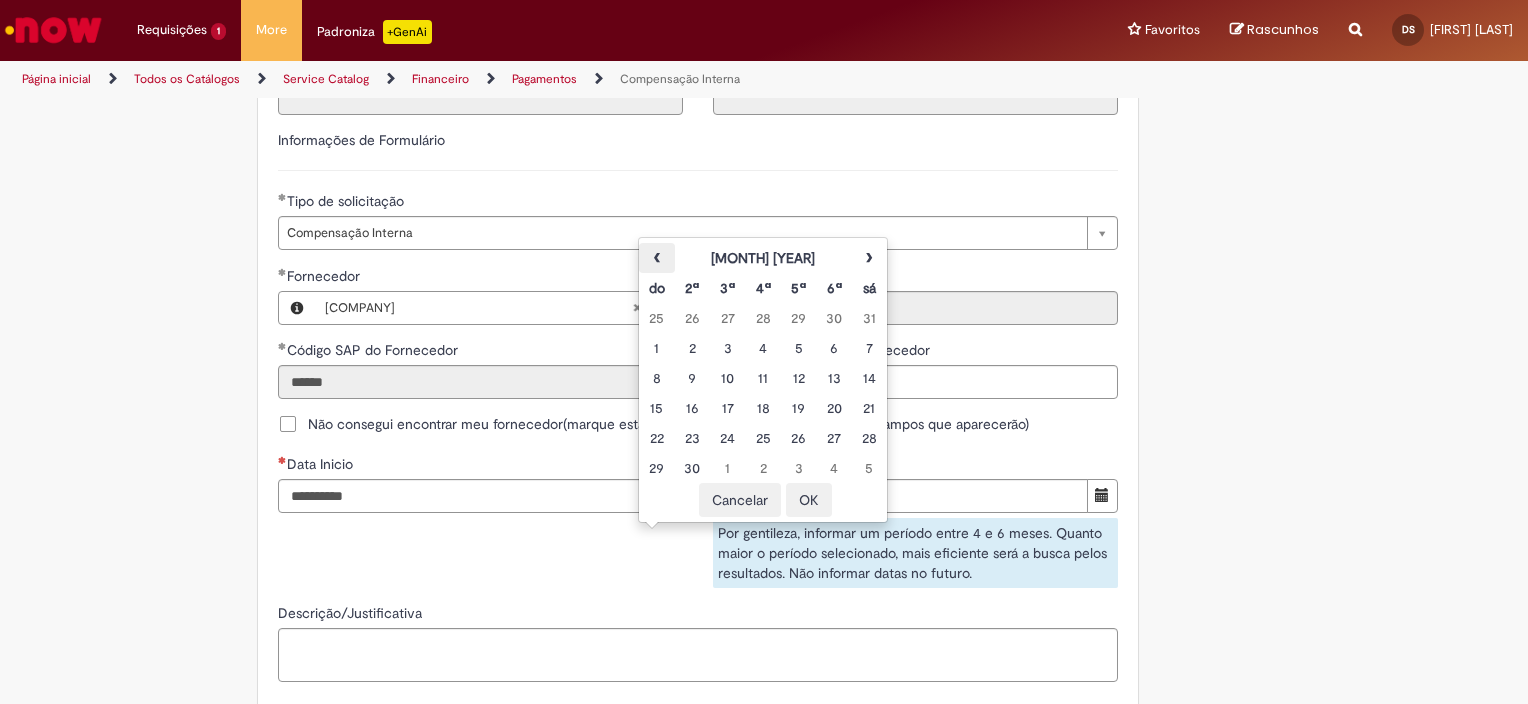 click on "‹" at bounding box center [656, 258] 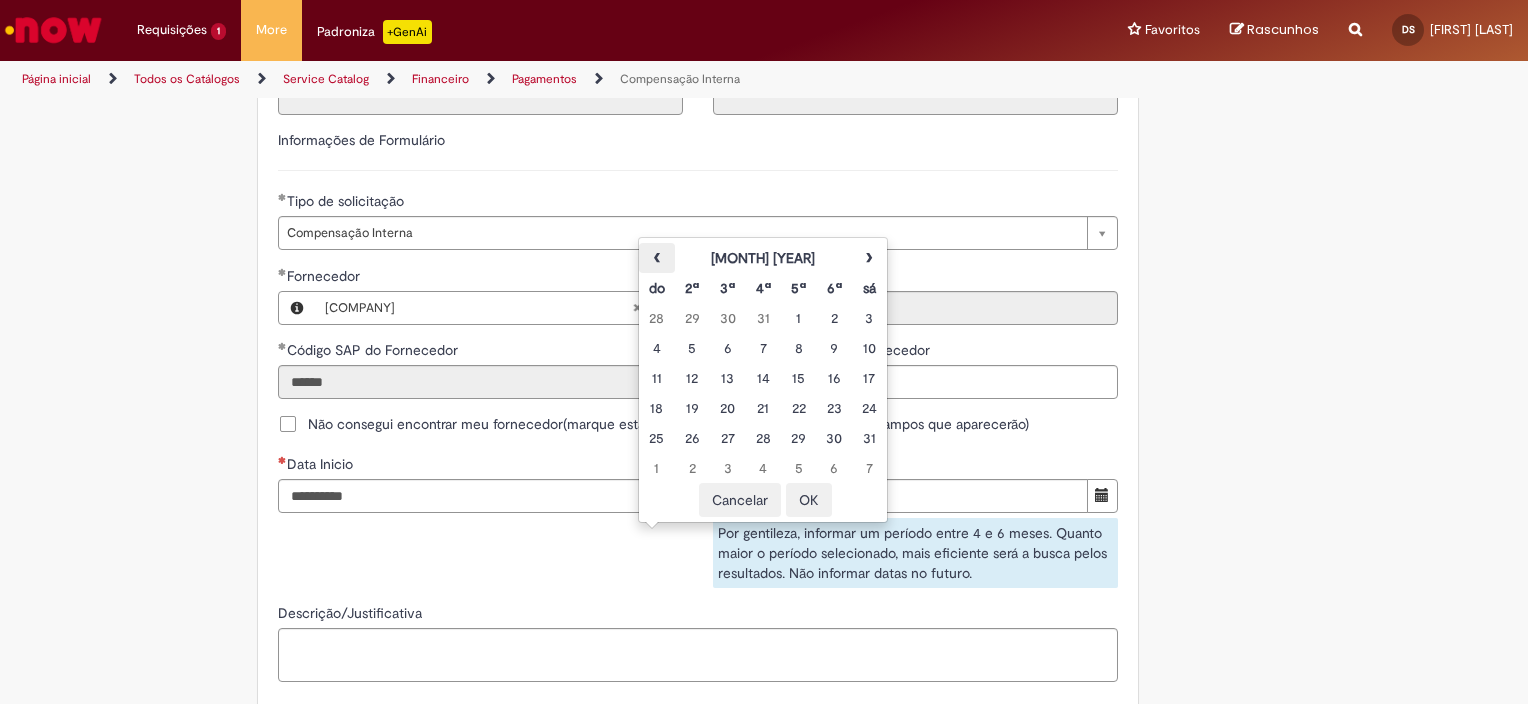 click on "‹" at bounding box center (656, 258) 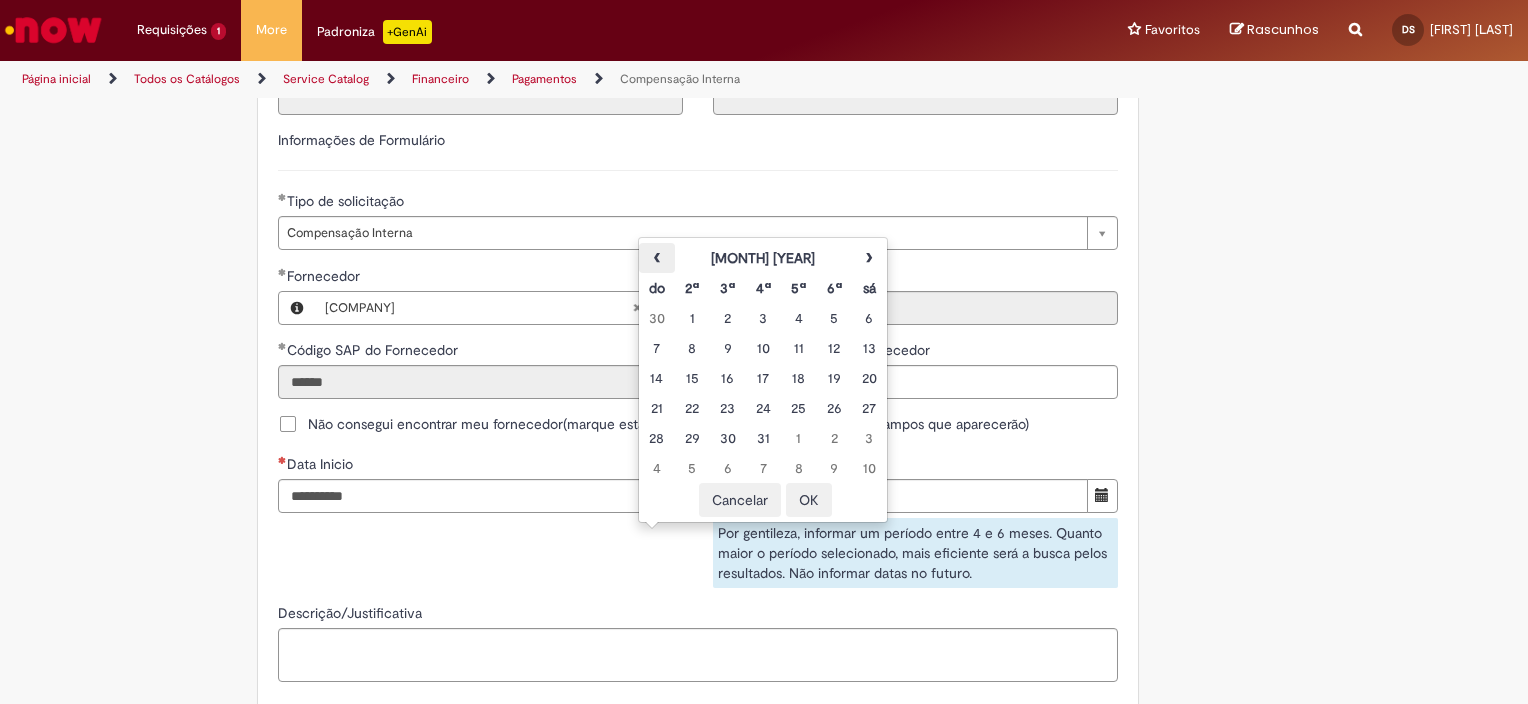 click on "‹" at bounding box center (656, 258) 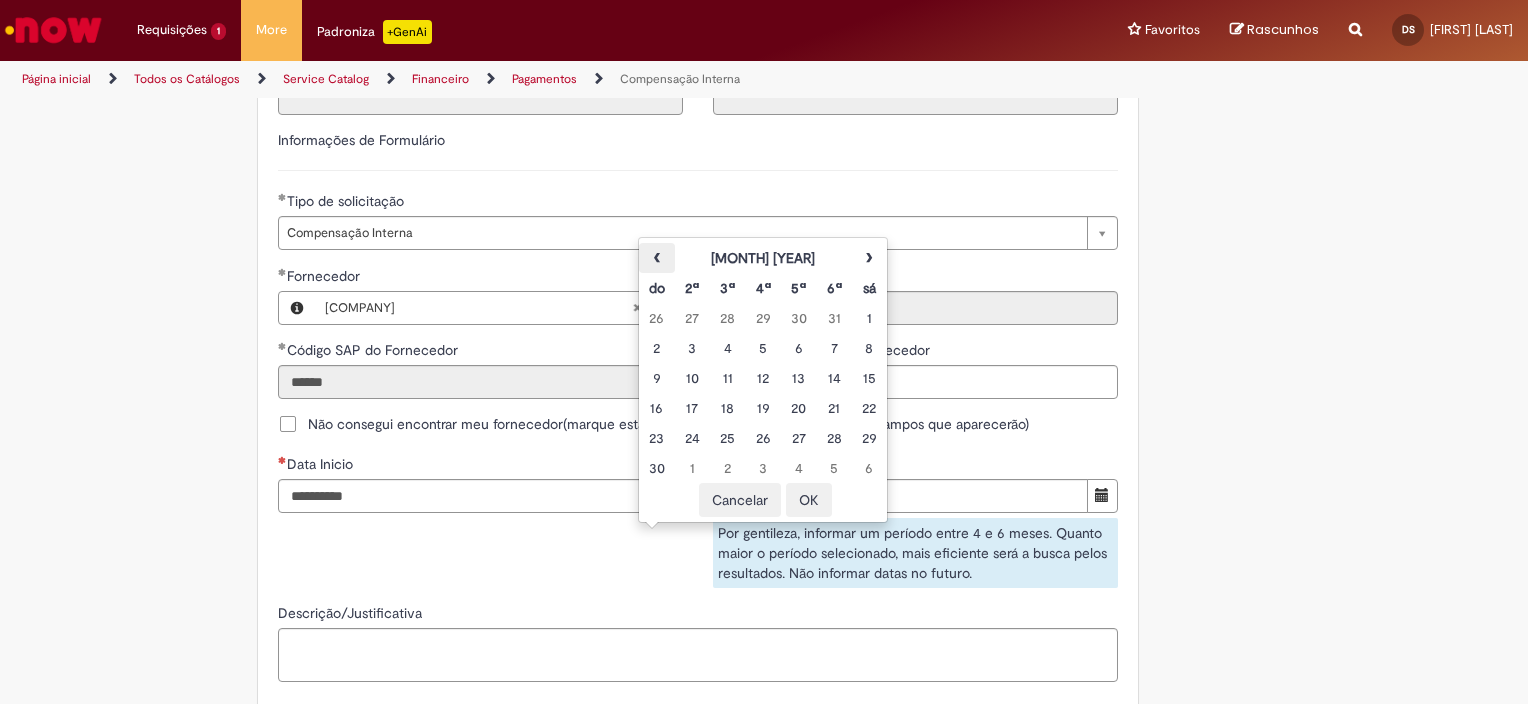 click on "‹" at bounding box center [656, 258] 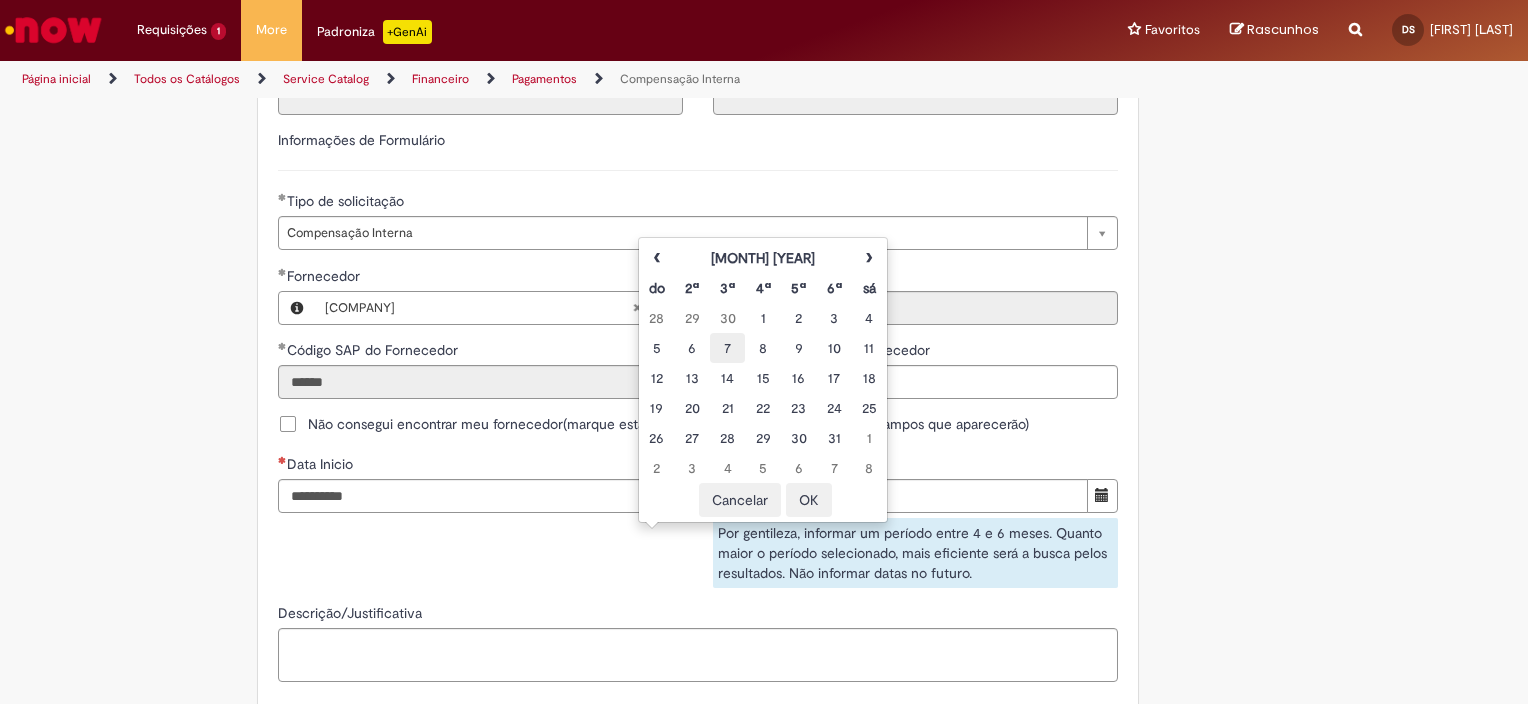 click on "7" at bounding box center (727, 348) 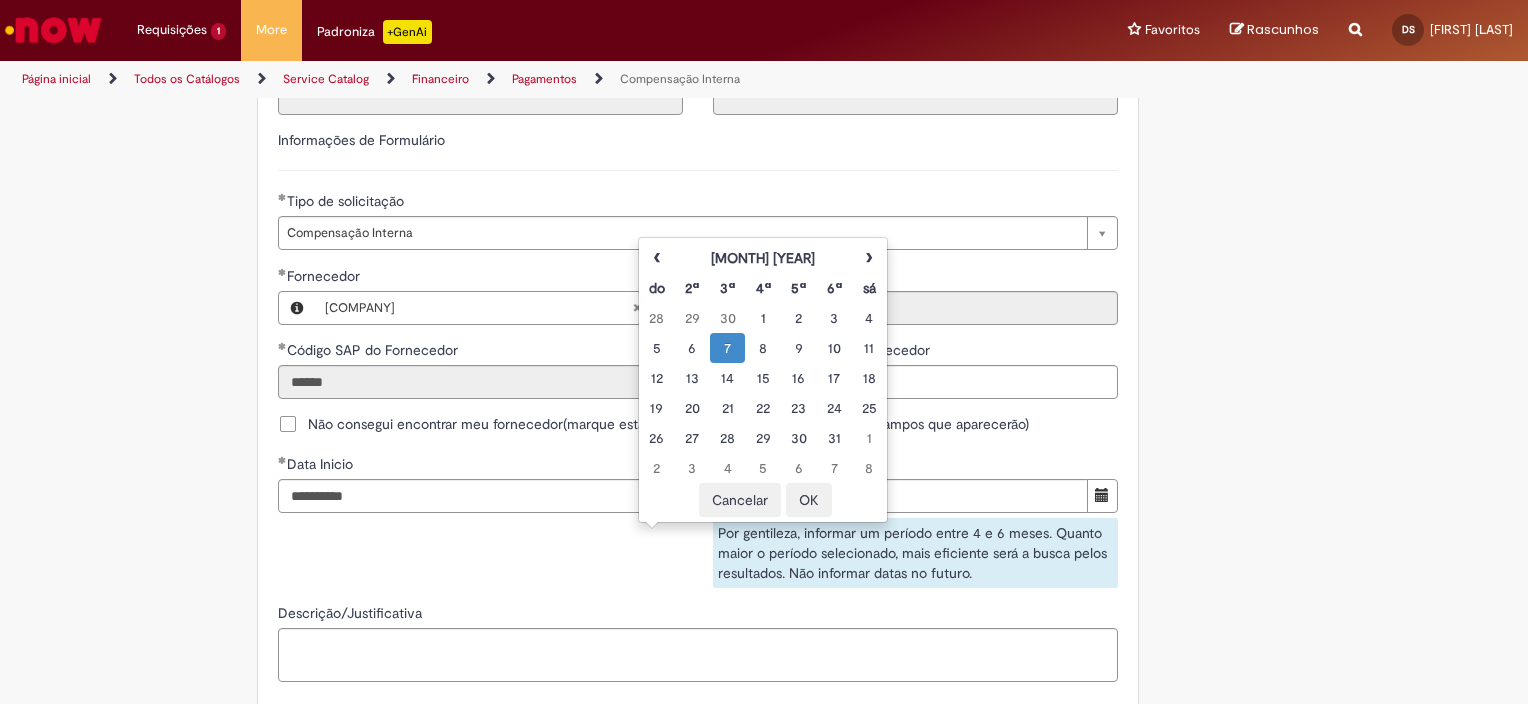 click on "OK" at bounding box center [809, 500] 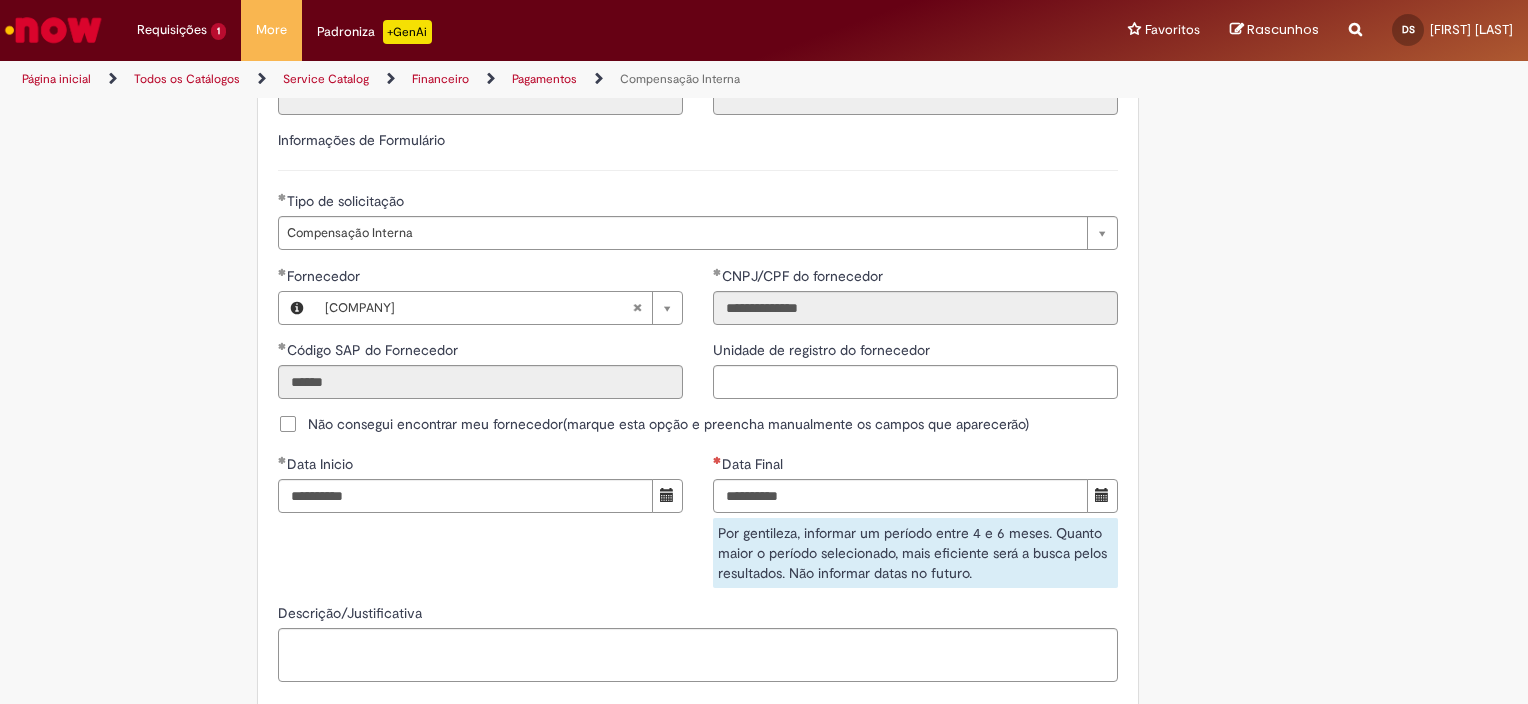 type 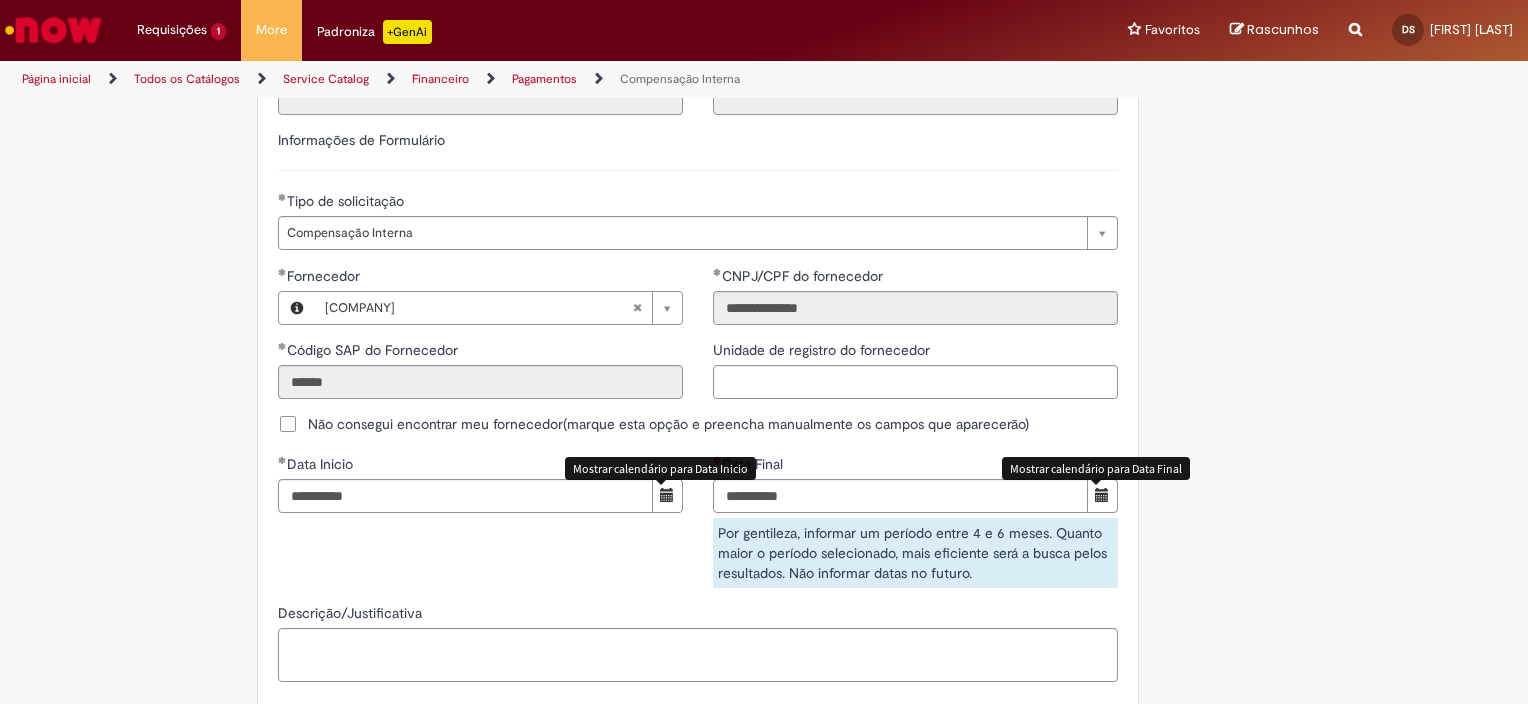 click at bounding box center [1102, 495] 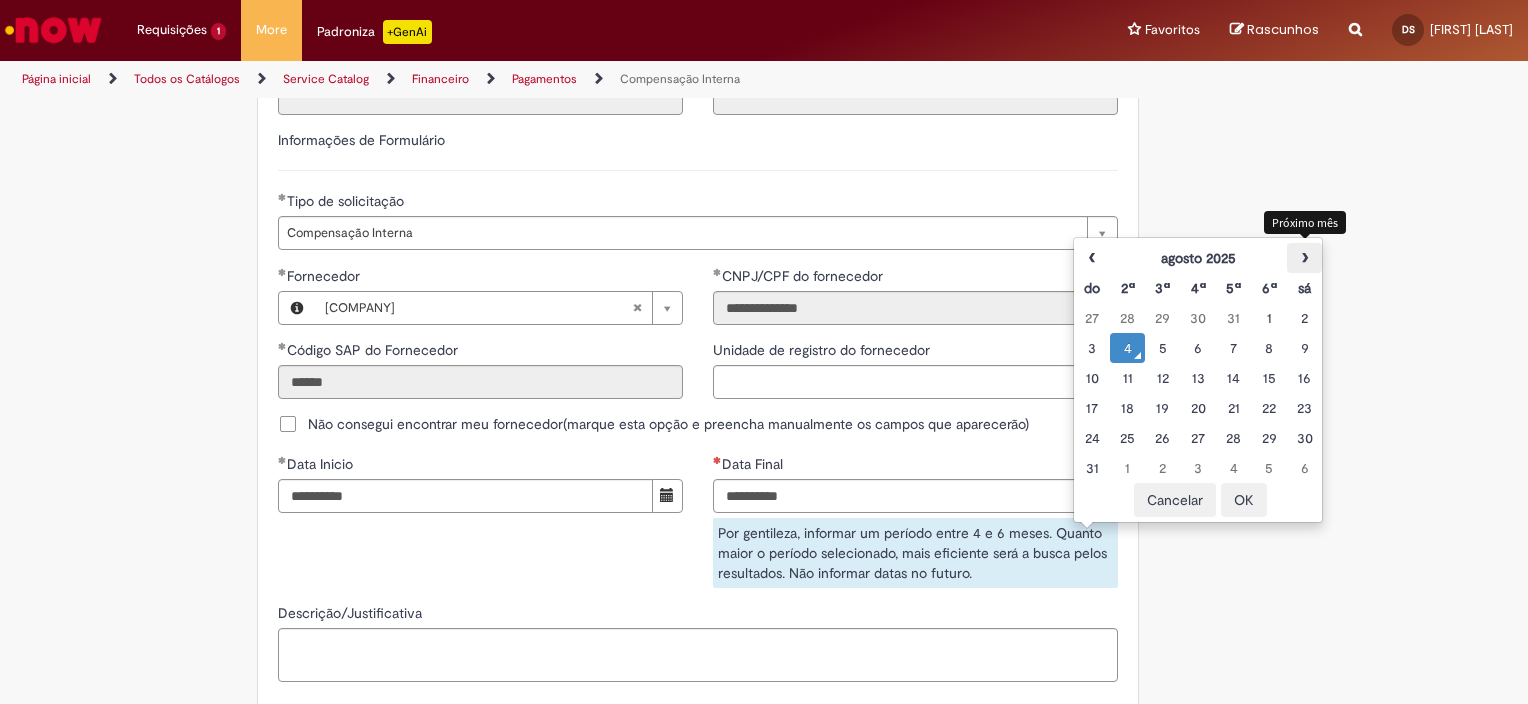click on "›" at bounding box center [1304, 258] 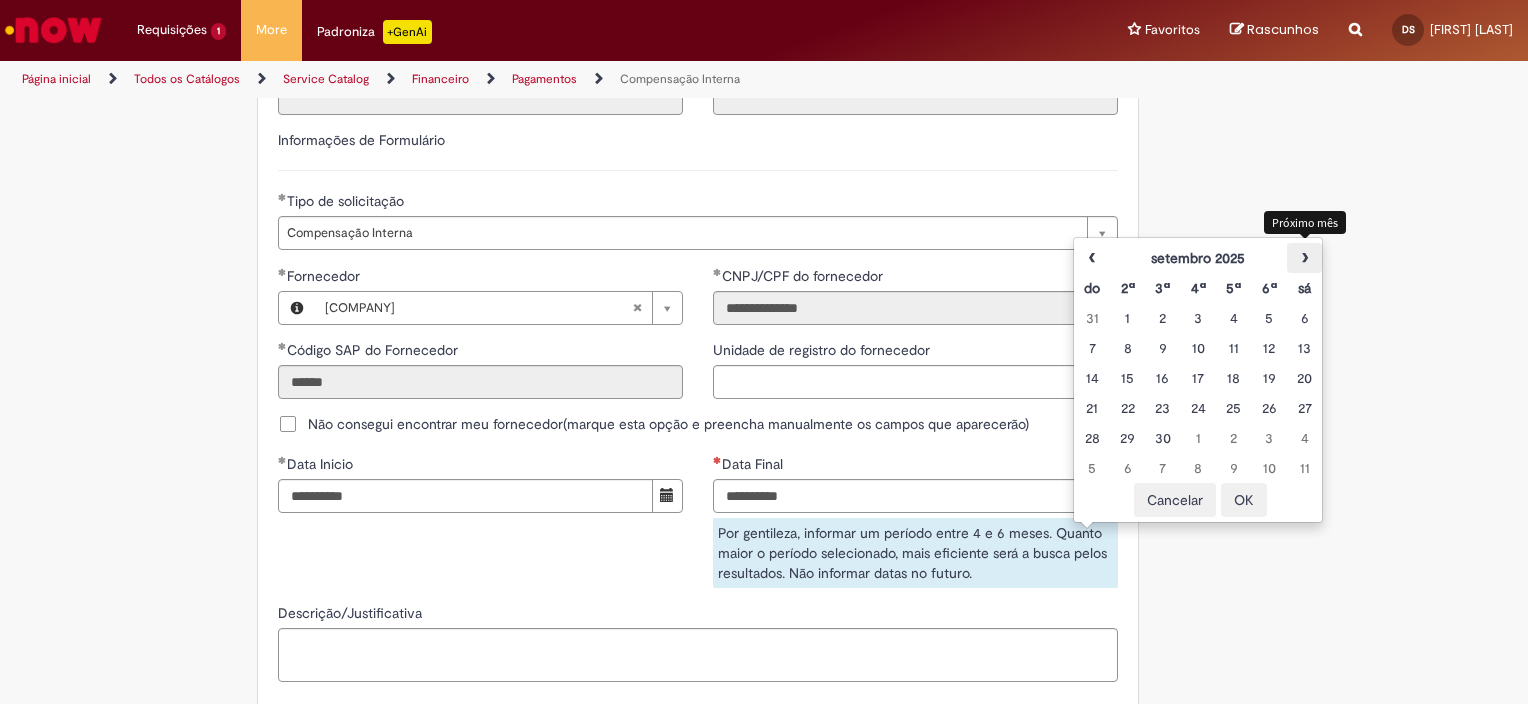 click on "›" at bounding box center [1304, 258] 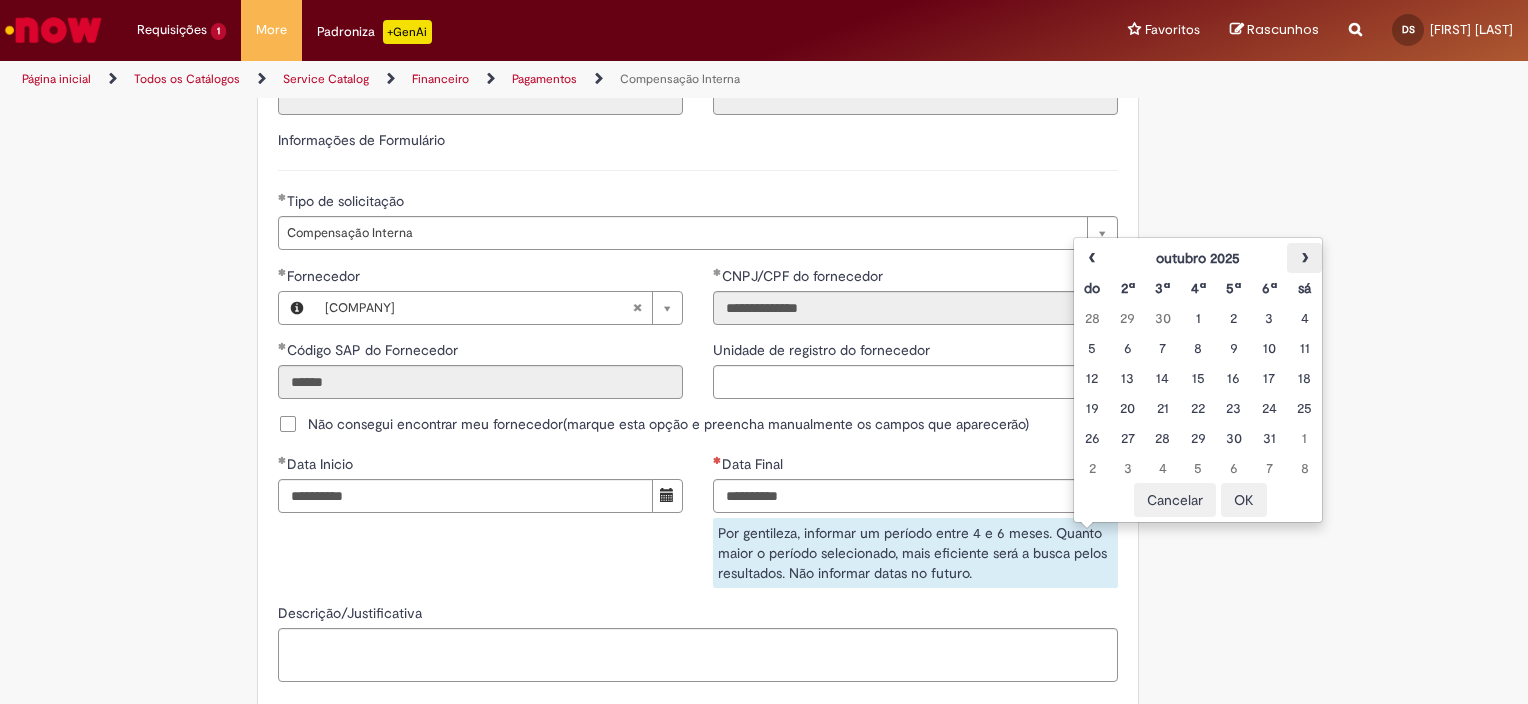 click on "›" at bounding box center (1304, 258) 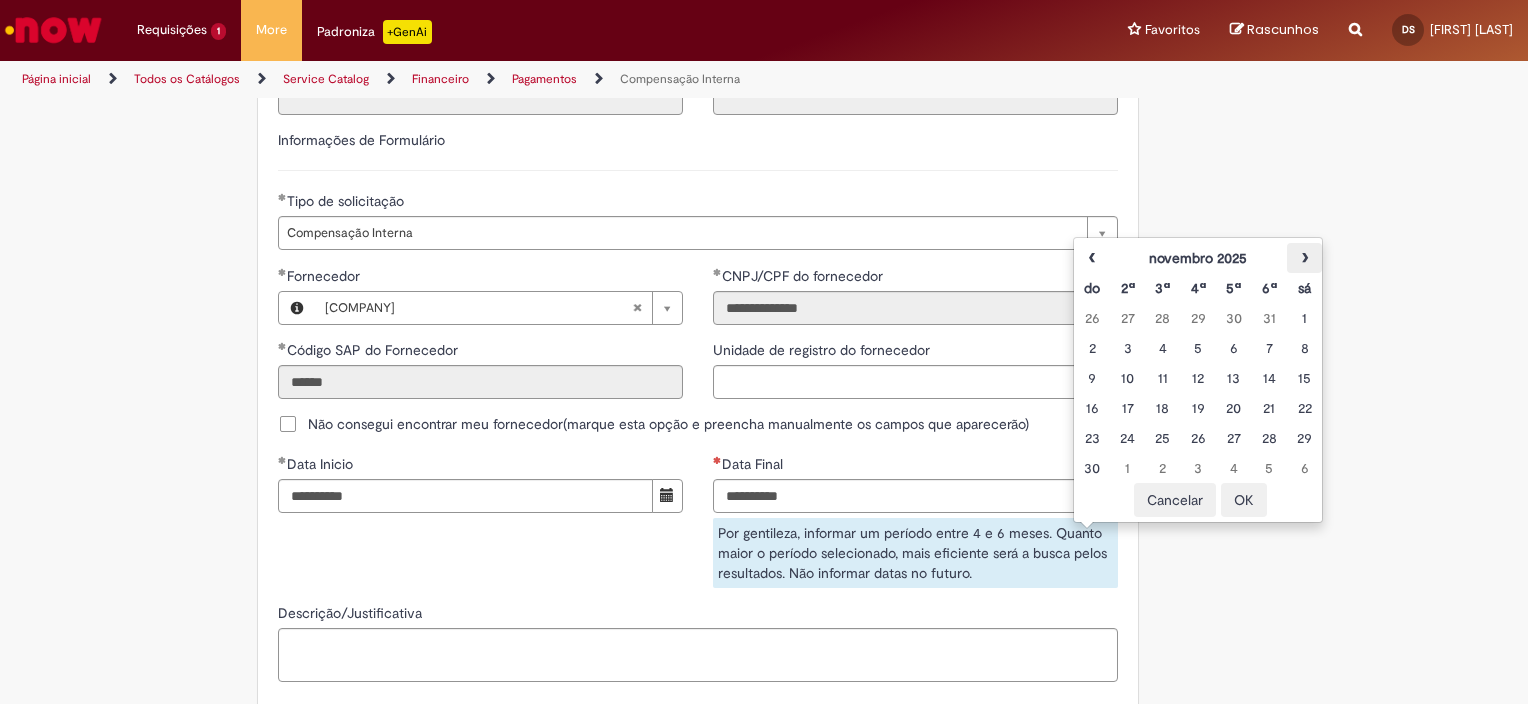 click on "›" at bounding box center (1304, 258) 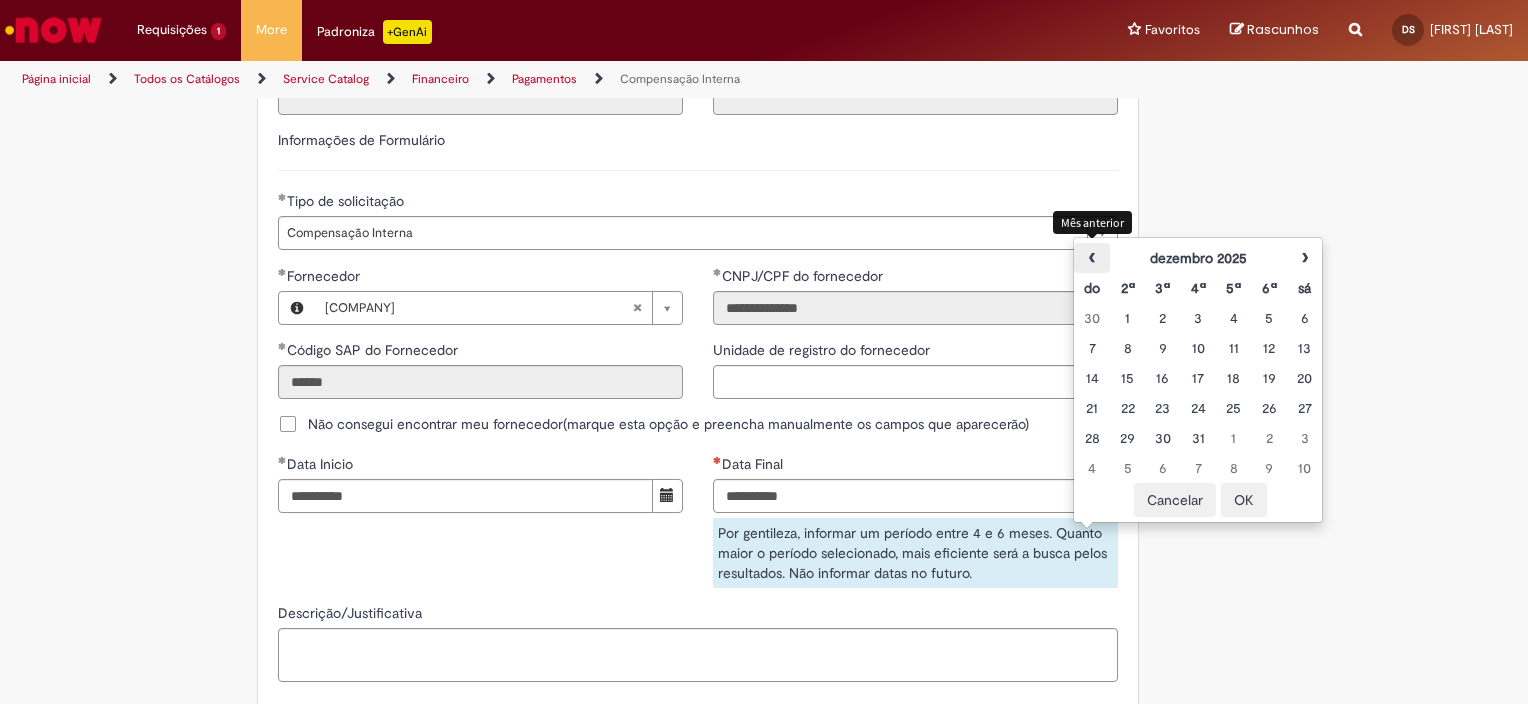 click on "‹" at bounding box center [1091, 258] 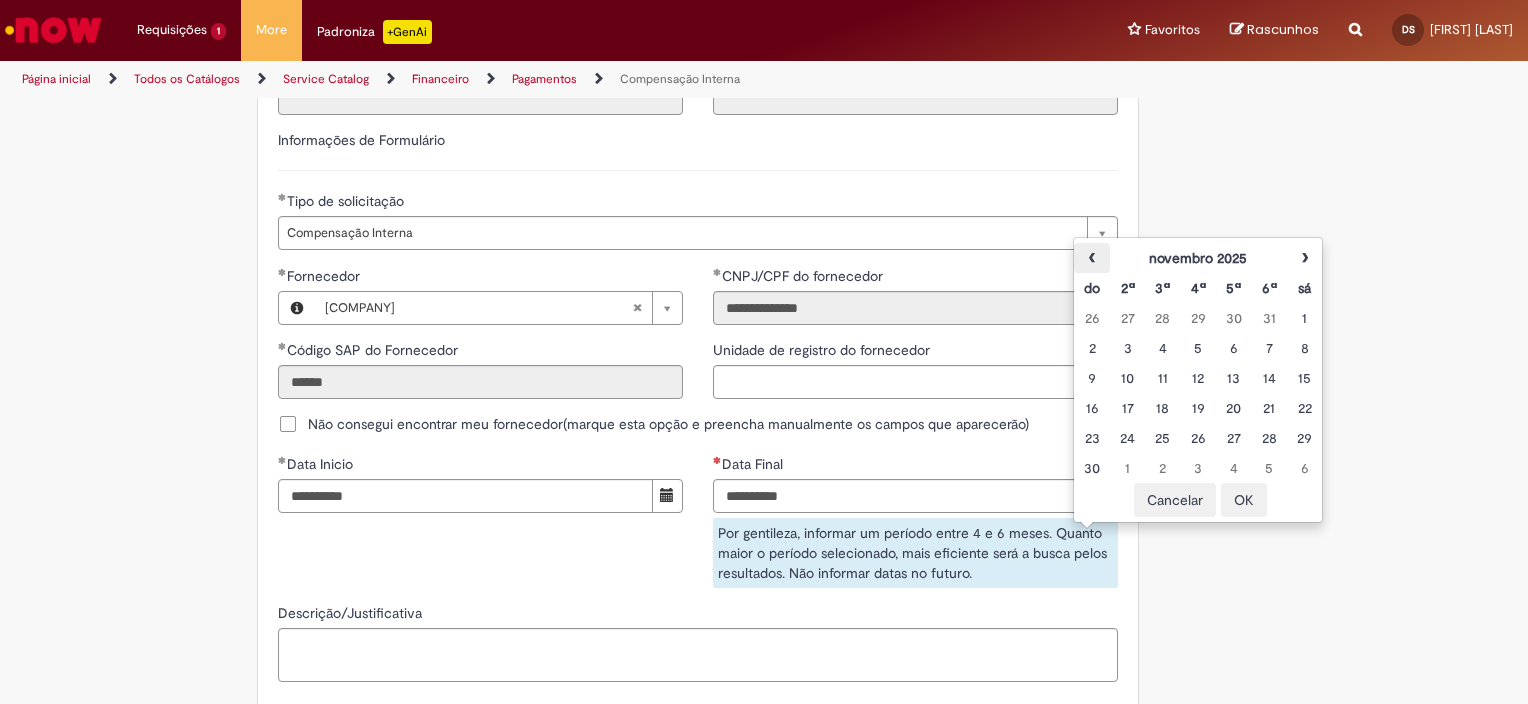 click on "‹" at bounding box center (1091, 258) 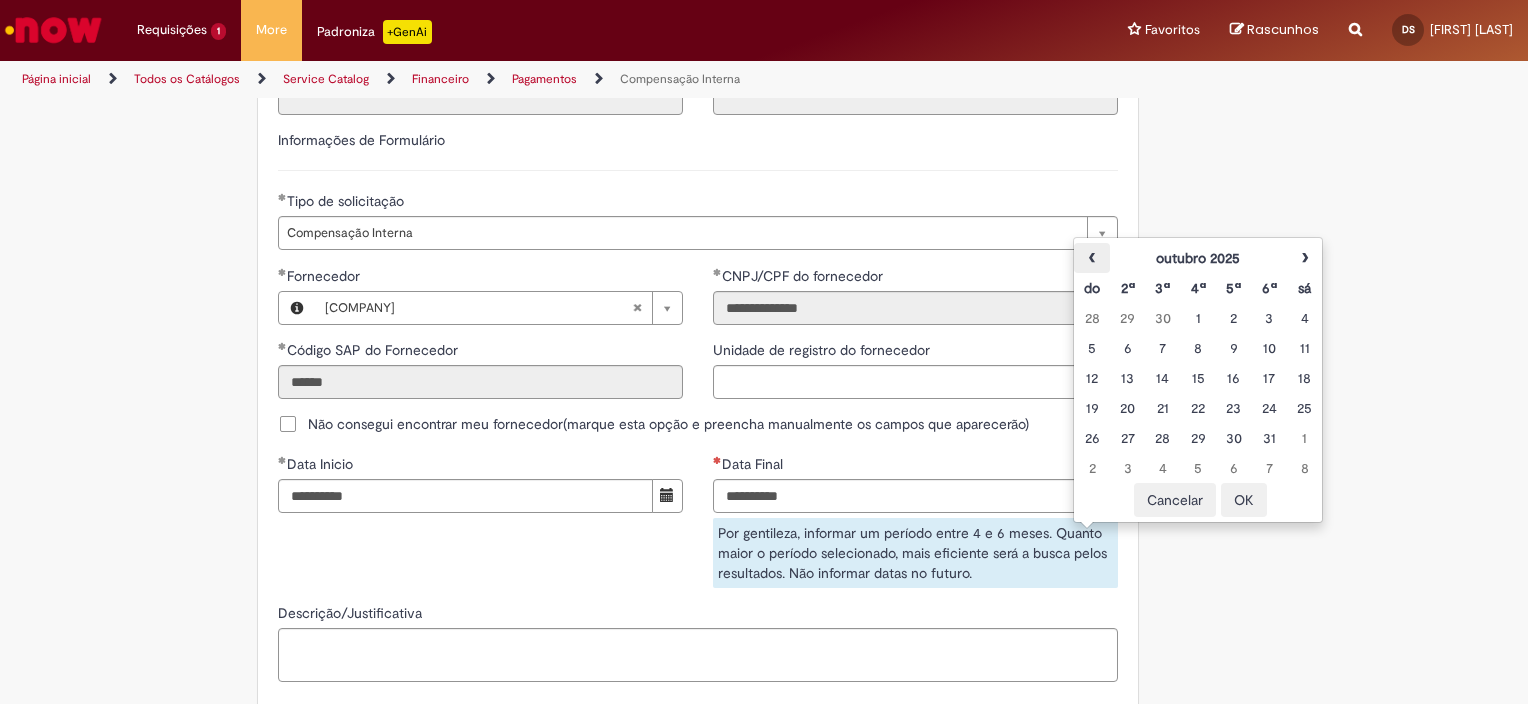 click on "‹" at bounding box center (1091, 258) 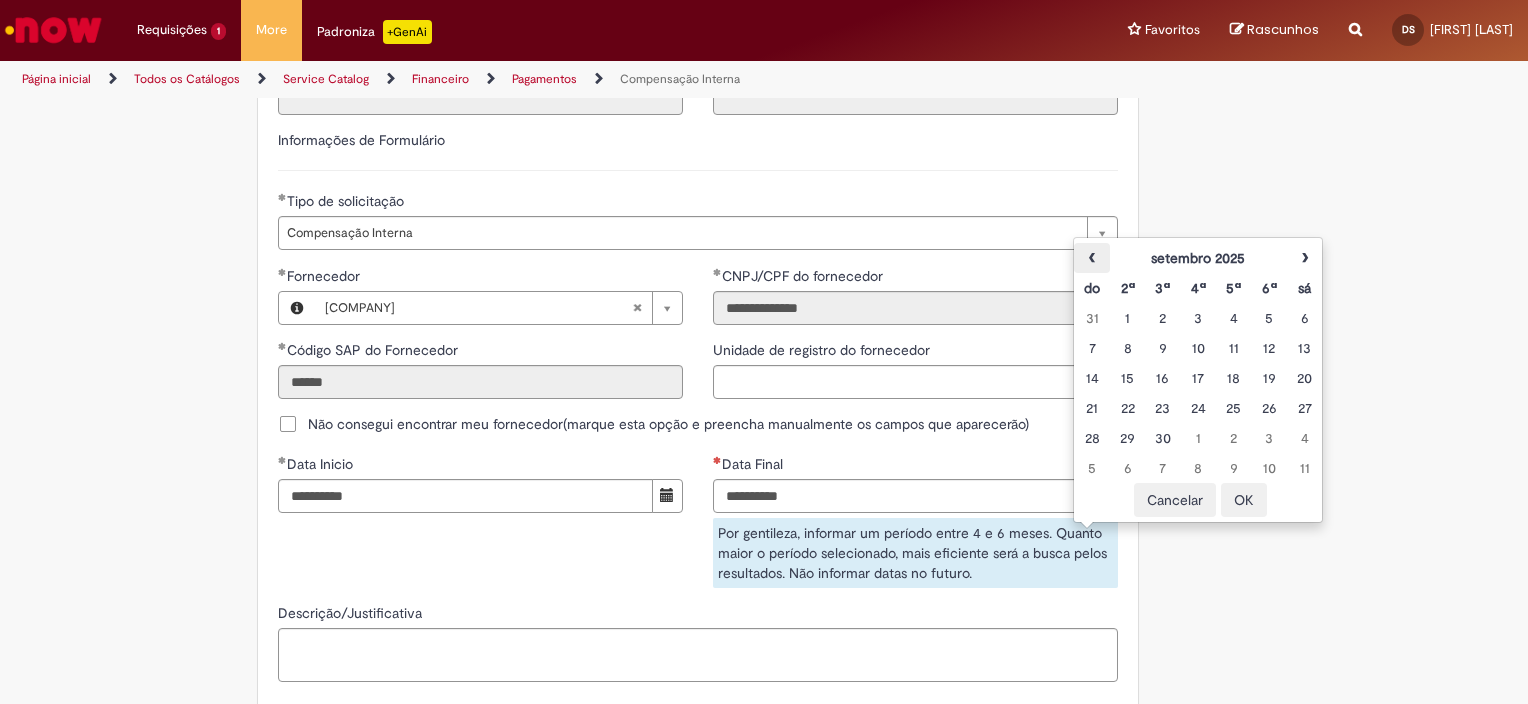 click on "‹" at bounding box center (1091, 258) 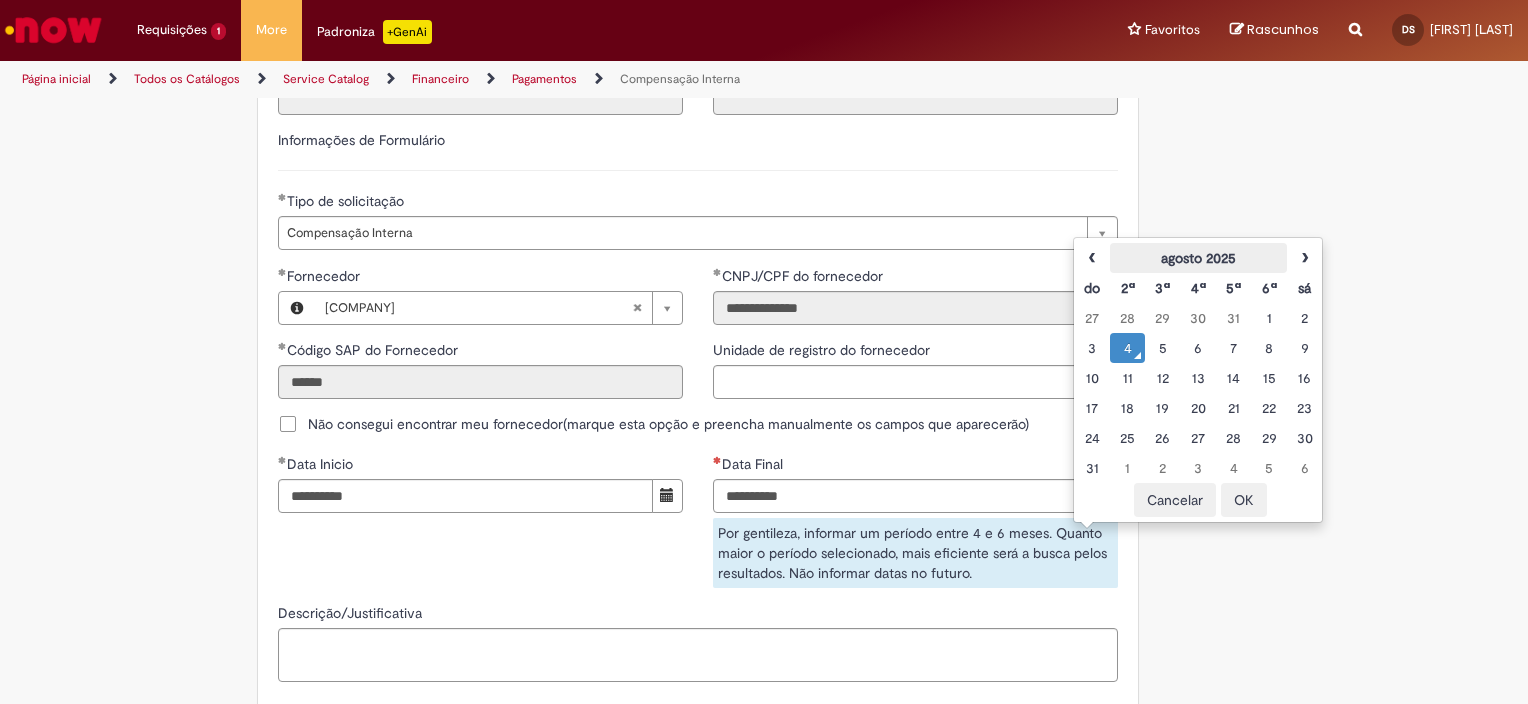 click on "agosto 2025" at bounding box center (1198, 258) 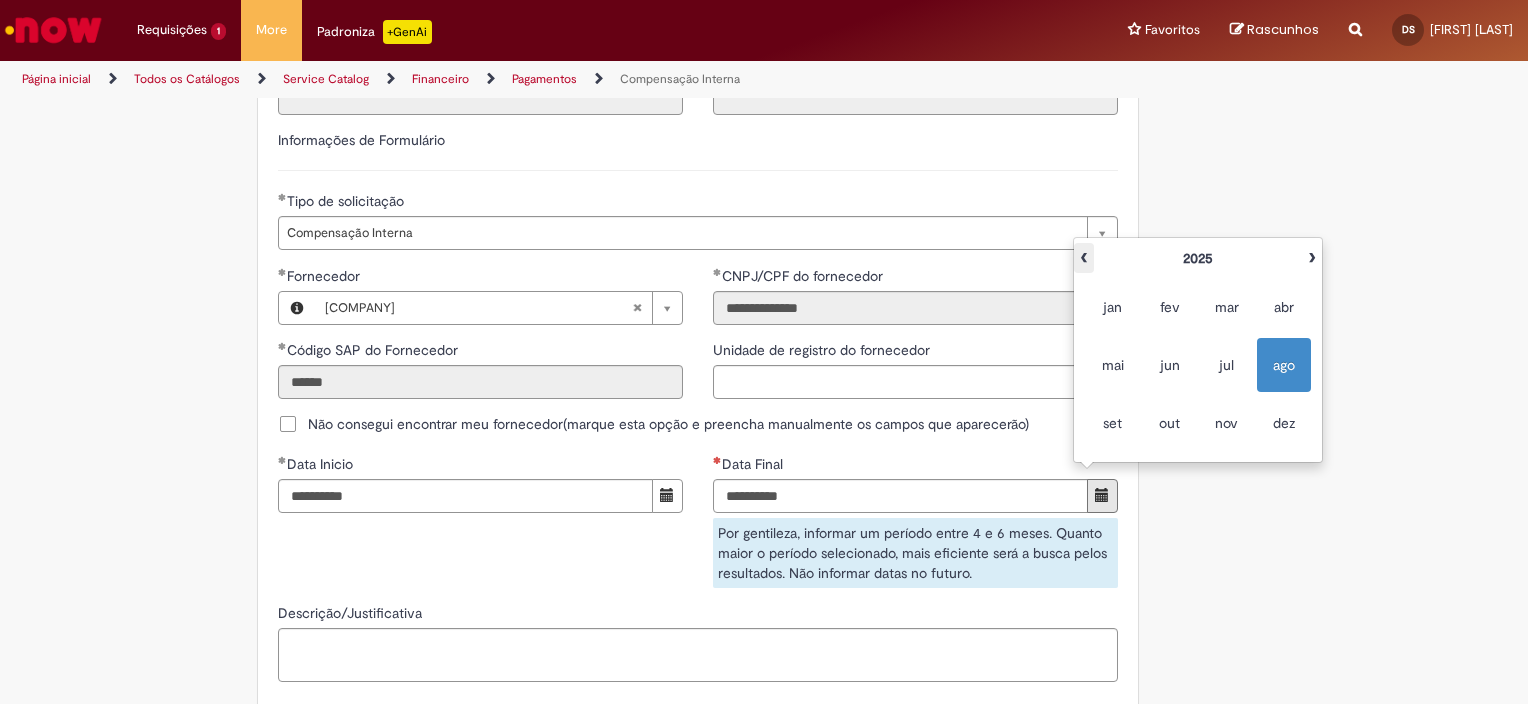 click on "‹" at bounding box center [1084, 258] 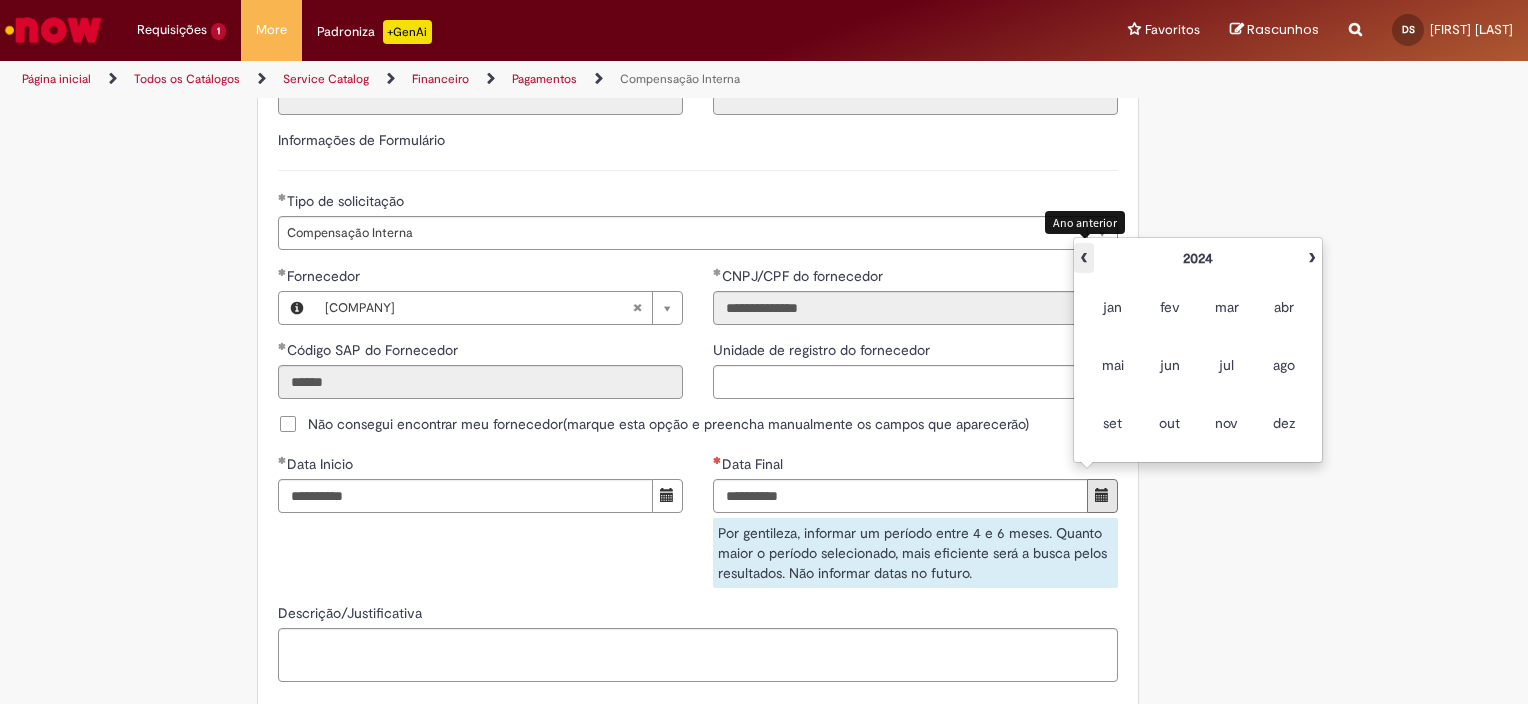 click on "‹" at bounding box center [1084, 258] 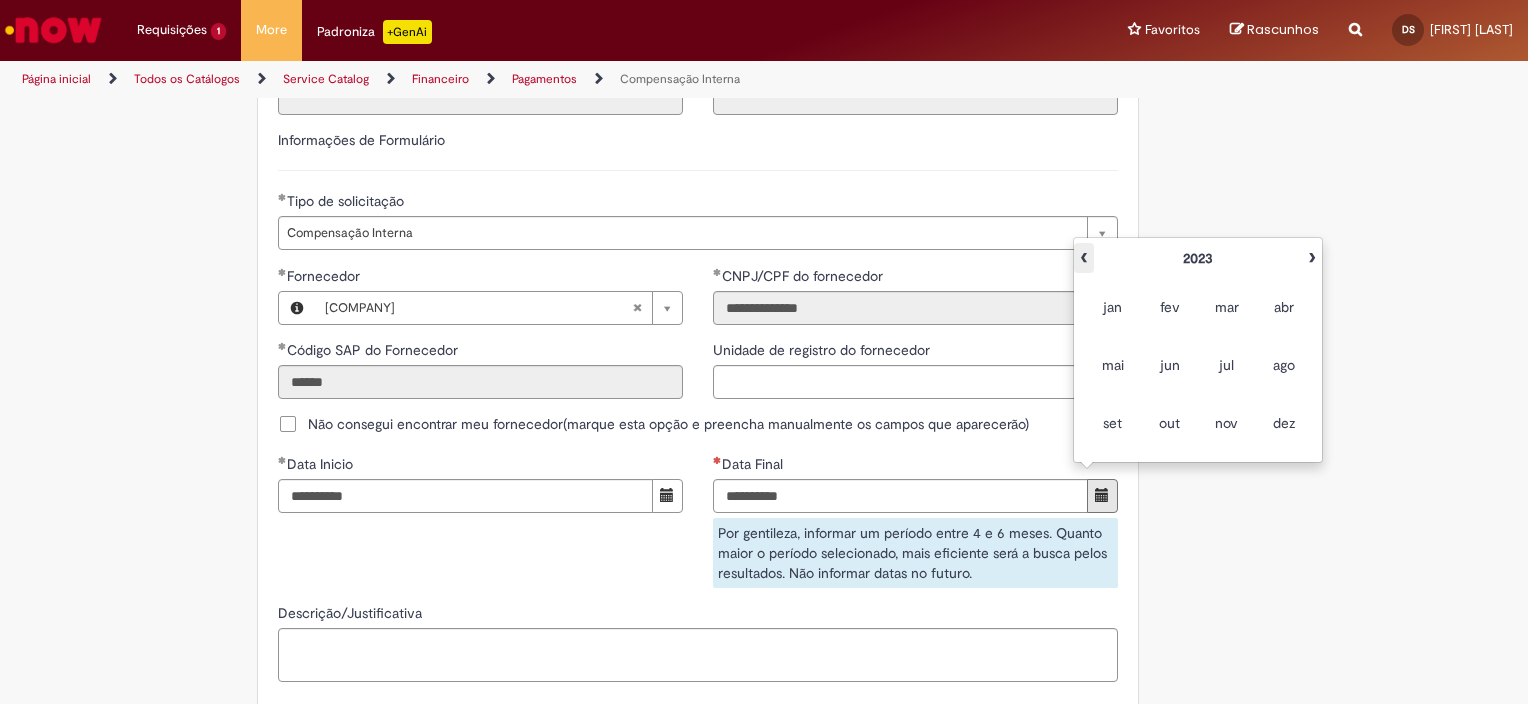 click on "‹" at bounding box center [1084, 258] 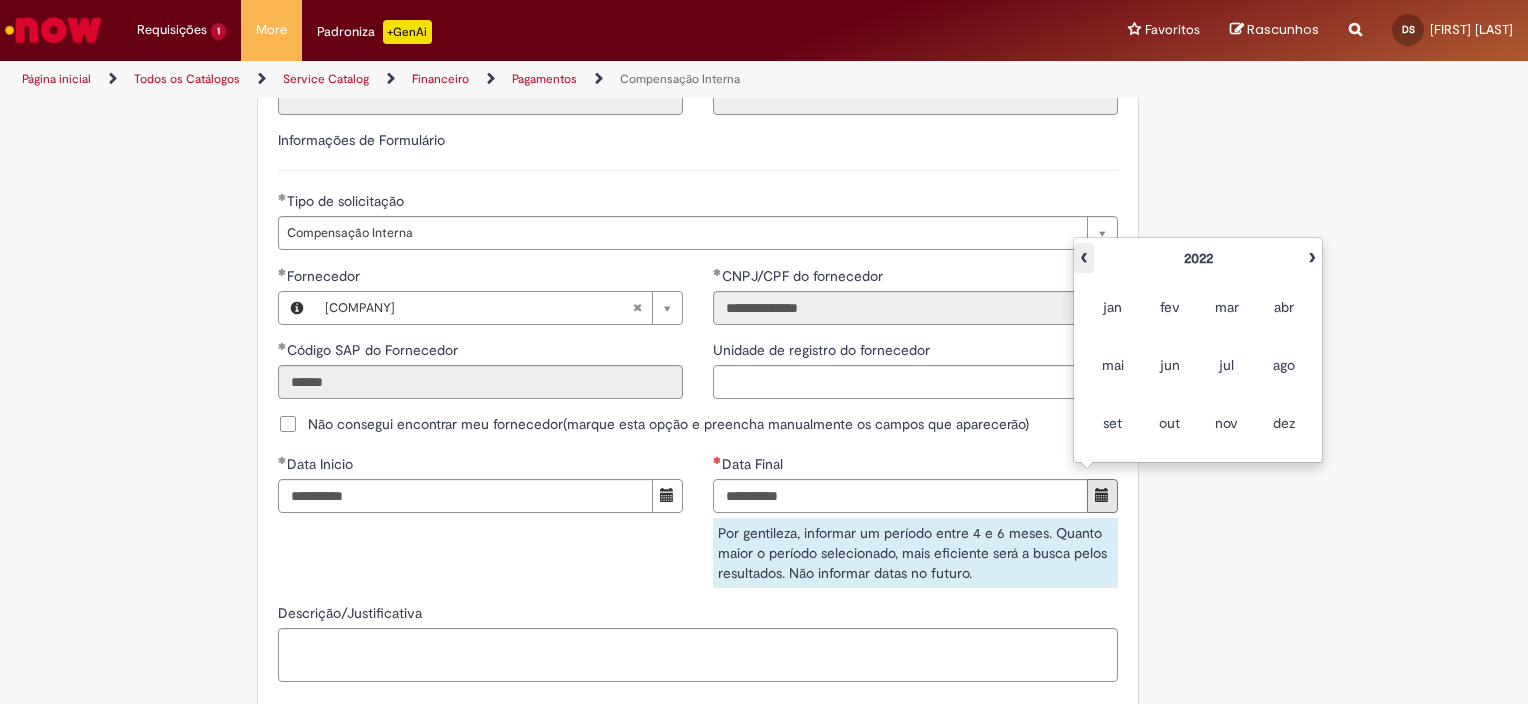 click on "‹" at bounding box center (1084, 258) 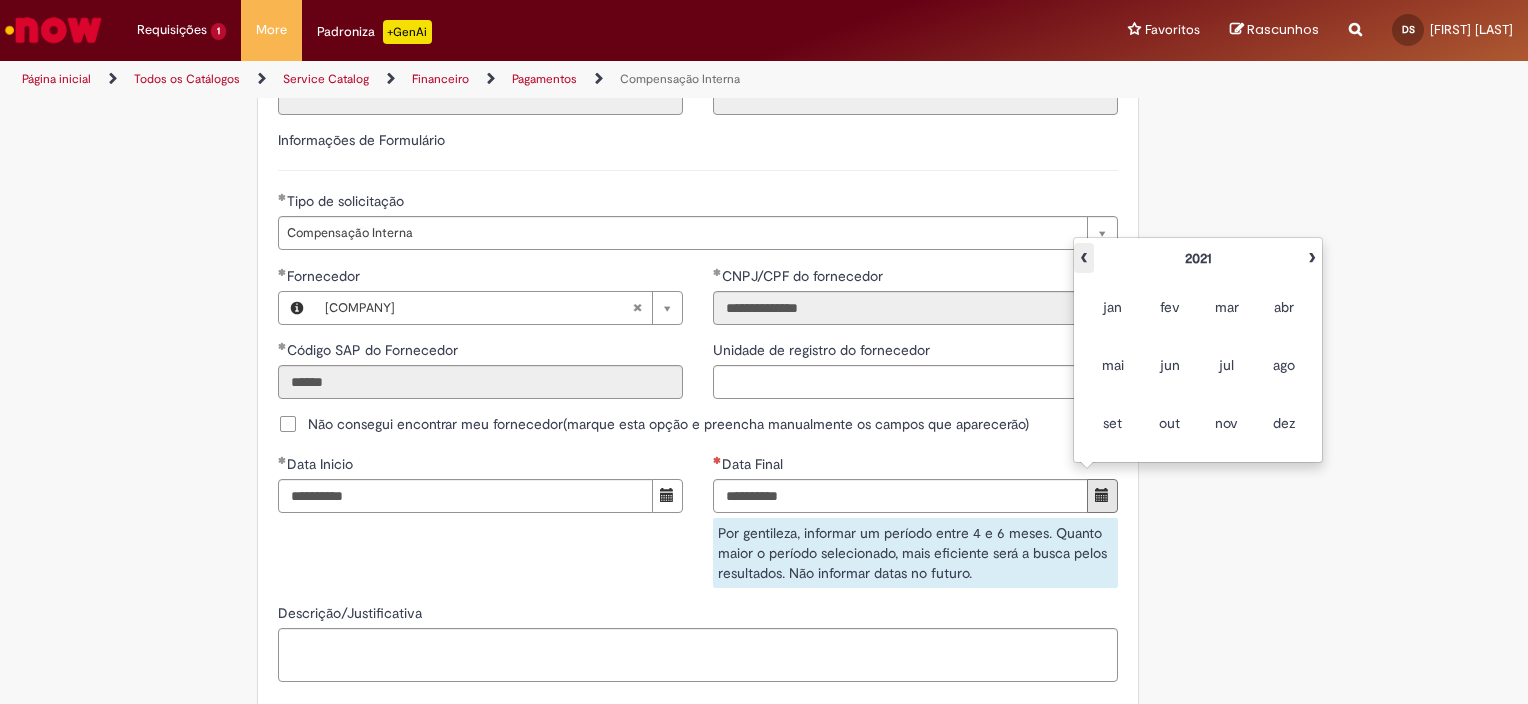 click on "‹" at bounding box center (1084, 258) 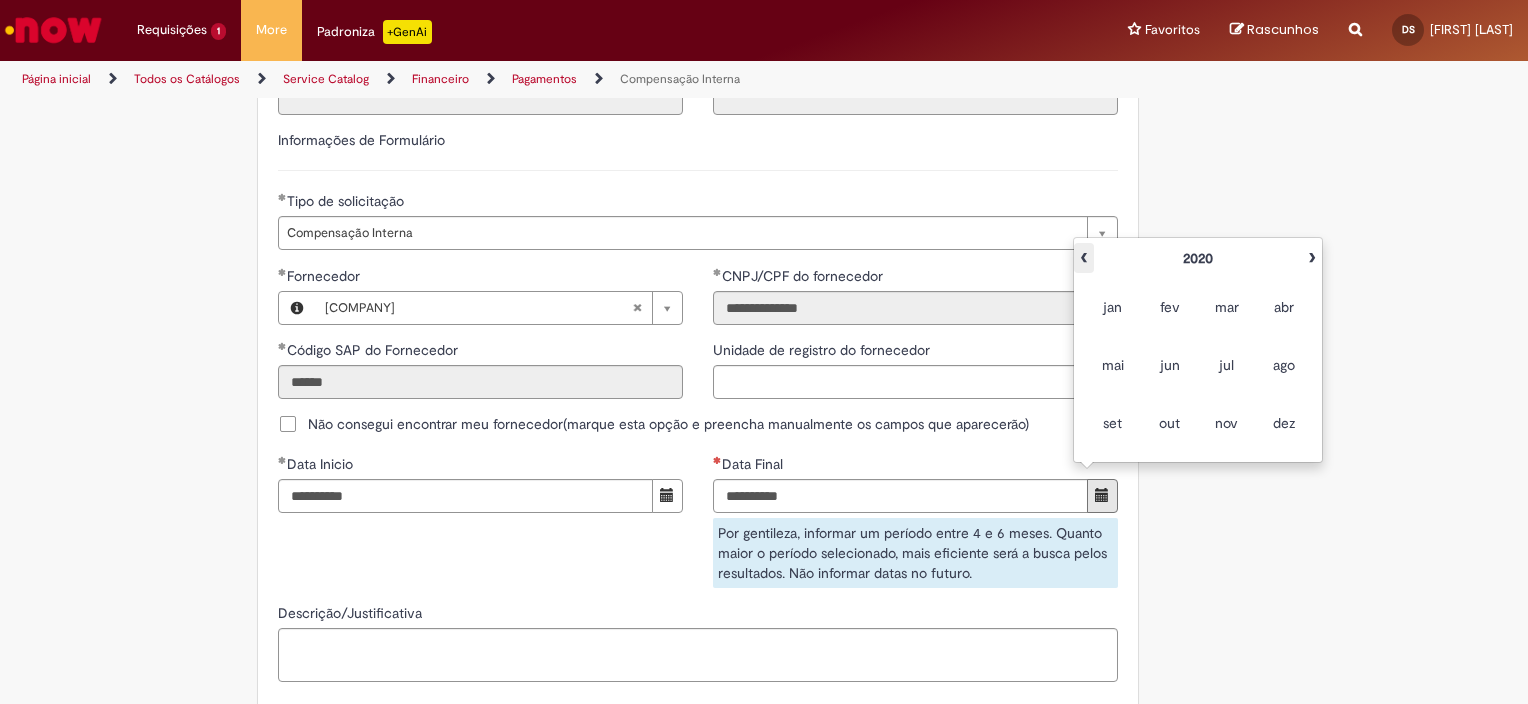 click on "‹" at bounding box center (1084, 258) 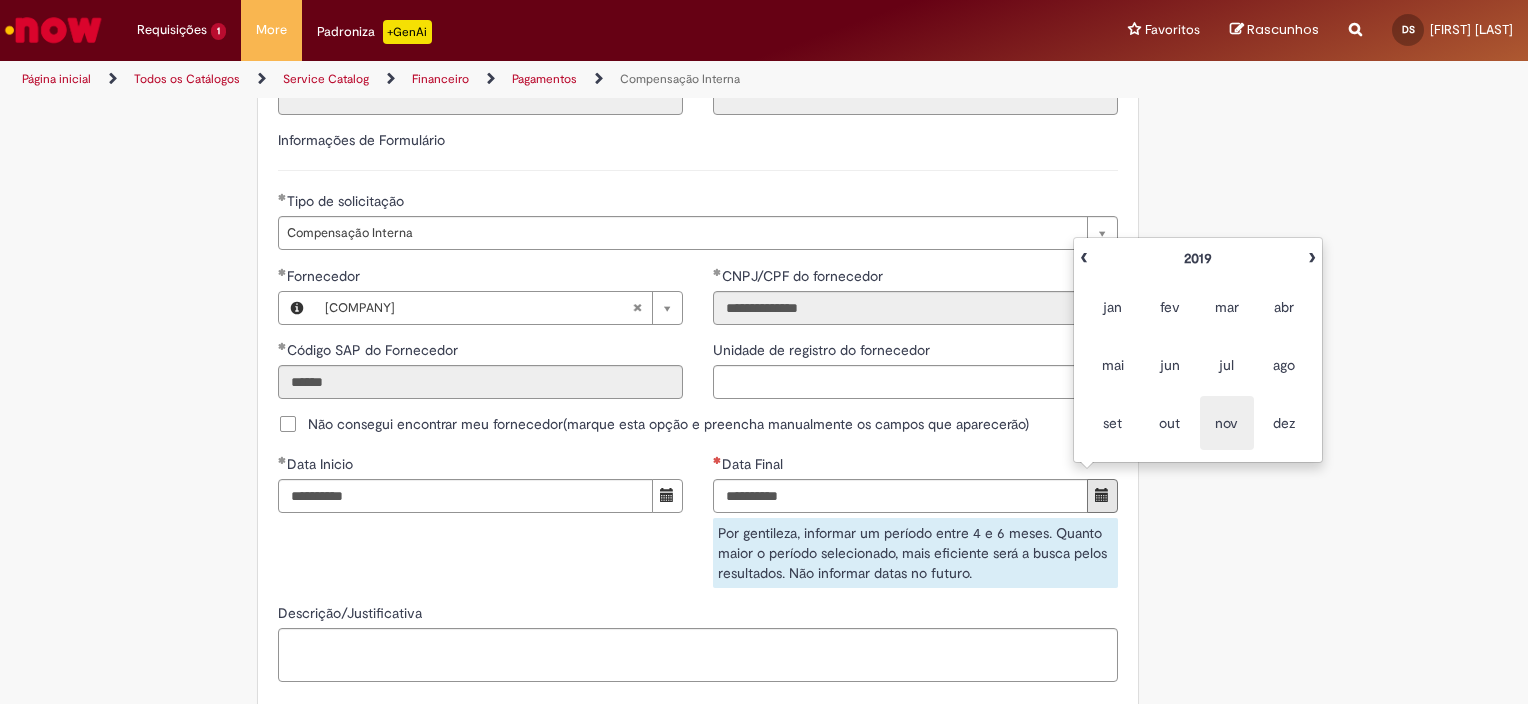 click on "nov" at bounding box center (1227, 423) 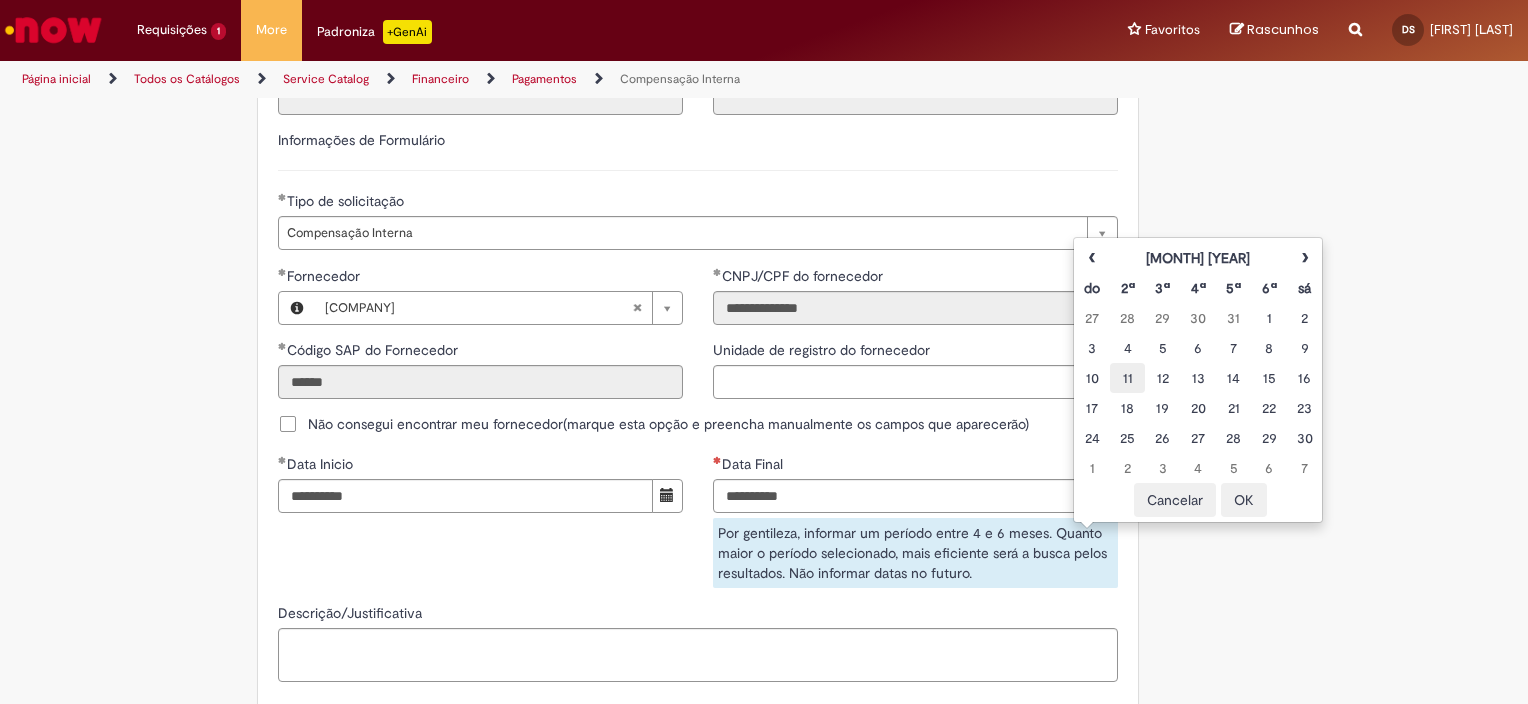click on "11" at bounding box center (1127, 378) 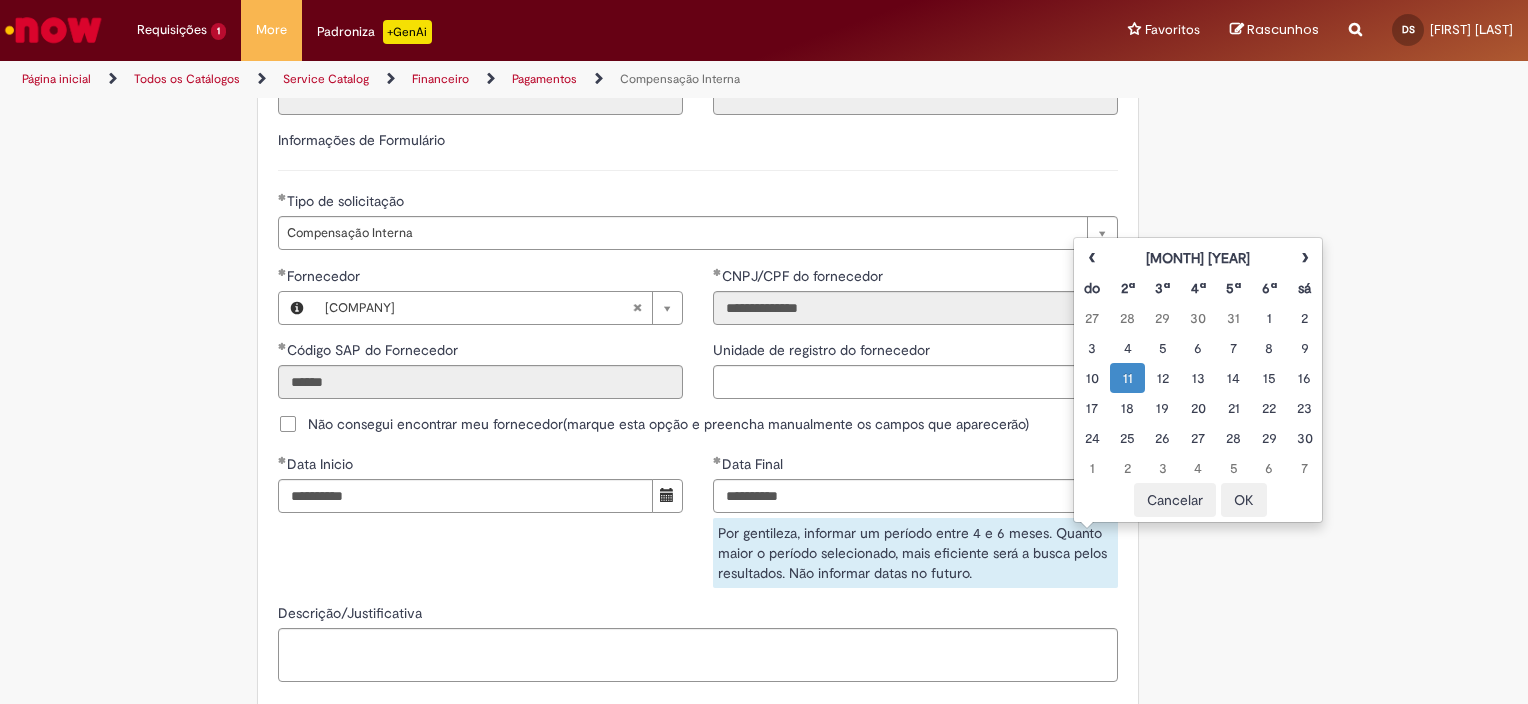 click on "OK" at bounding box center (1244, 500) 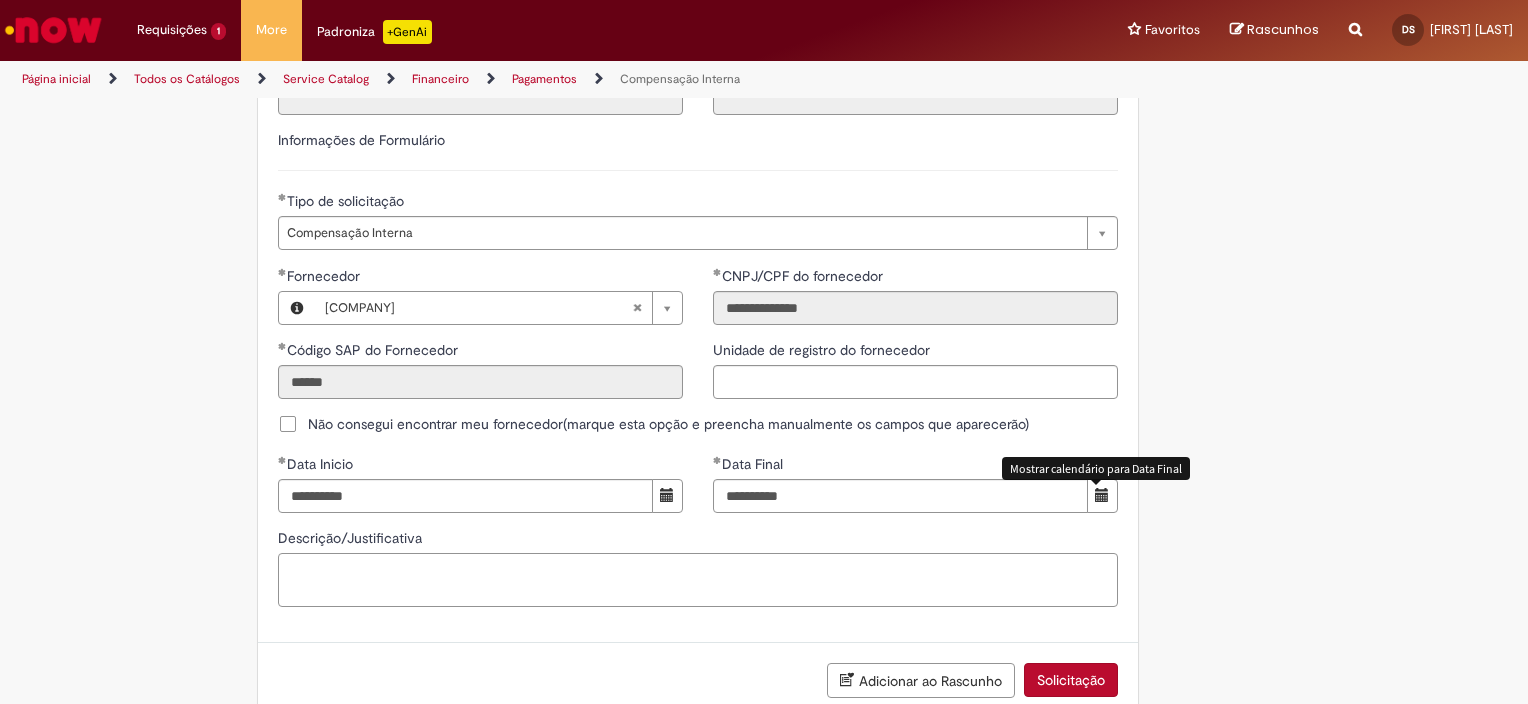 click on "Descrição/Justificativa" at bounding box center (698, 580) 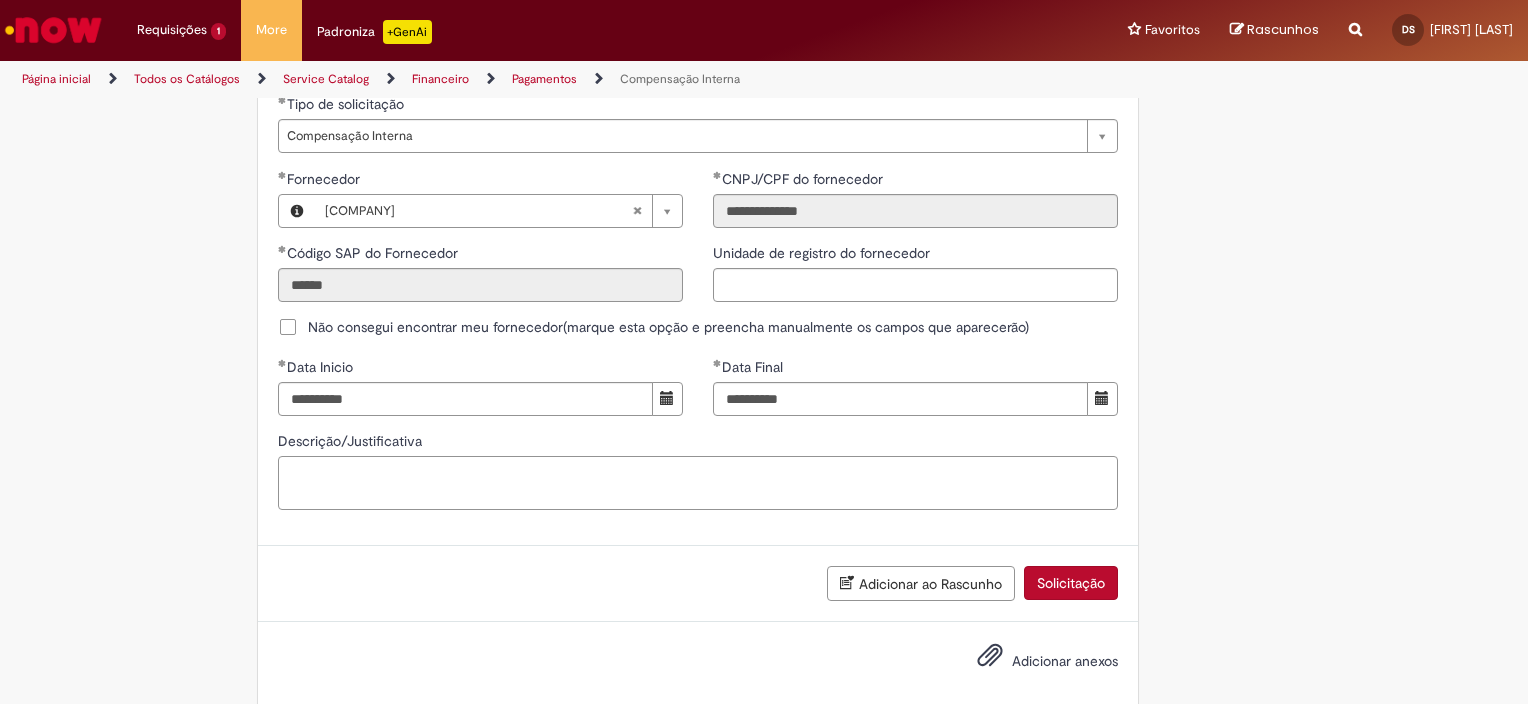 scroll, scrollTop: 1200, scrollLeft: 0, axis: vertical 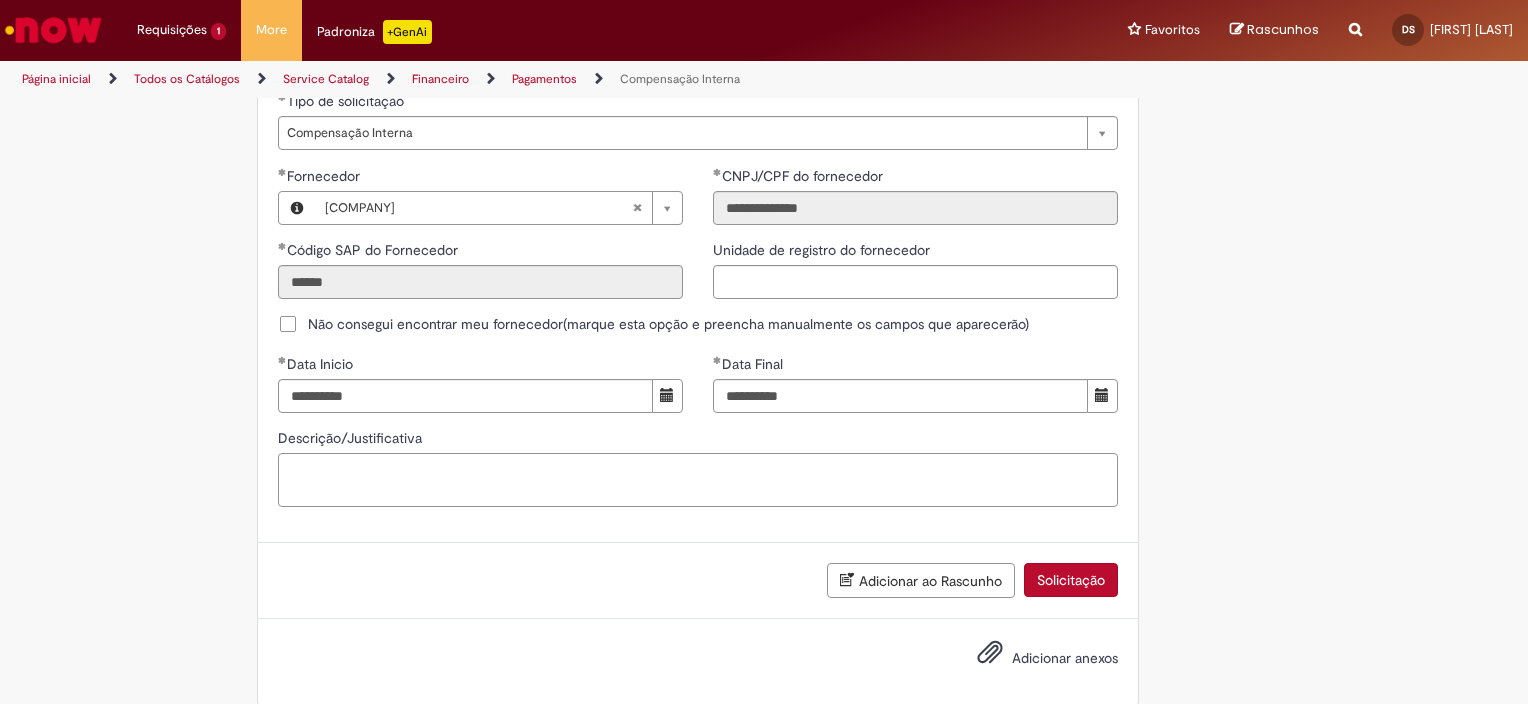 type on "*" 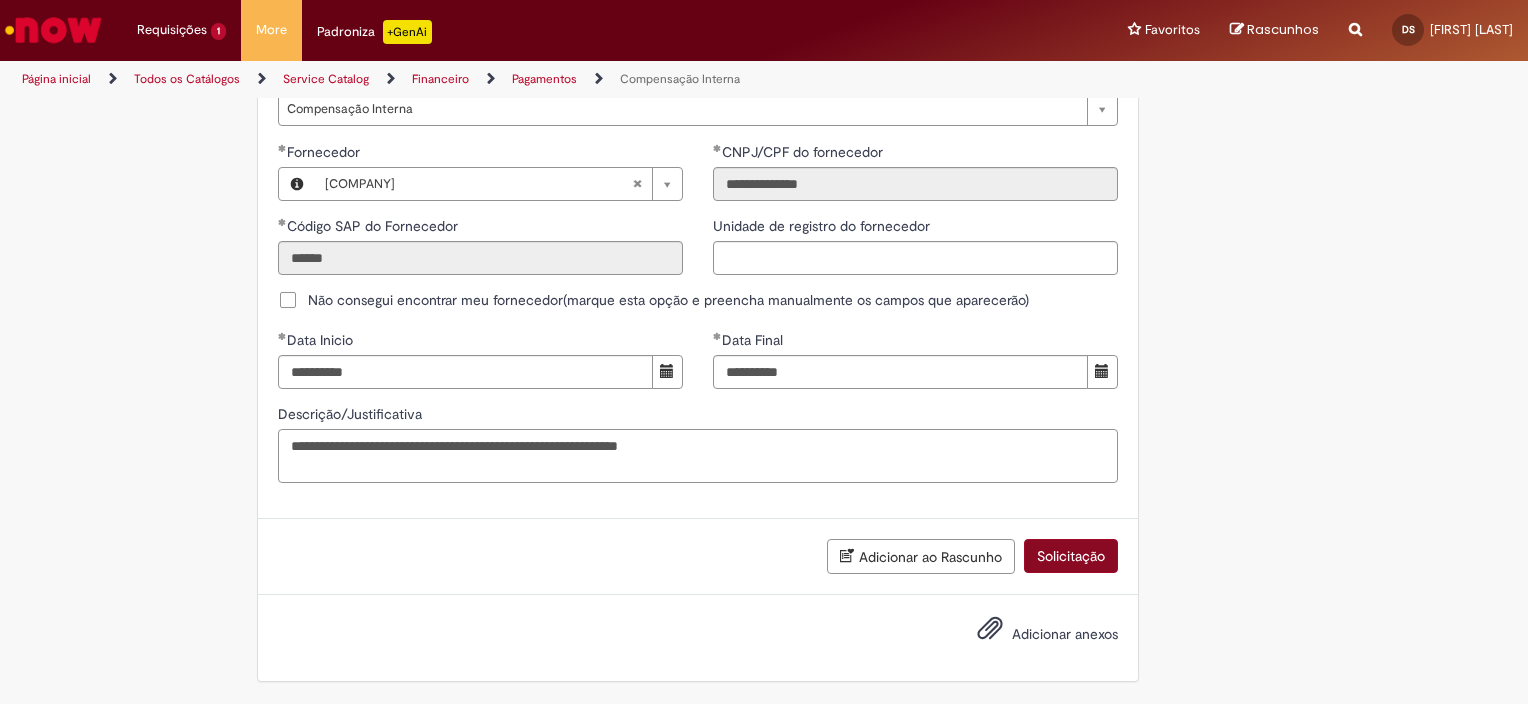 scroll, scrollTop: 1231, scrollLeft: 0, axis: vertical 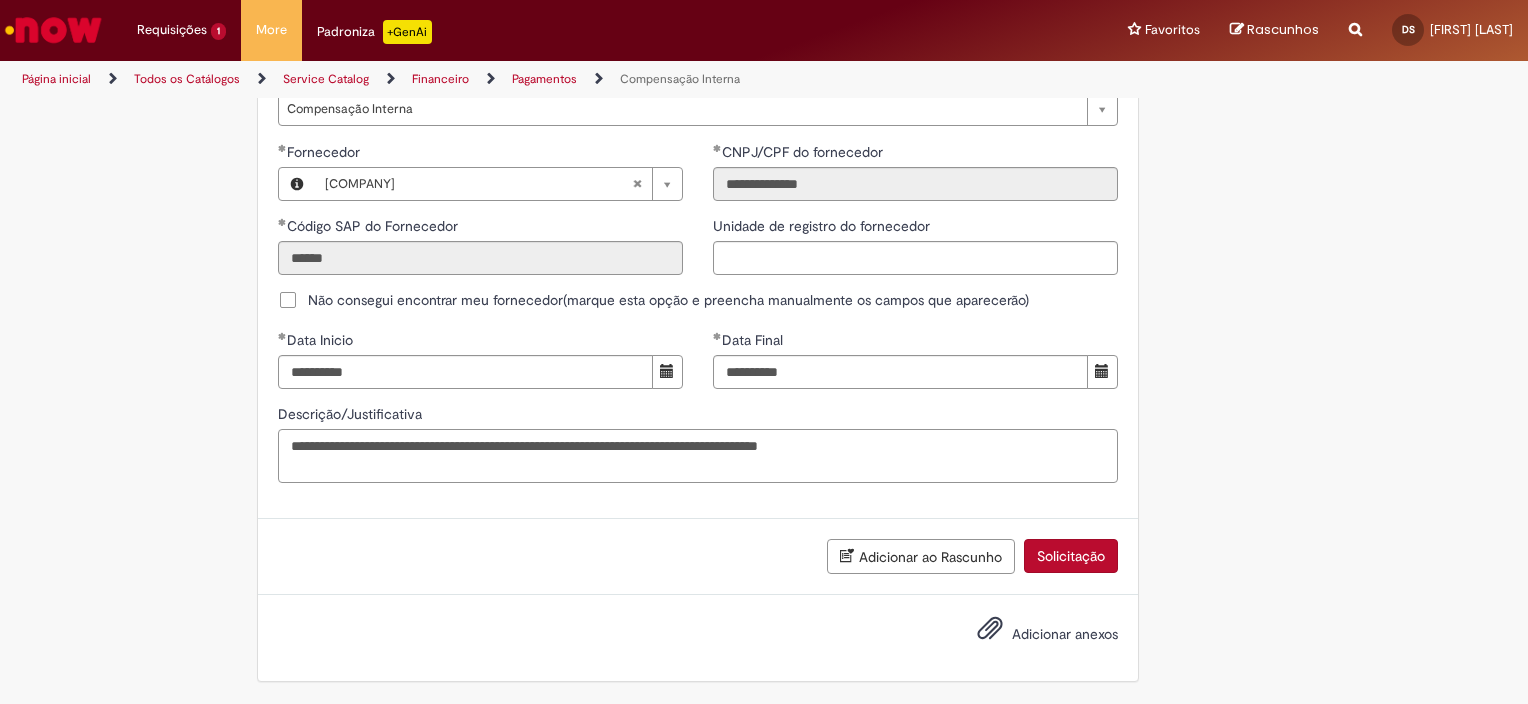type on "**********" 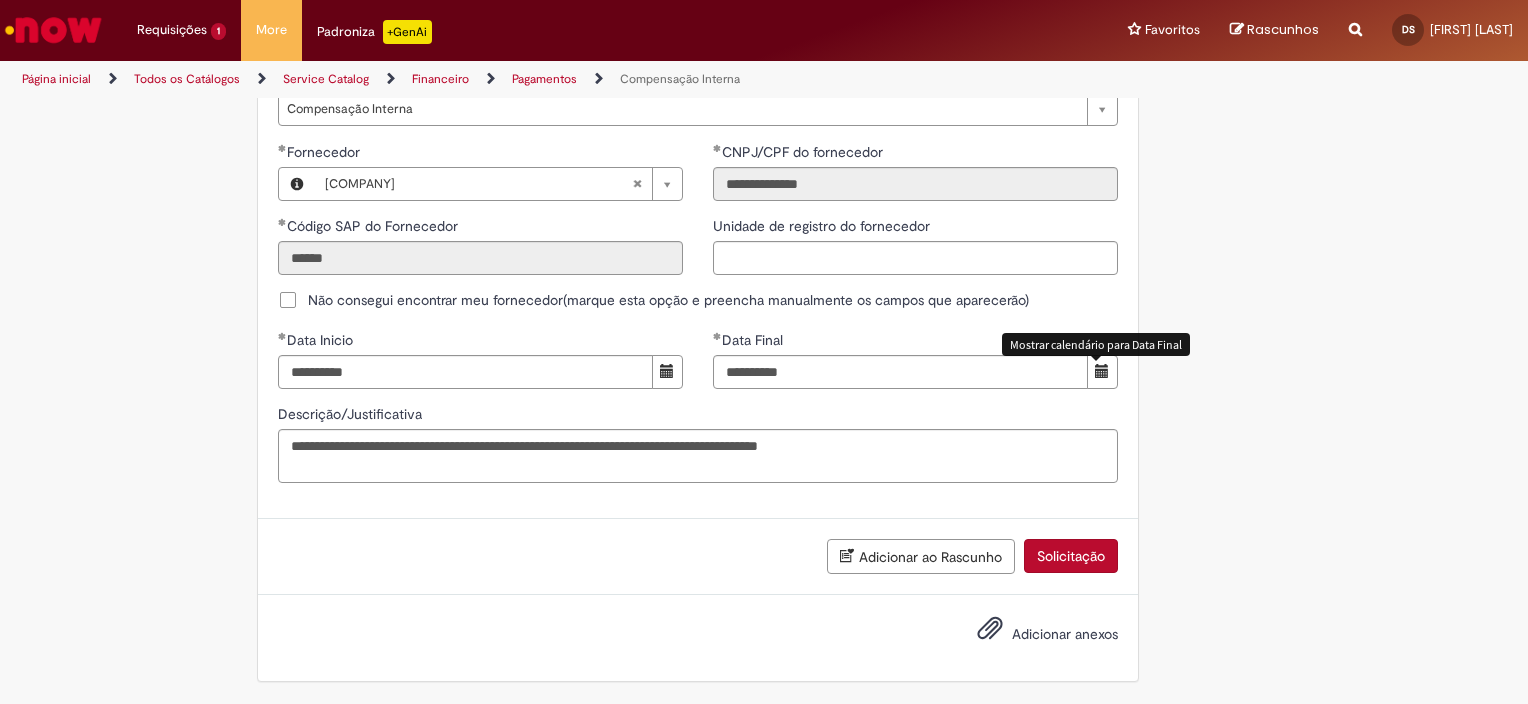 click at bounding box center [1102, 372] 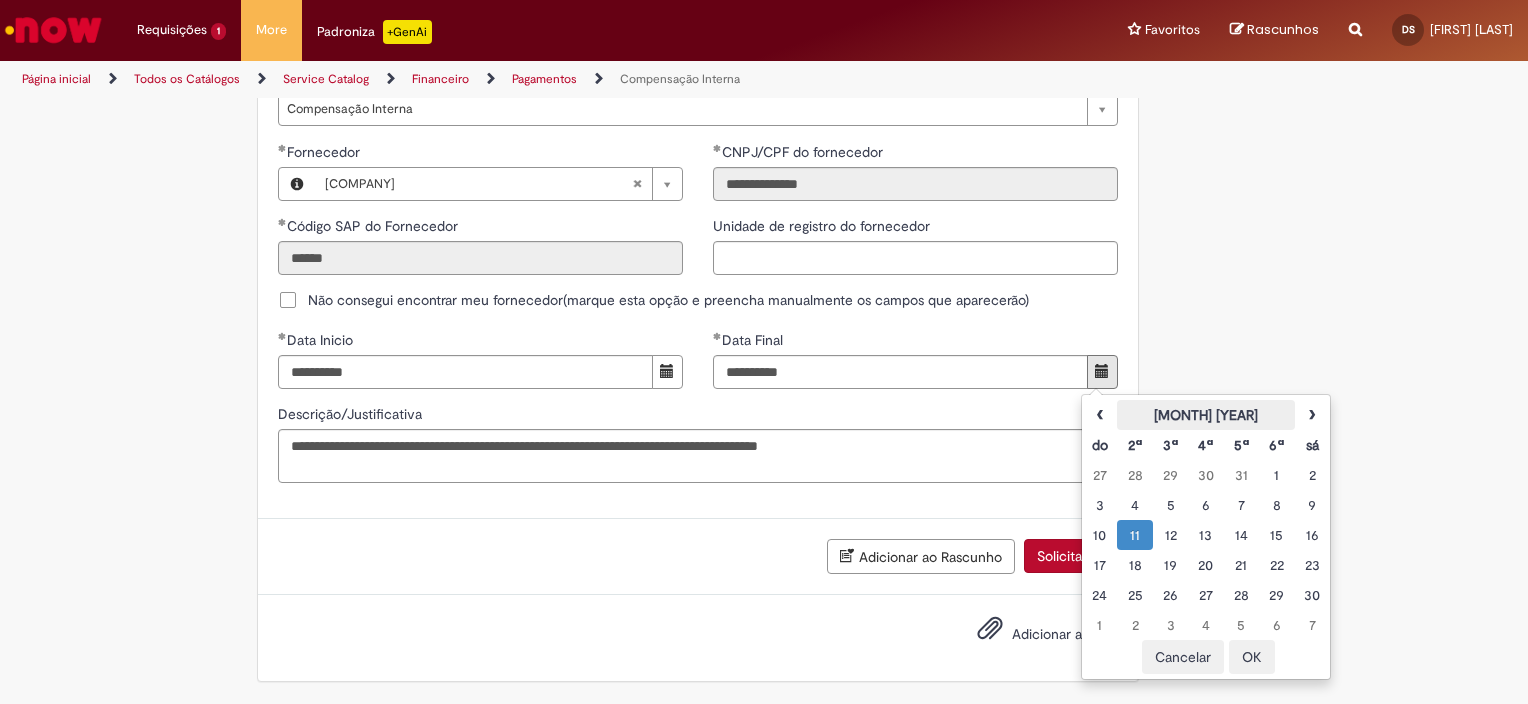 click on "novembro 2019" at bounding box center (1205, 415) 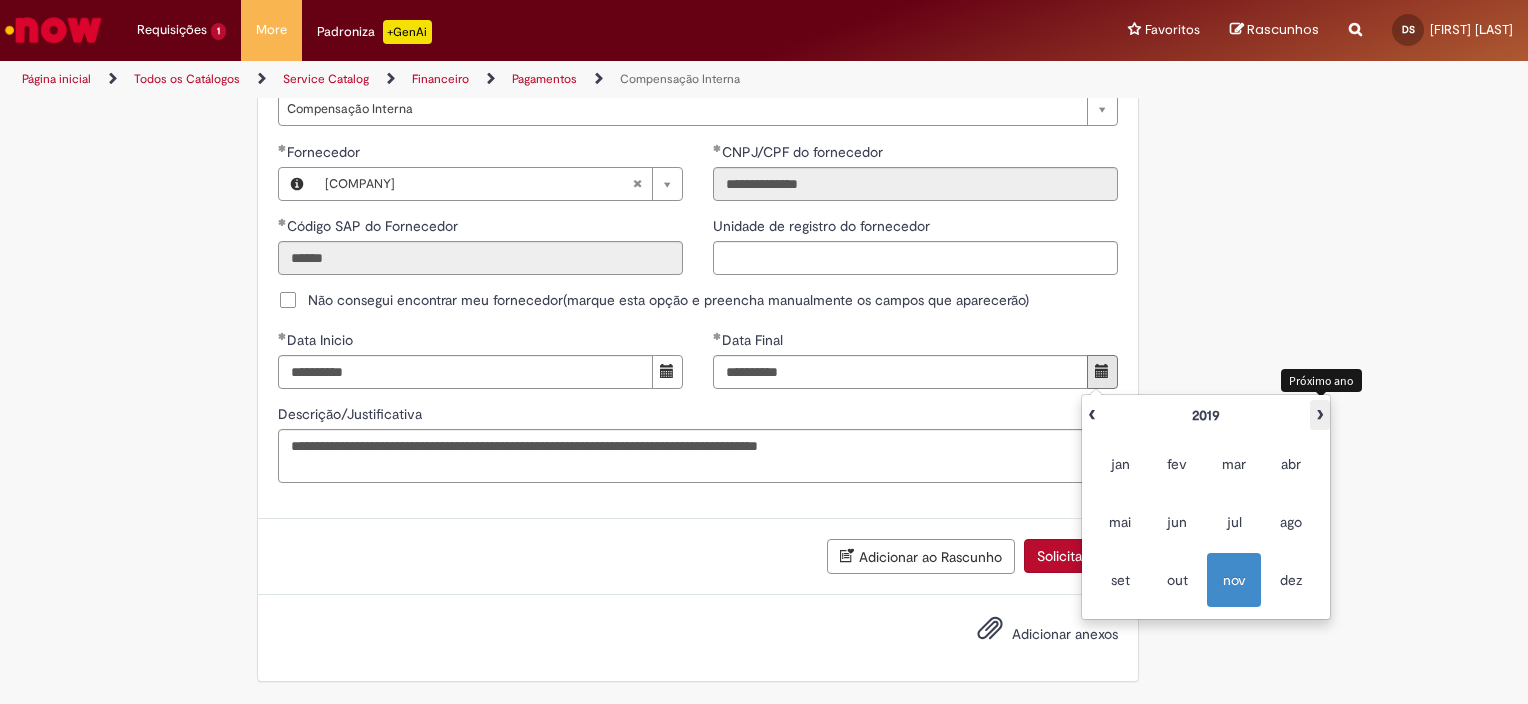 click on "›" at bounding box center (1320, 415) 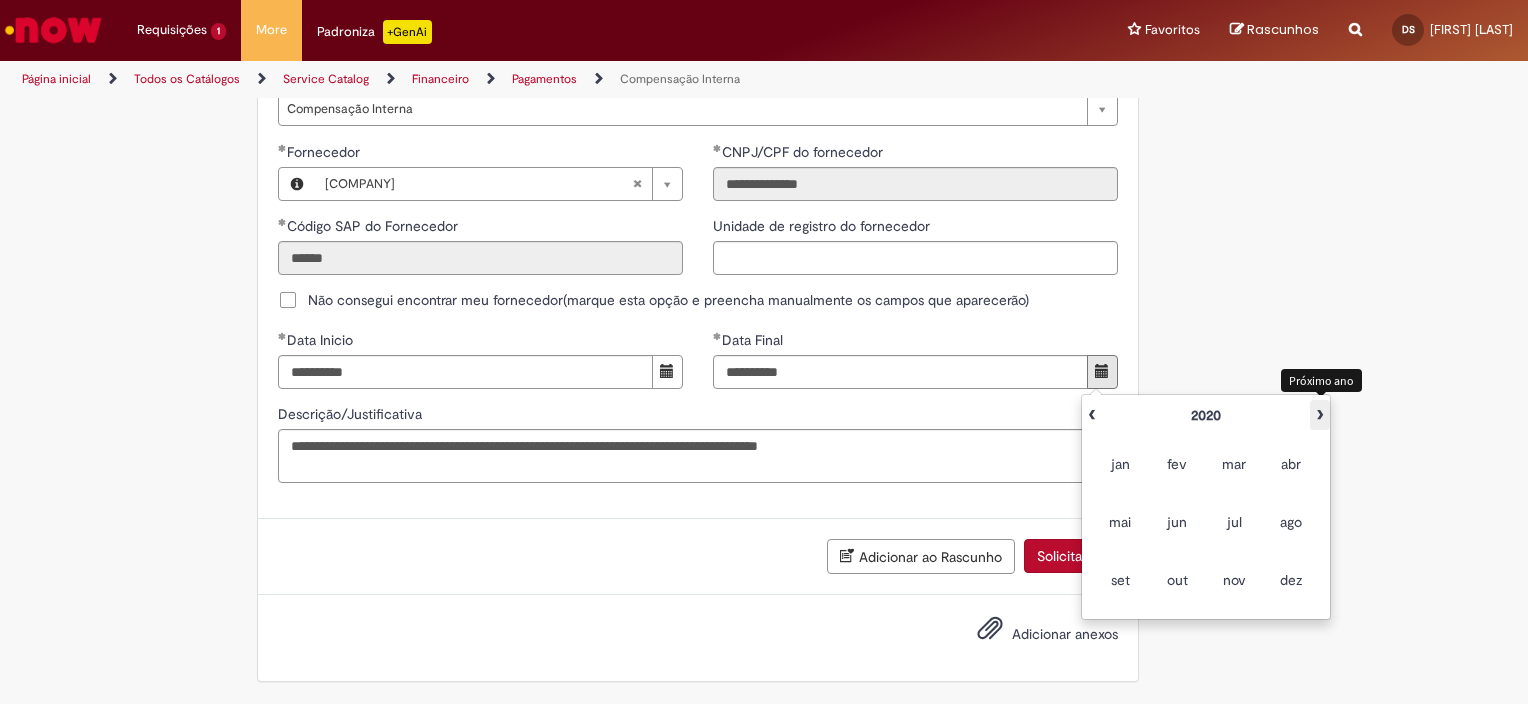 click on "›" at bounding box center (1320, 415) 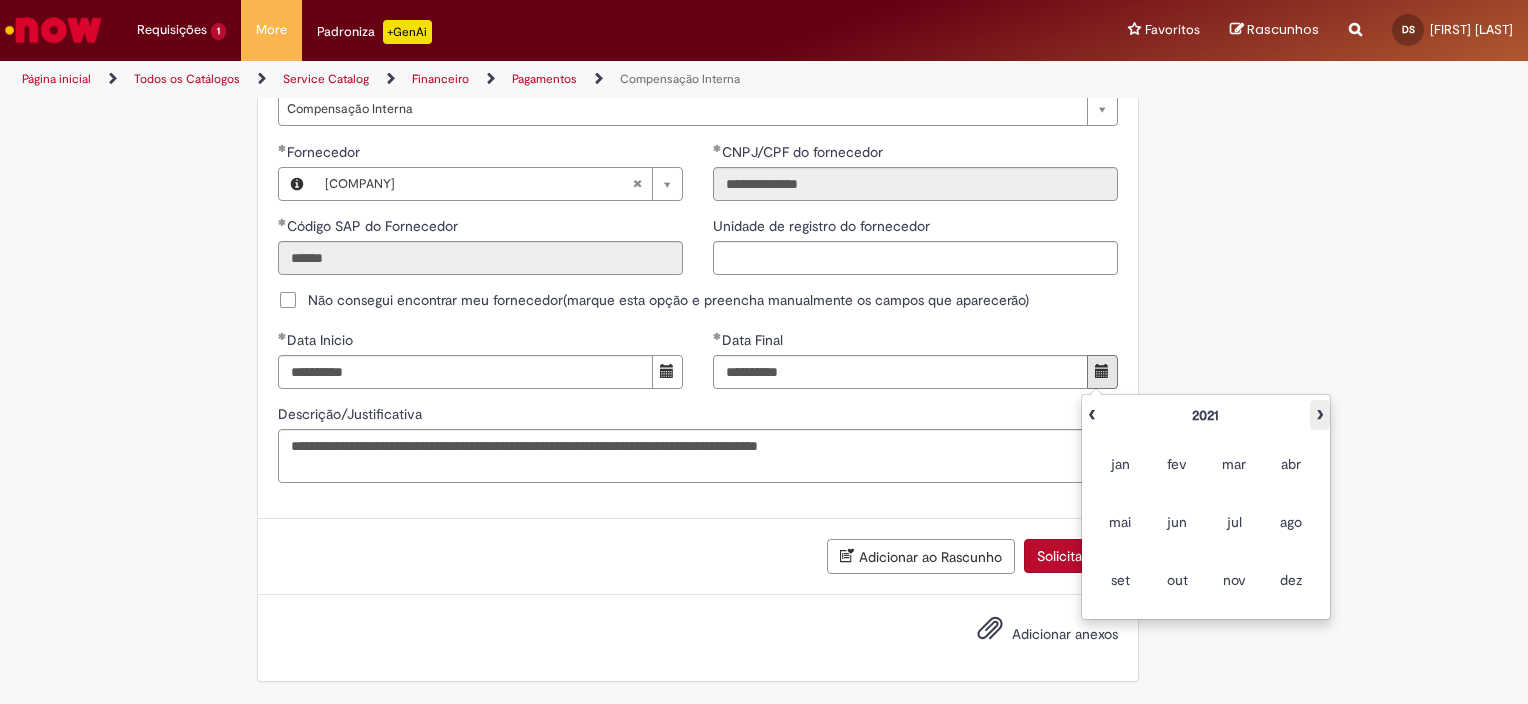 click on "›" at bounding box center (1320, 415) 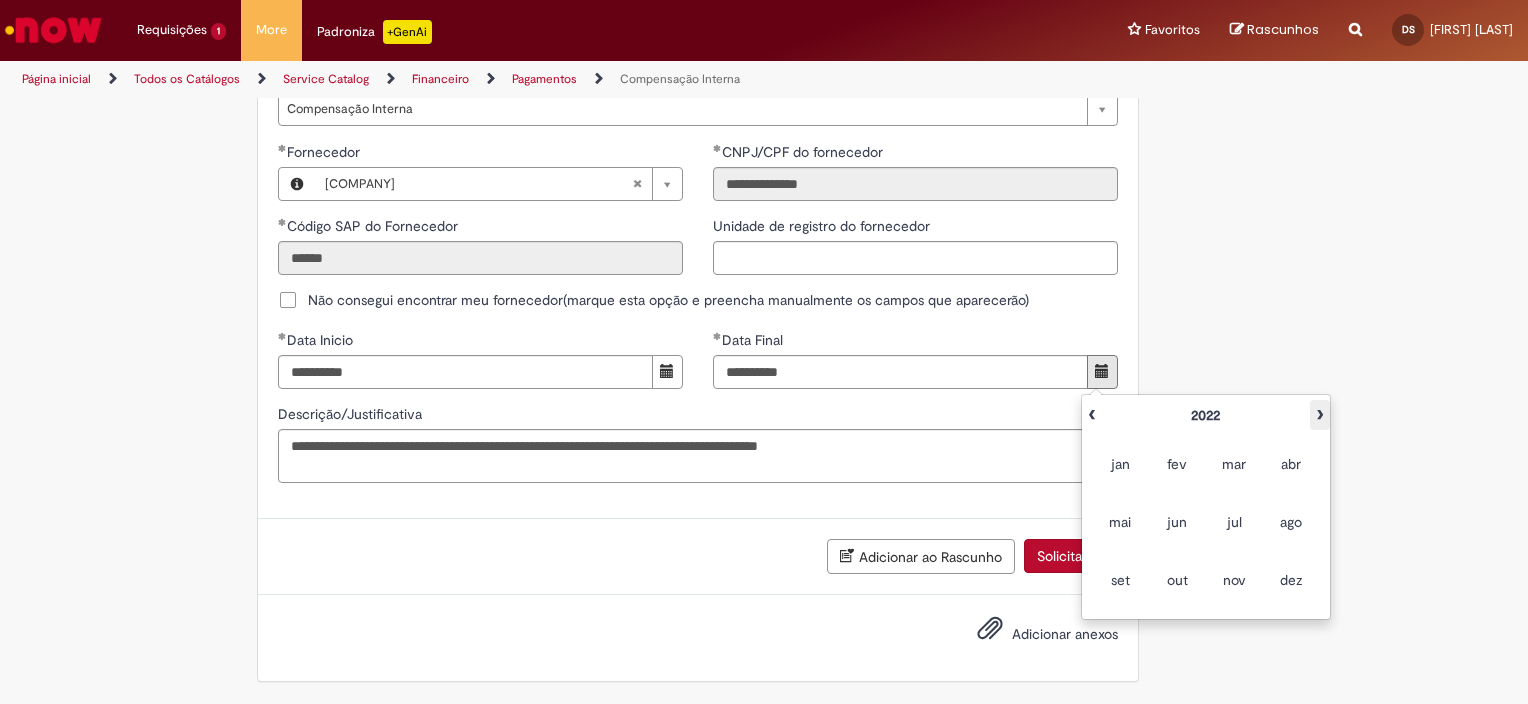 click on "›" at bounding box center (1320, 415) 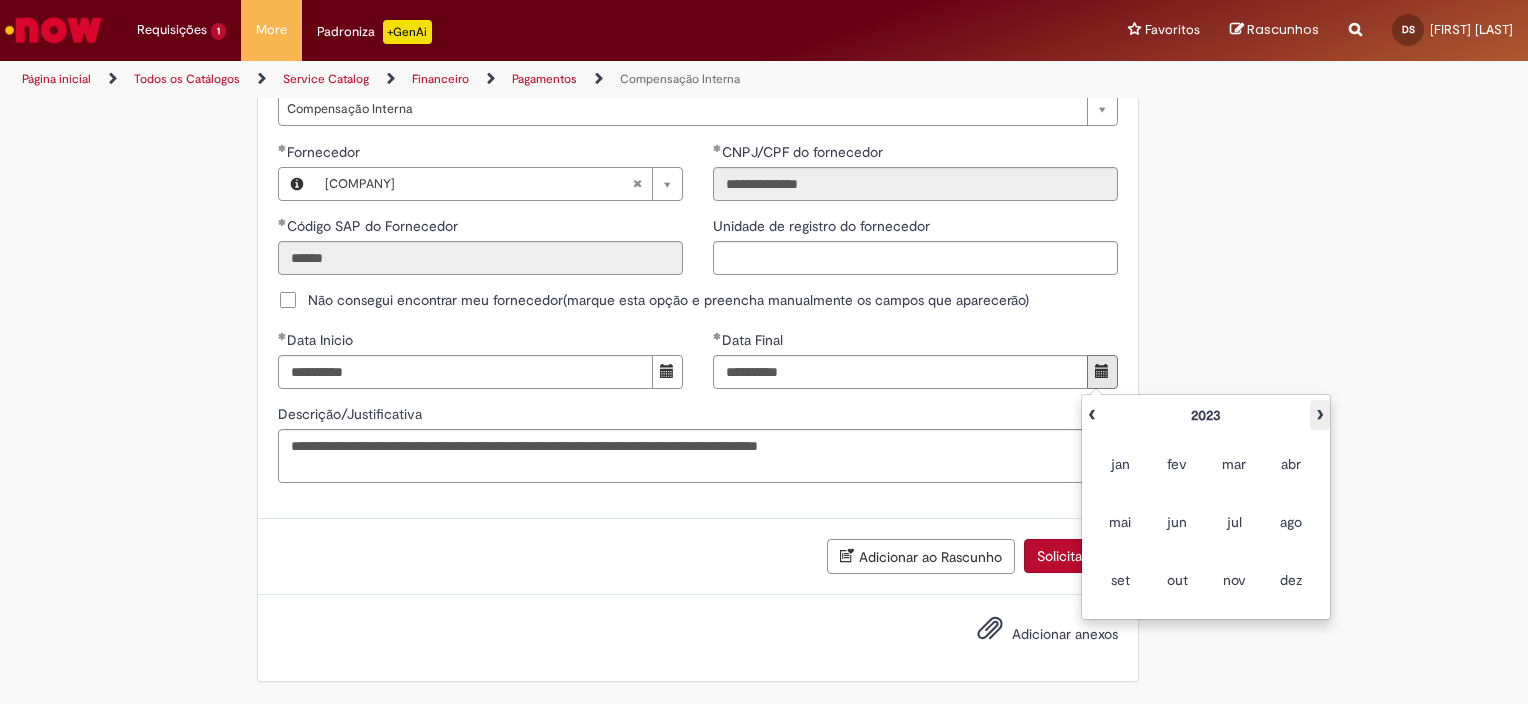 click on "›" at bounding box center [1320, 415] 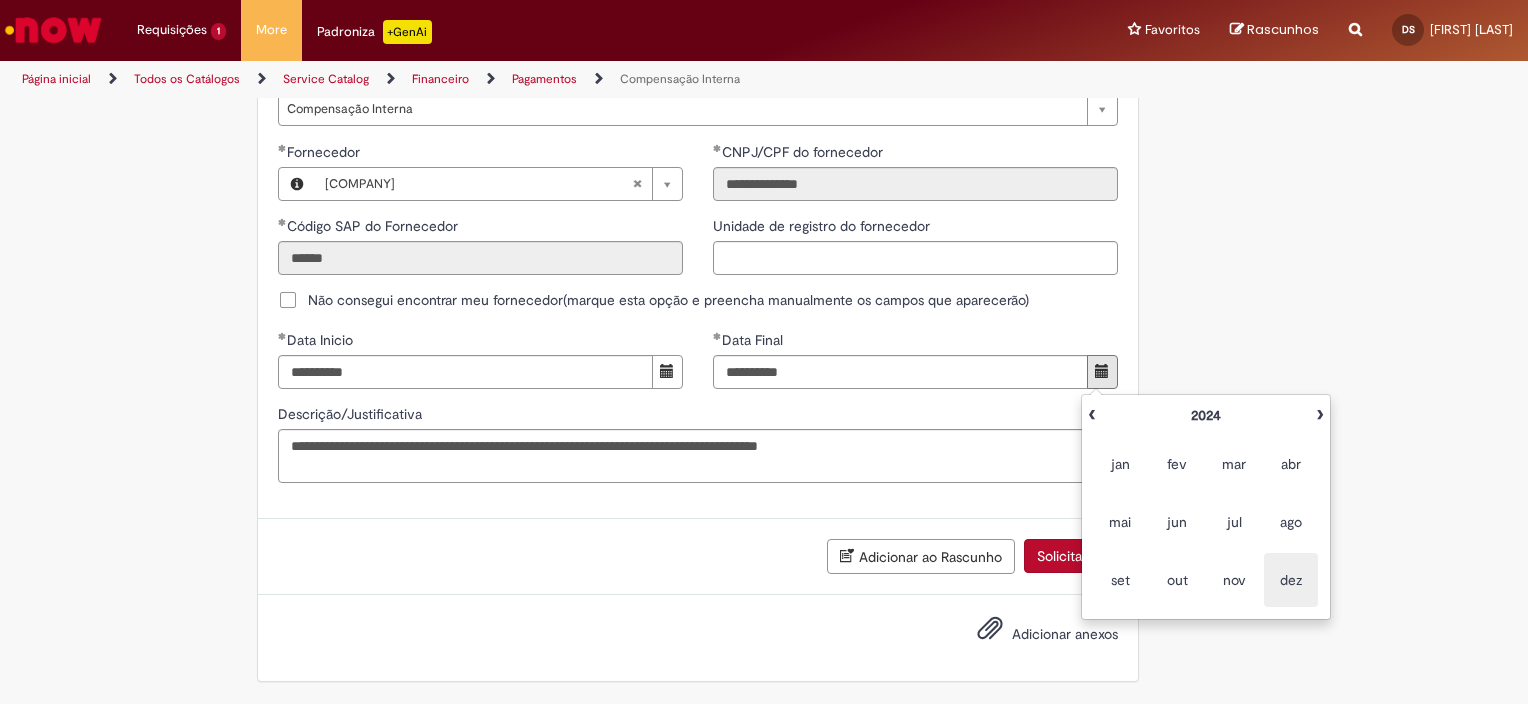 click on "dez" at bounding box center (1291, 580) 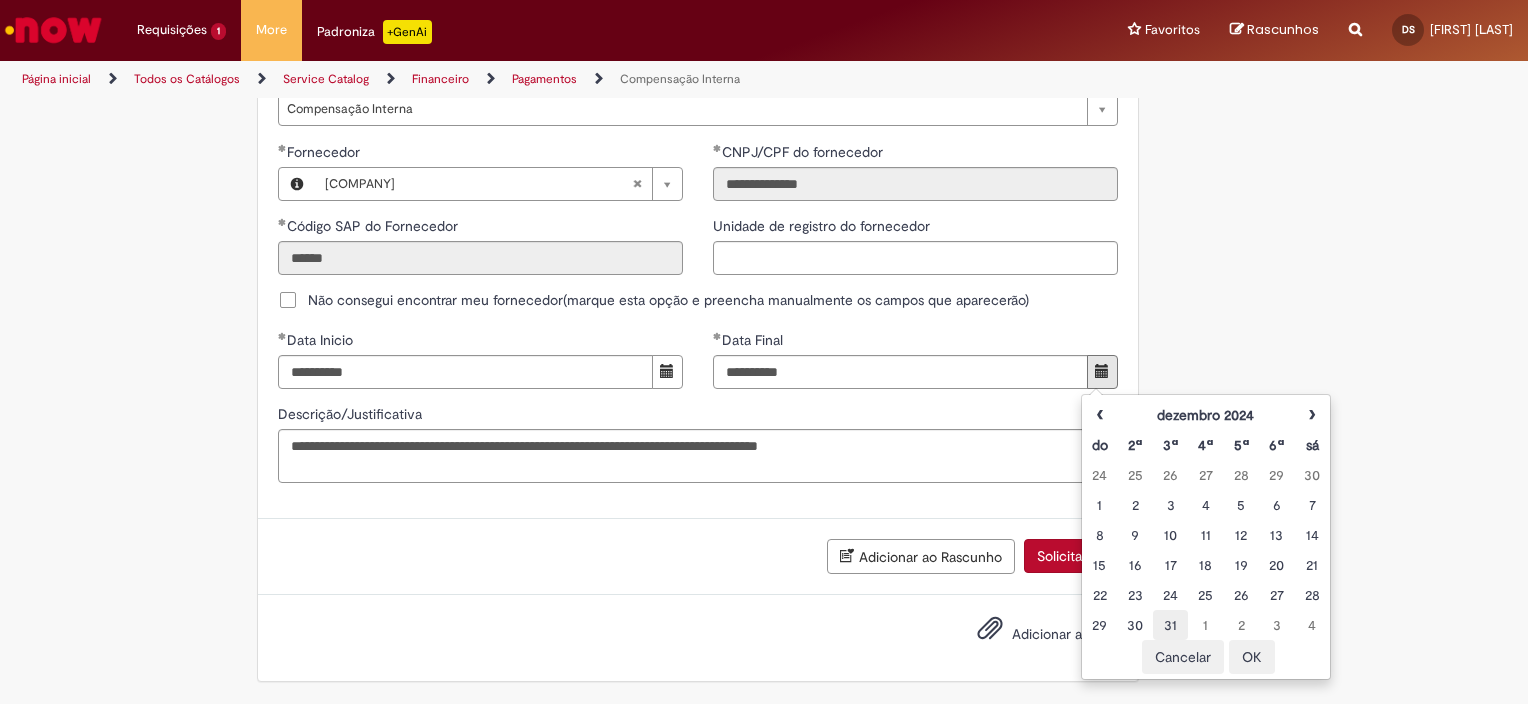 click on "31" at bounding box center (1170, 625) 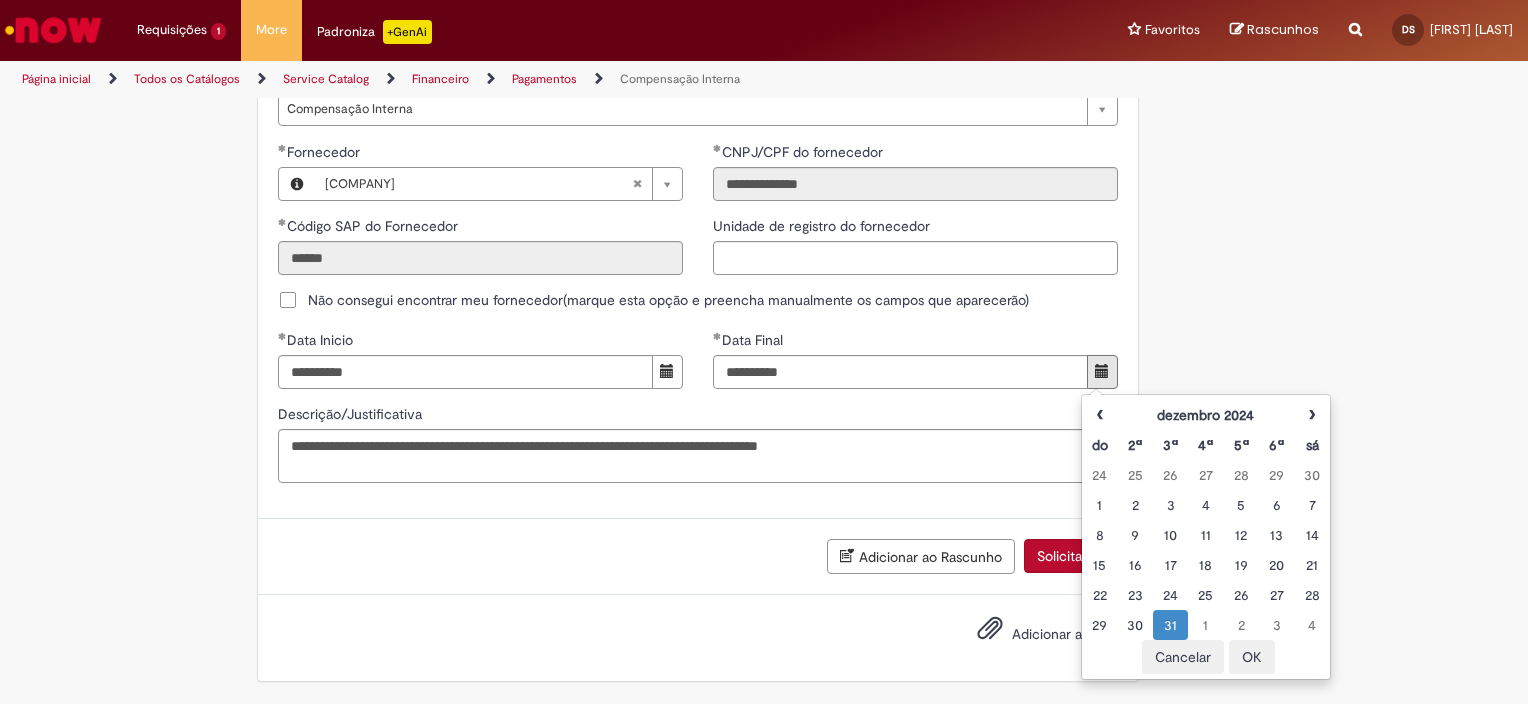 click on "OK" at bounding box center [1252, 657] 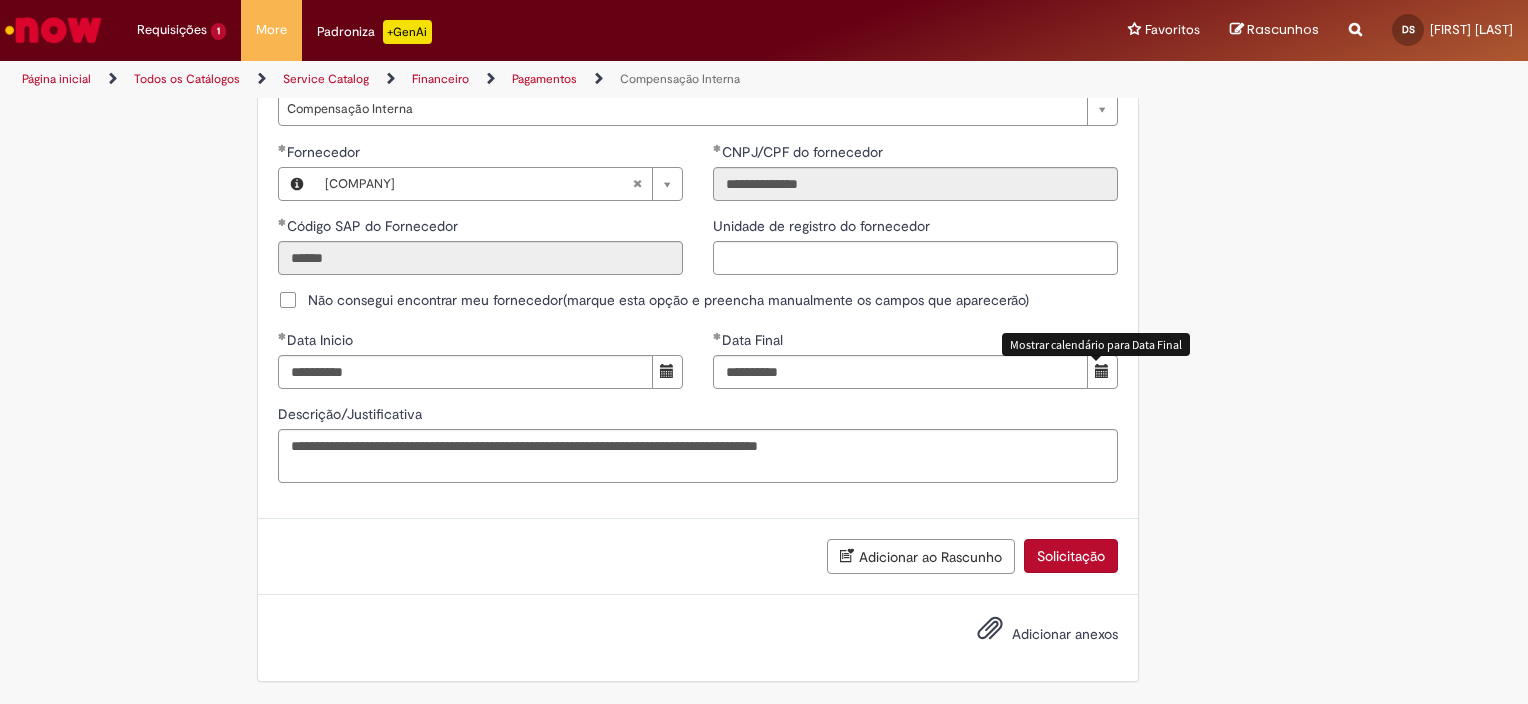 click on "Adicionar anexos" at bounding box center [1065, 634] 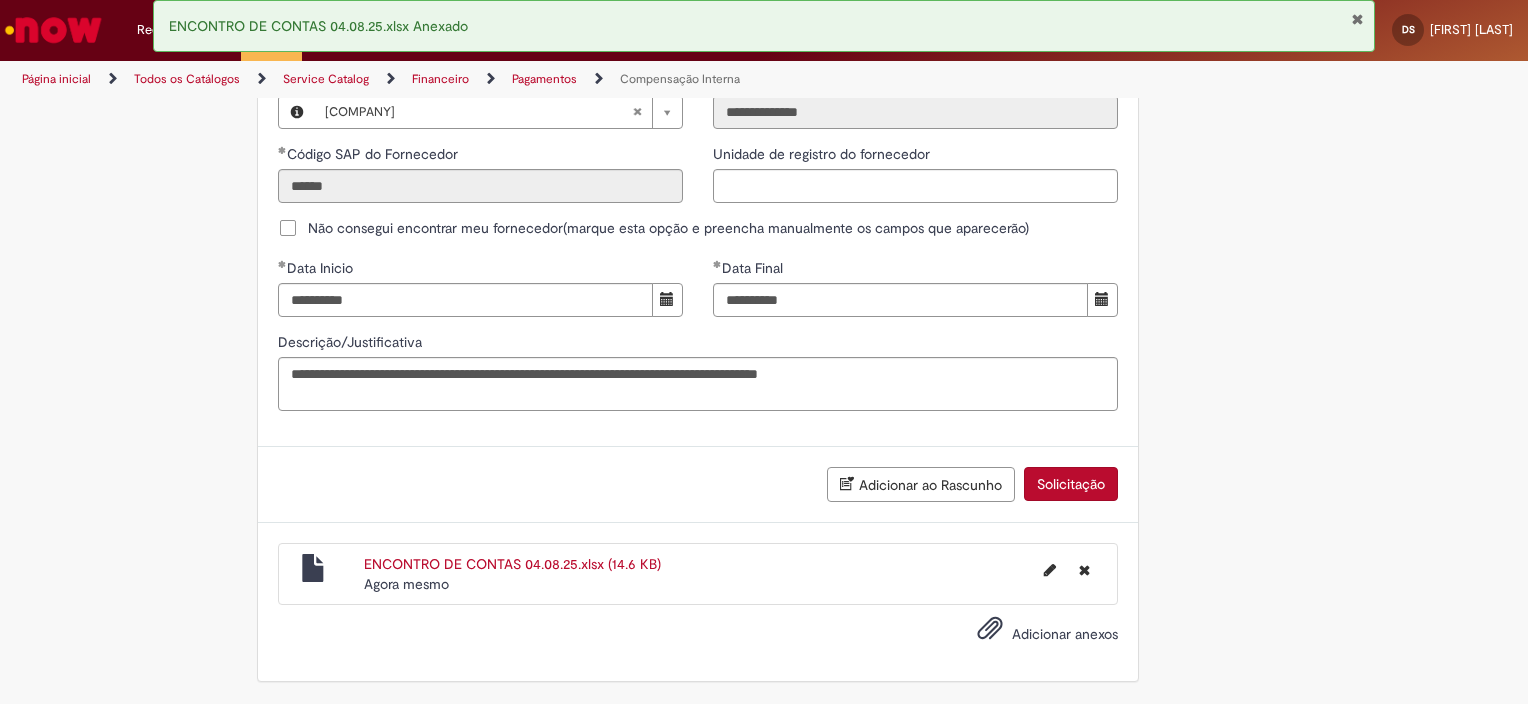 scroll, scrollTop: 1302, scrollLeft: 0, axis: vertical 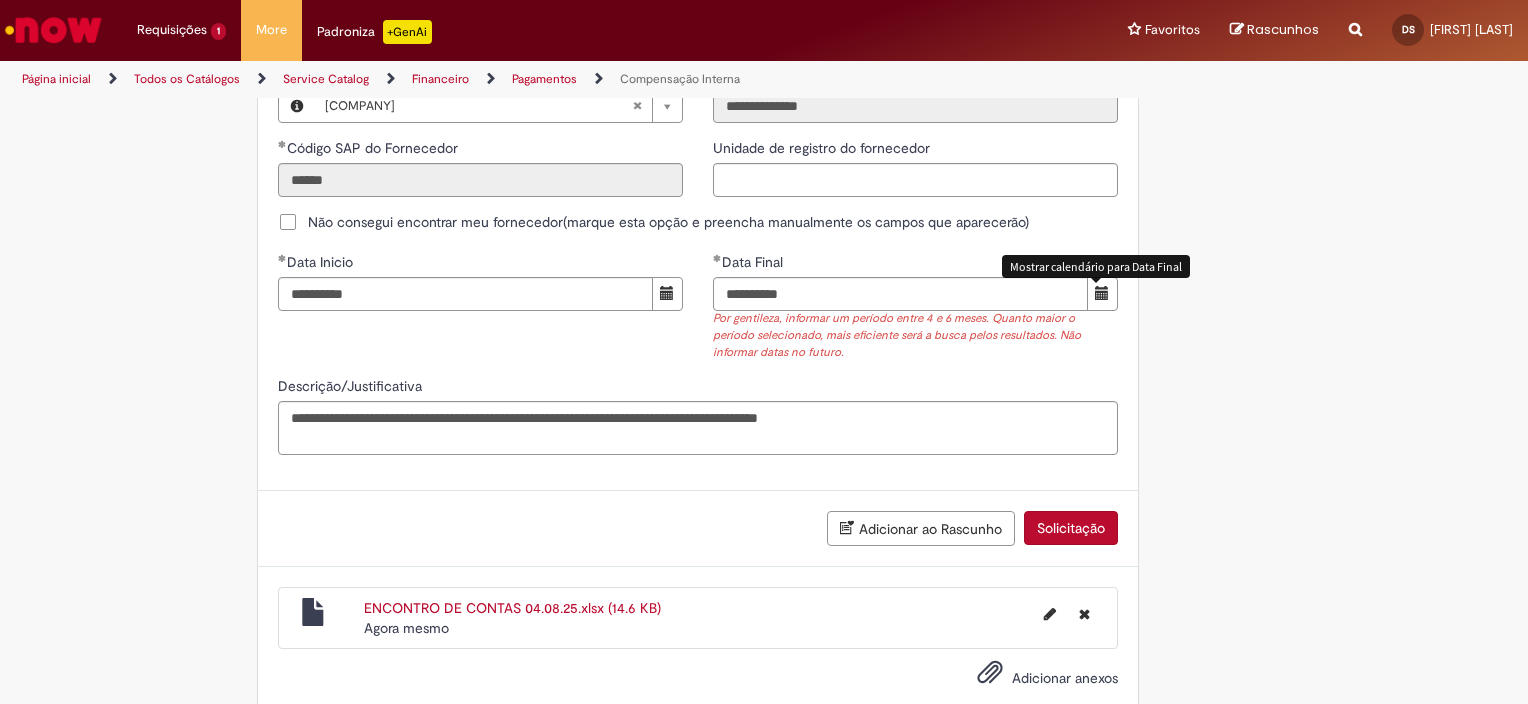click at bounding box center (1102, 293) 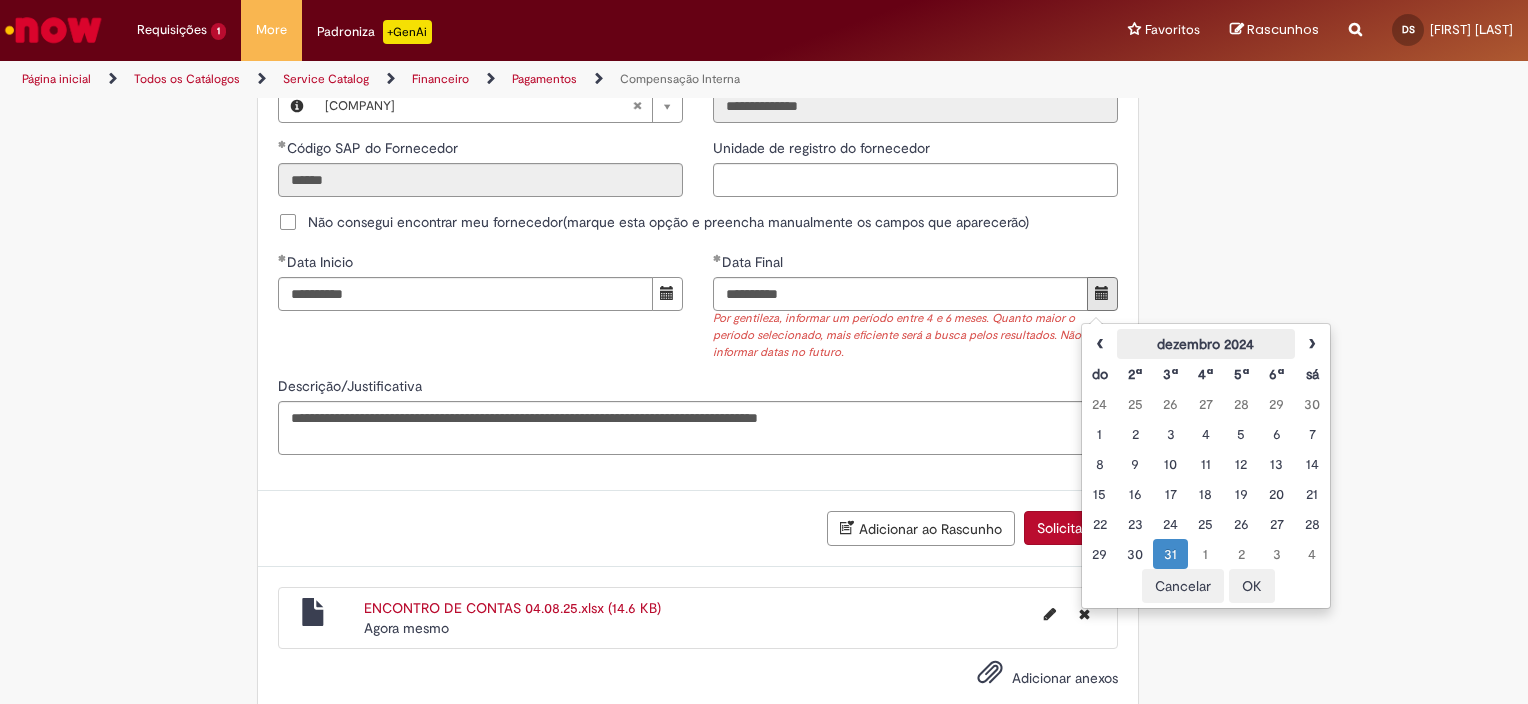 click on "dezembro 2024" at bounding box center [1205, 344] 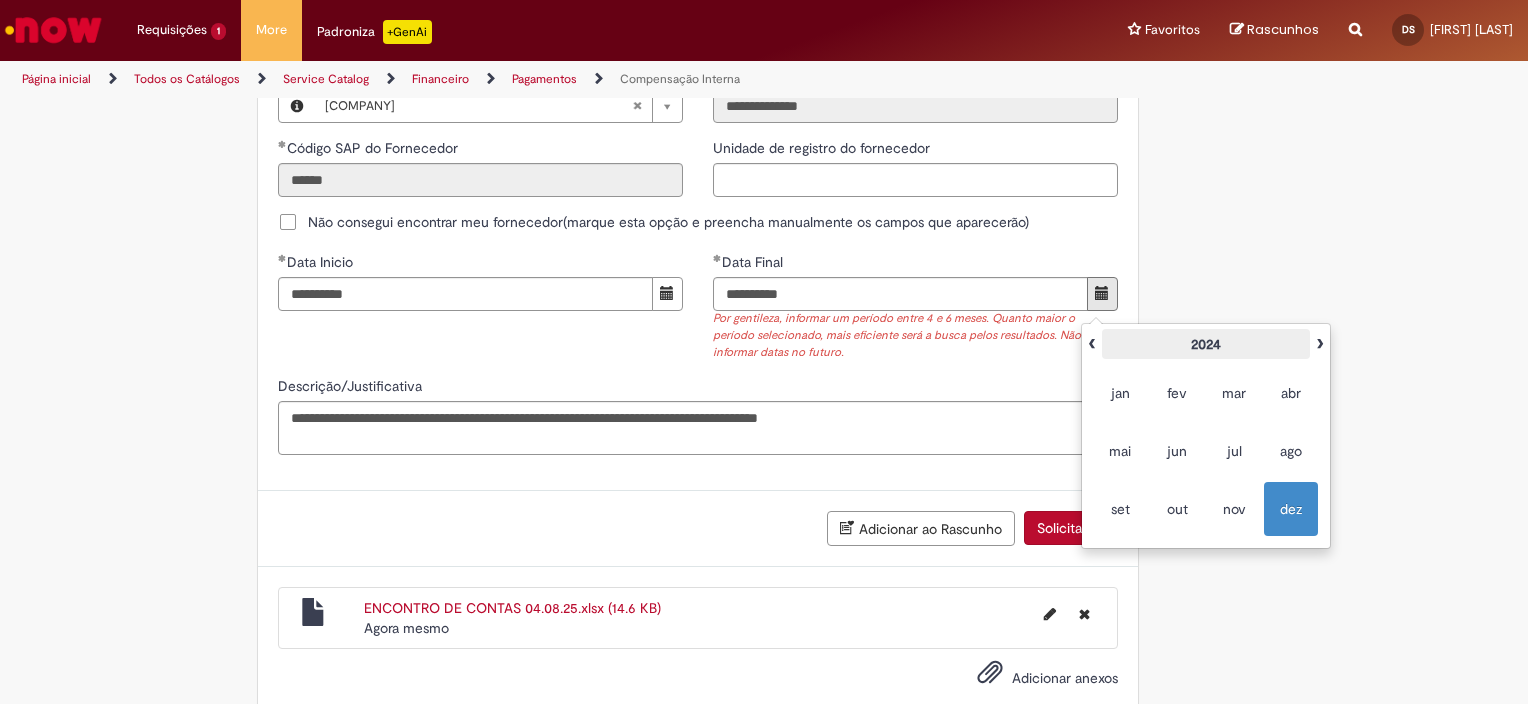 click on "2024" at bounding box center [1206, 344] 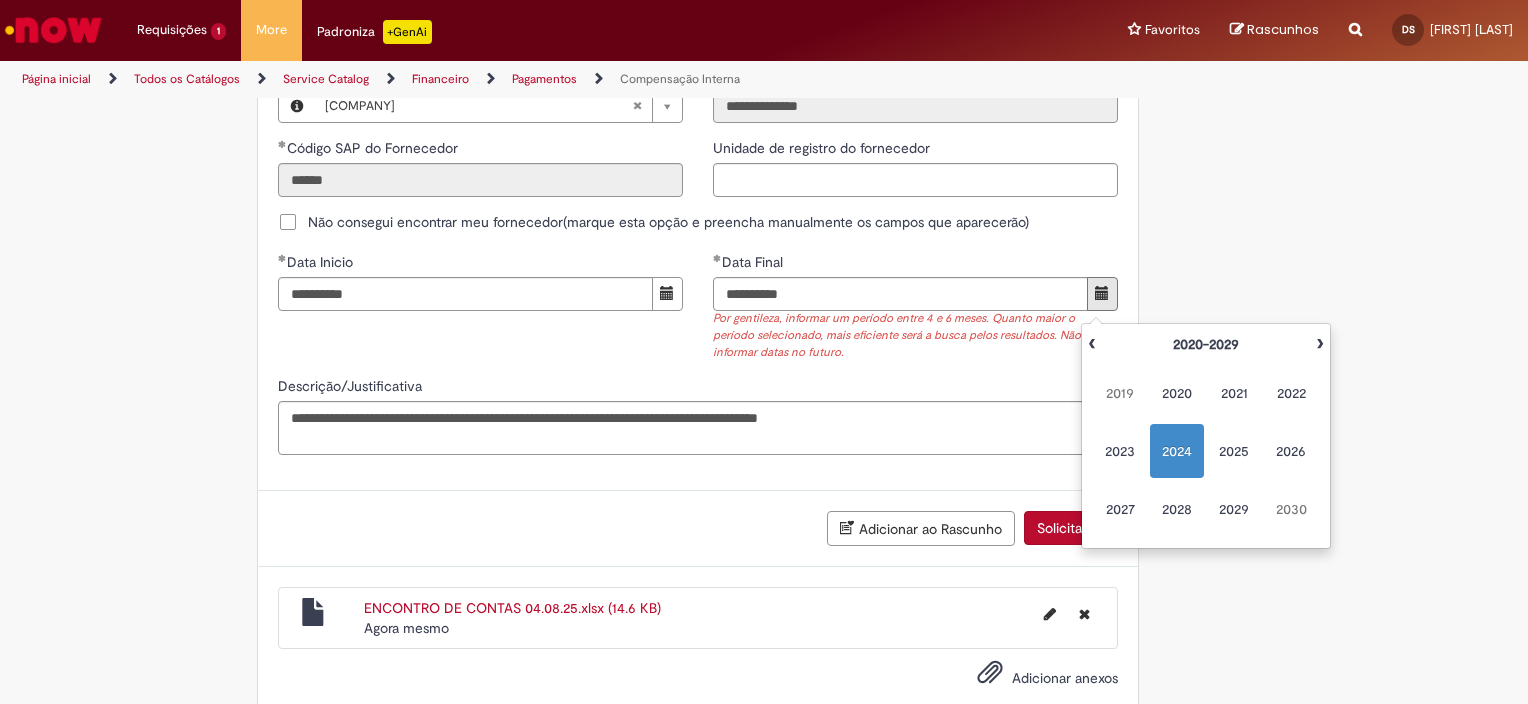 click on "2020-2029" at bounding box center [1206, 344] 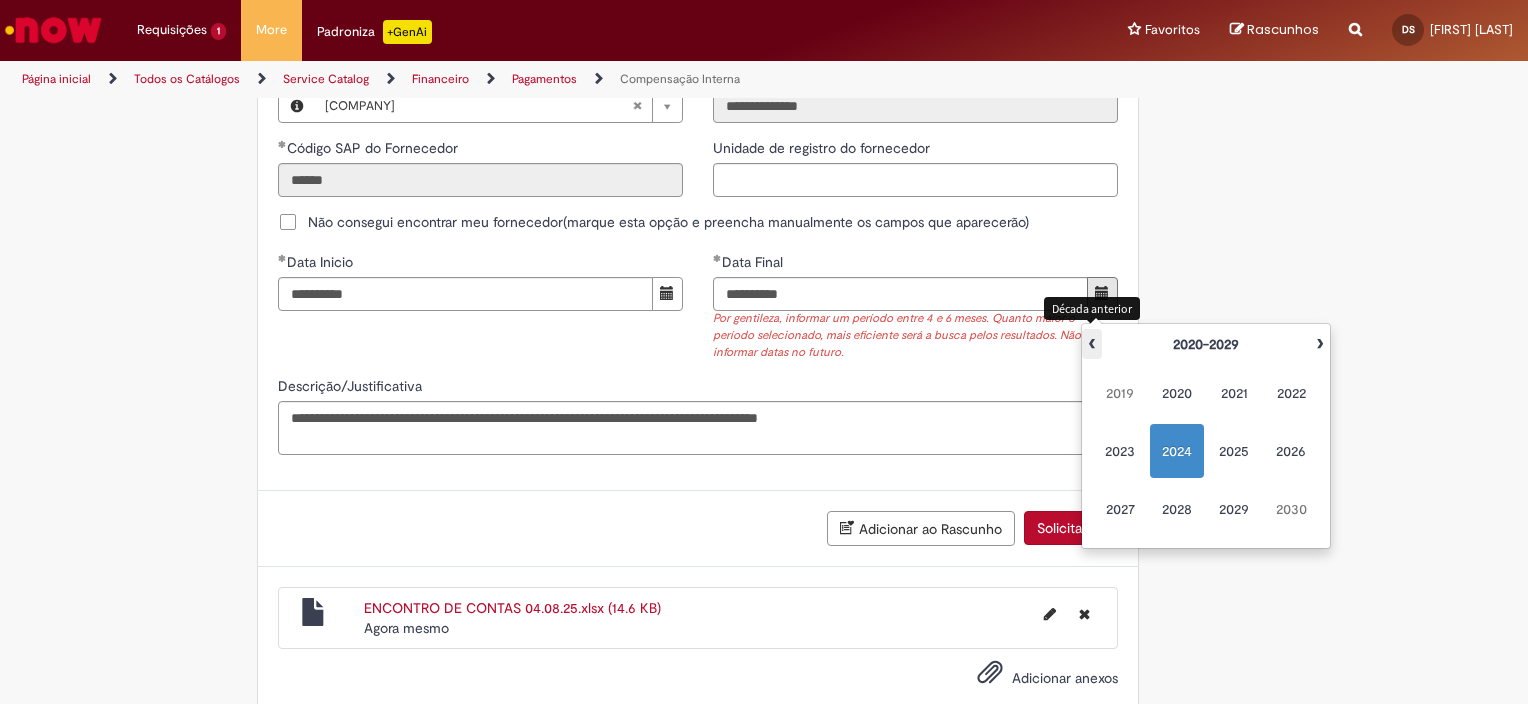 click on "‹" at bounding box center (1092, 344) 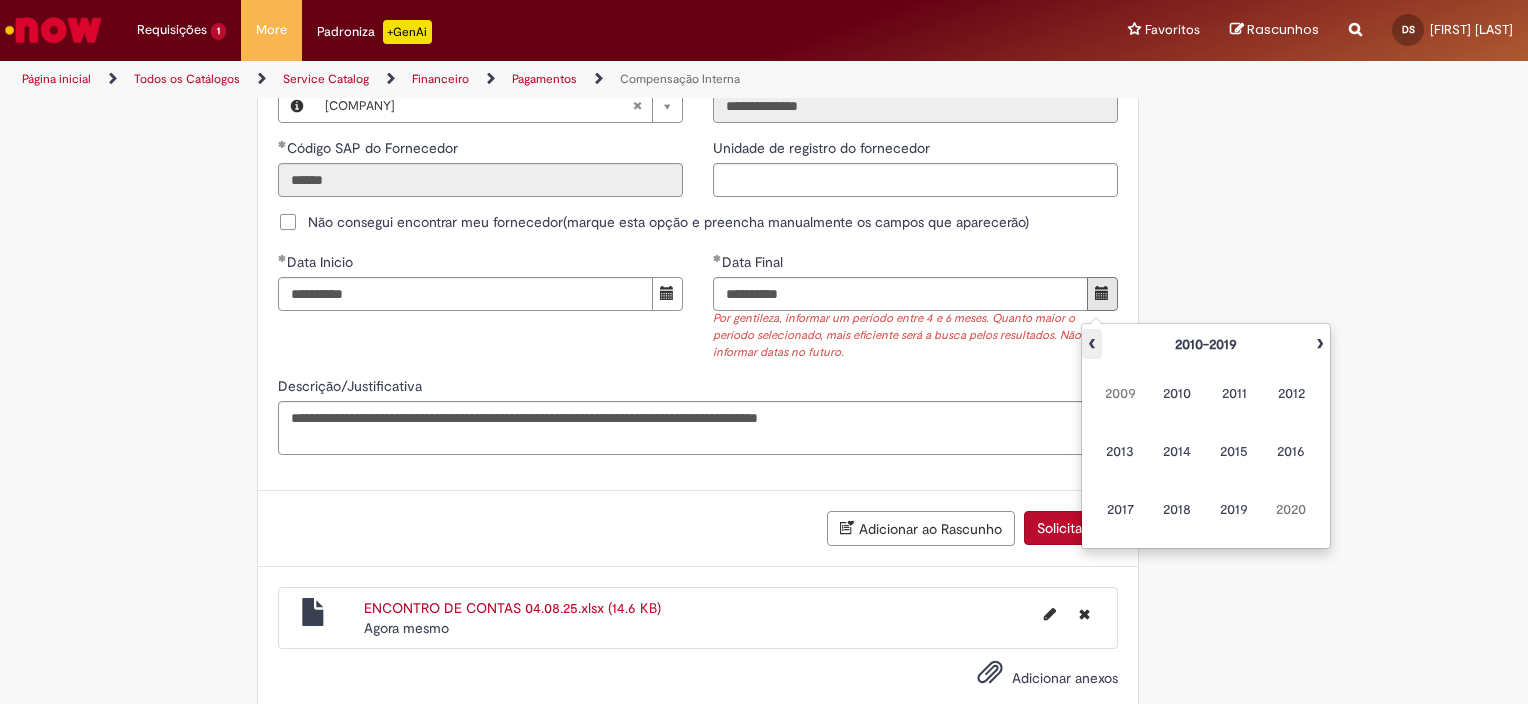 click on "‹" at bounding box center (1092, 344) 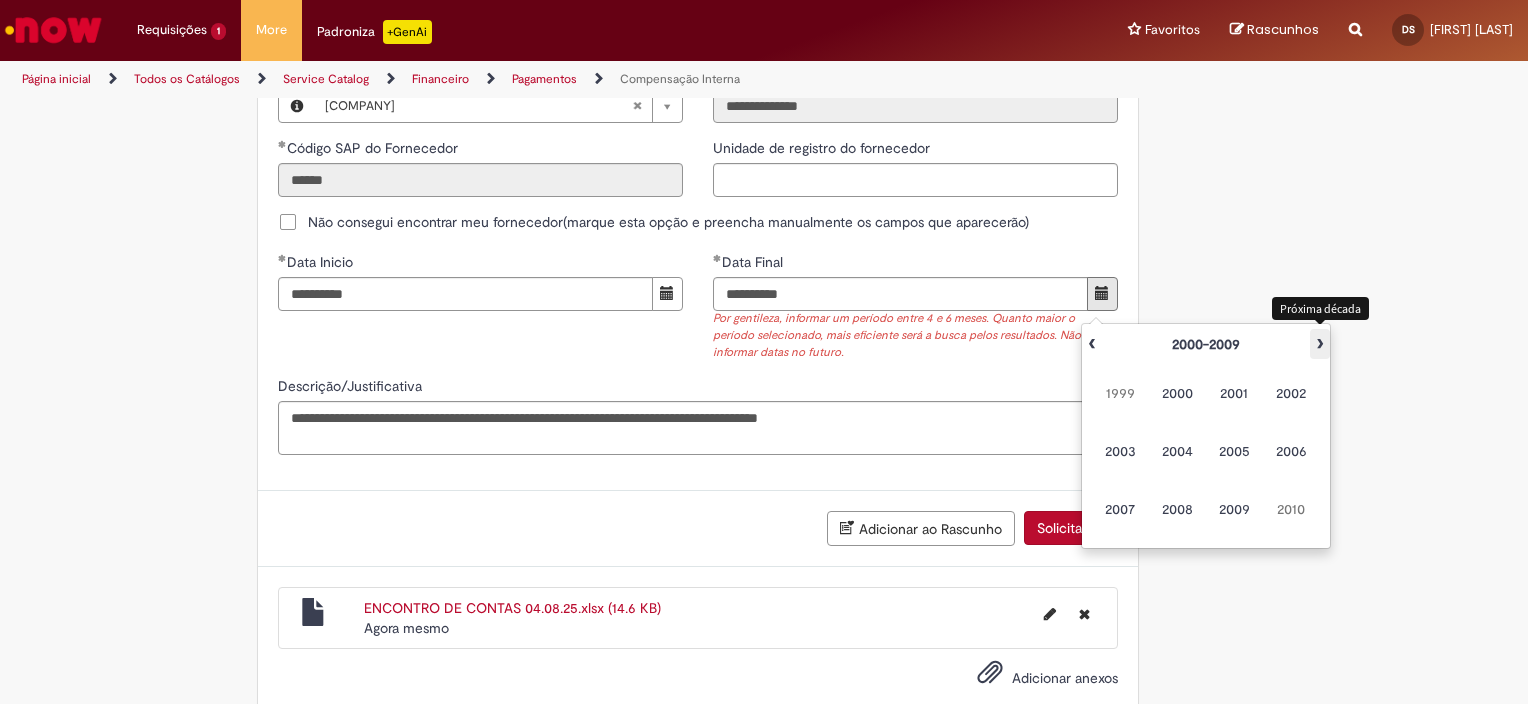 click on "›" at bounding box center (1320, 344) 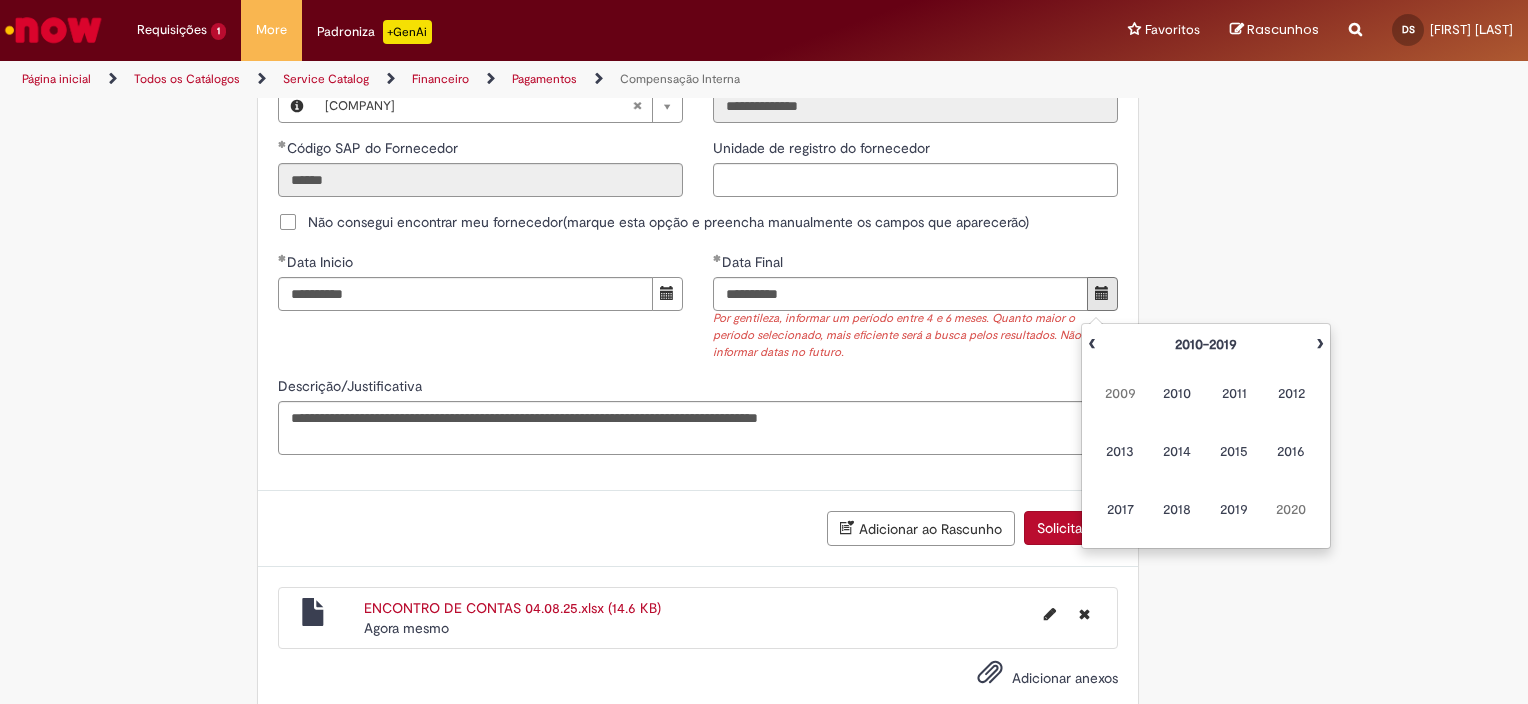 click on "2010-2019" at bounding box center (1206, 344) 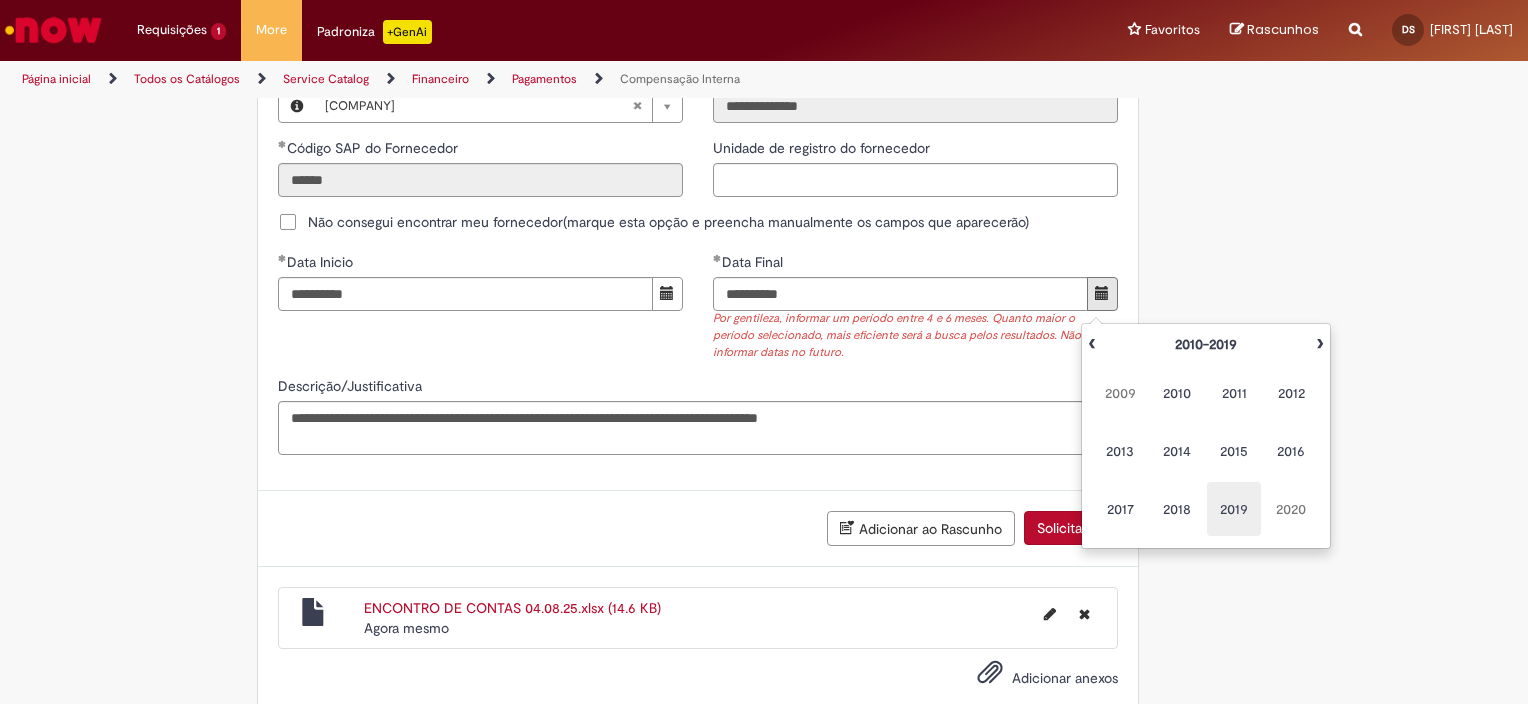 click on "2019" at bounding box center [1234, 509] 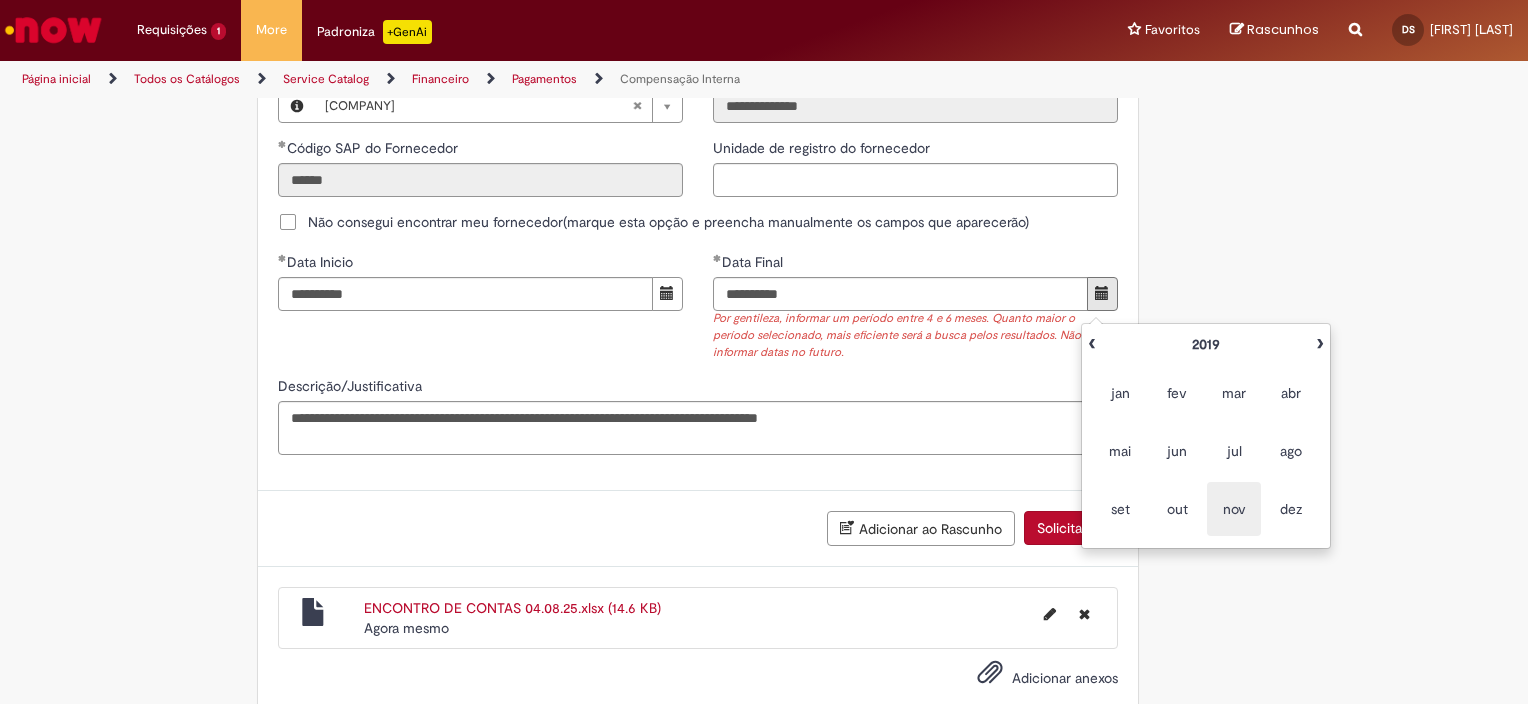 click on "nov" at bounding box center [1234, 509] 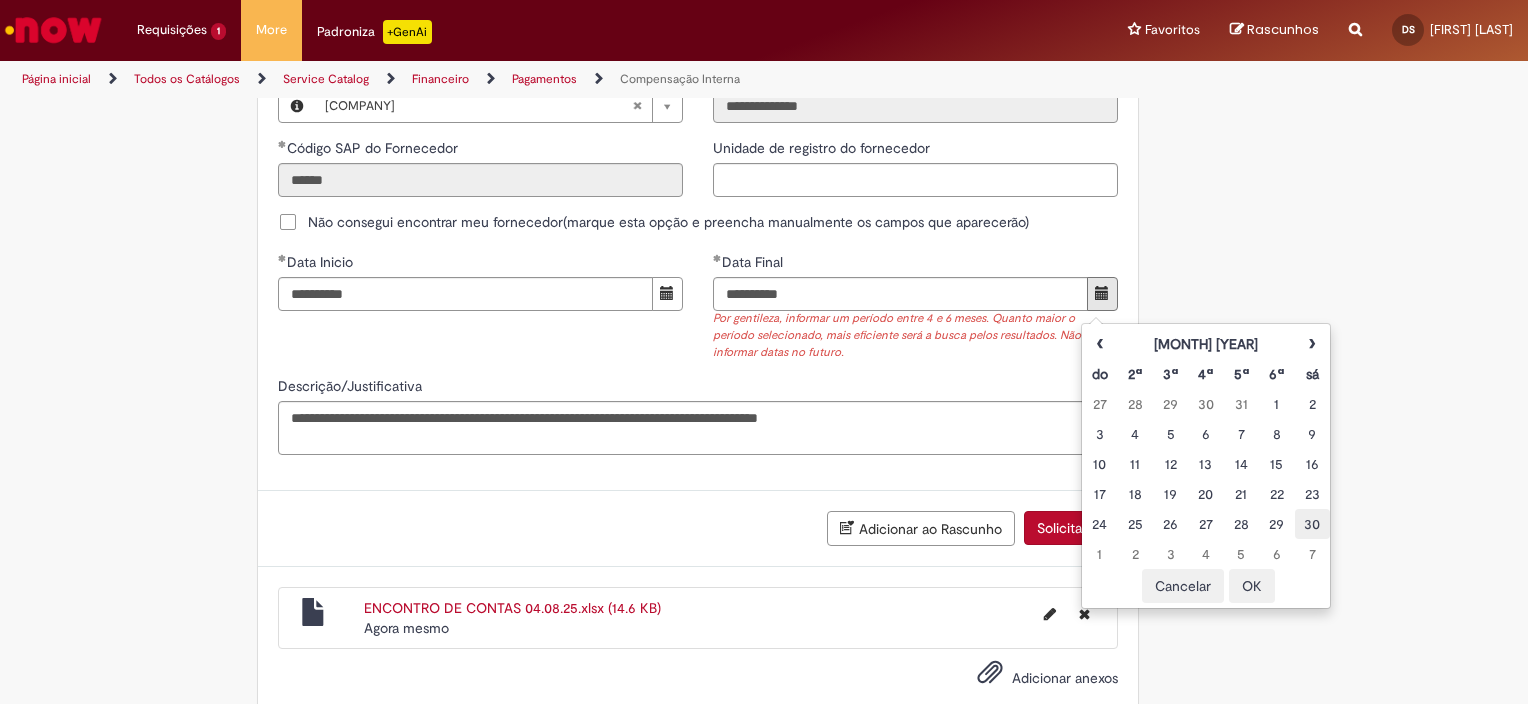click on "30" at bounding box center [1312, 524] 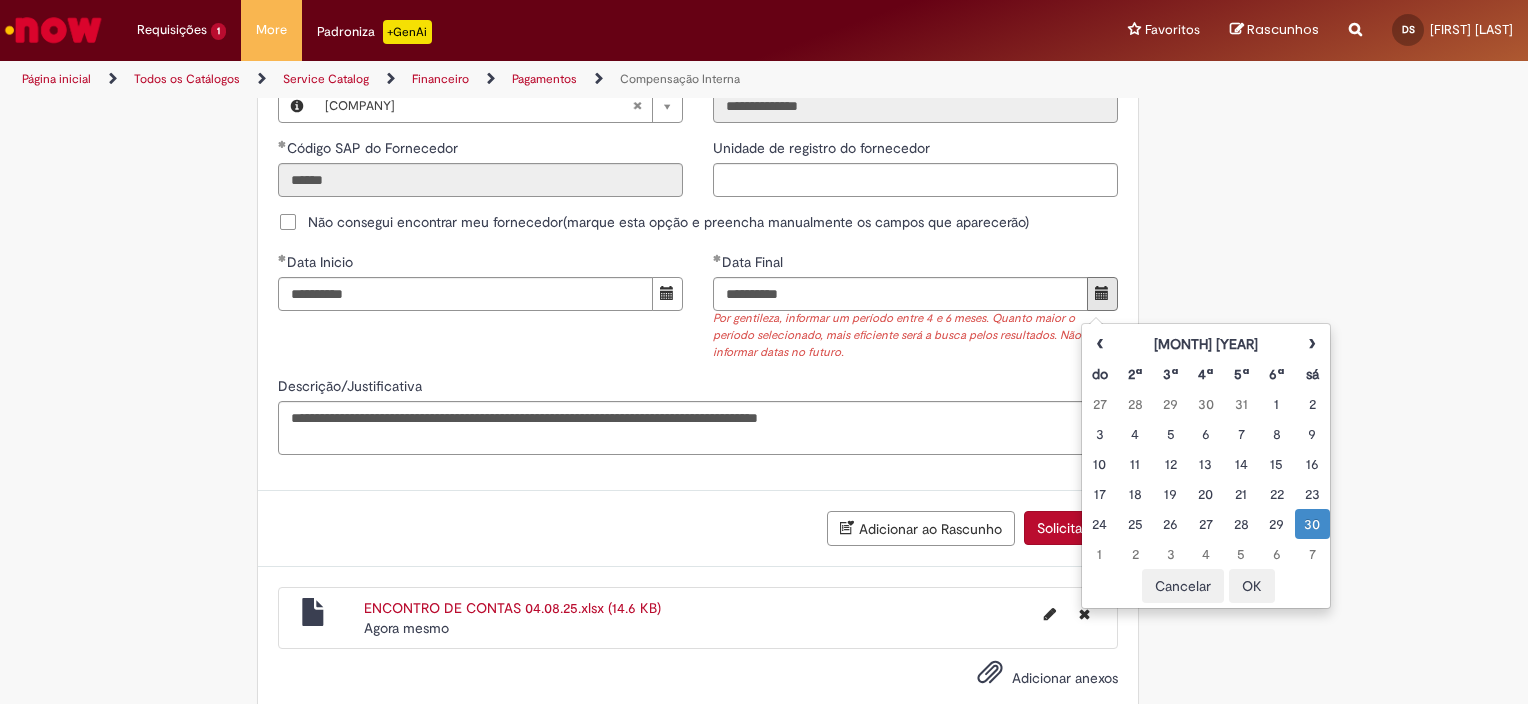 click on "OK" at bounding box center (1252, 586) 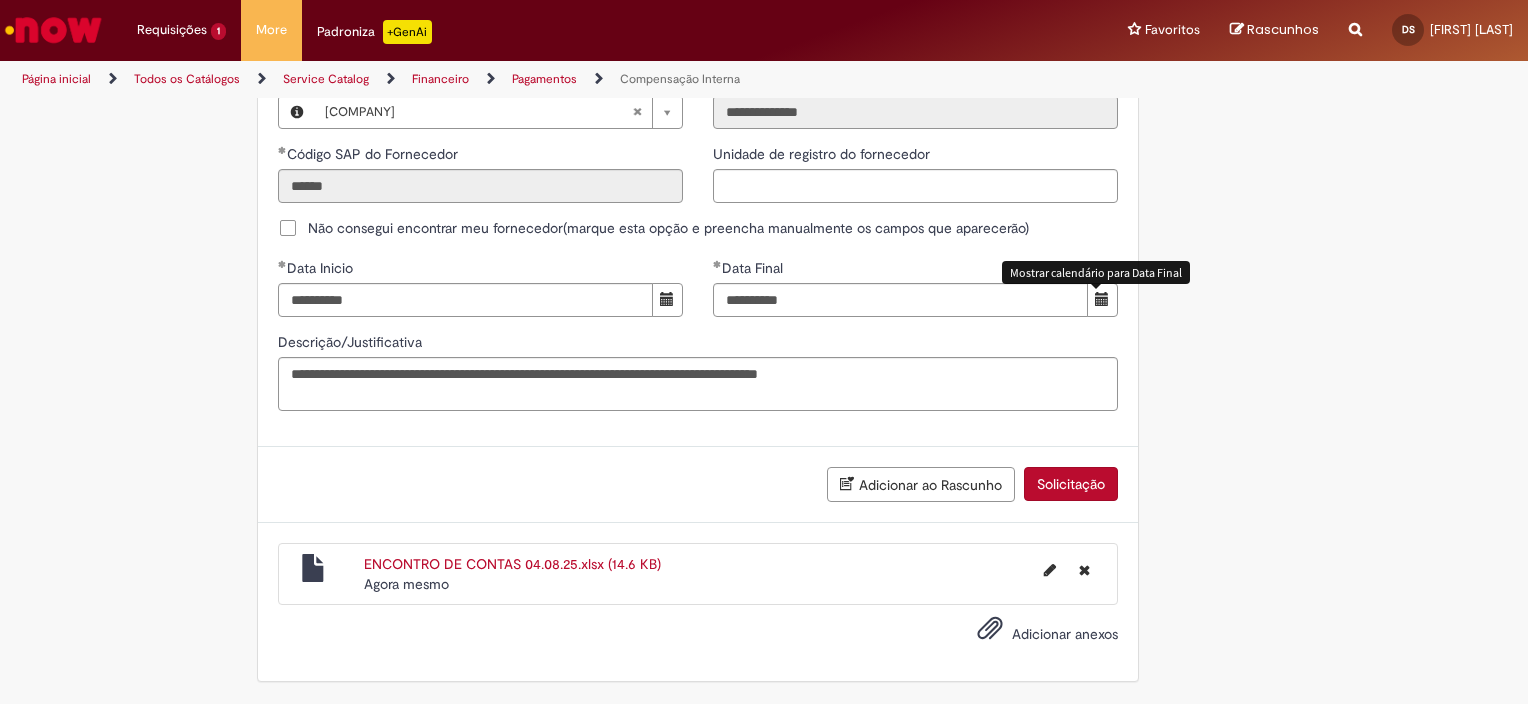 click on "Solicitação" at bounding box center [1071, 484] 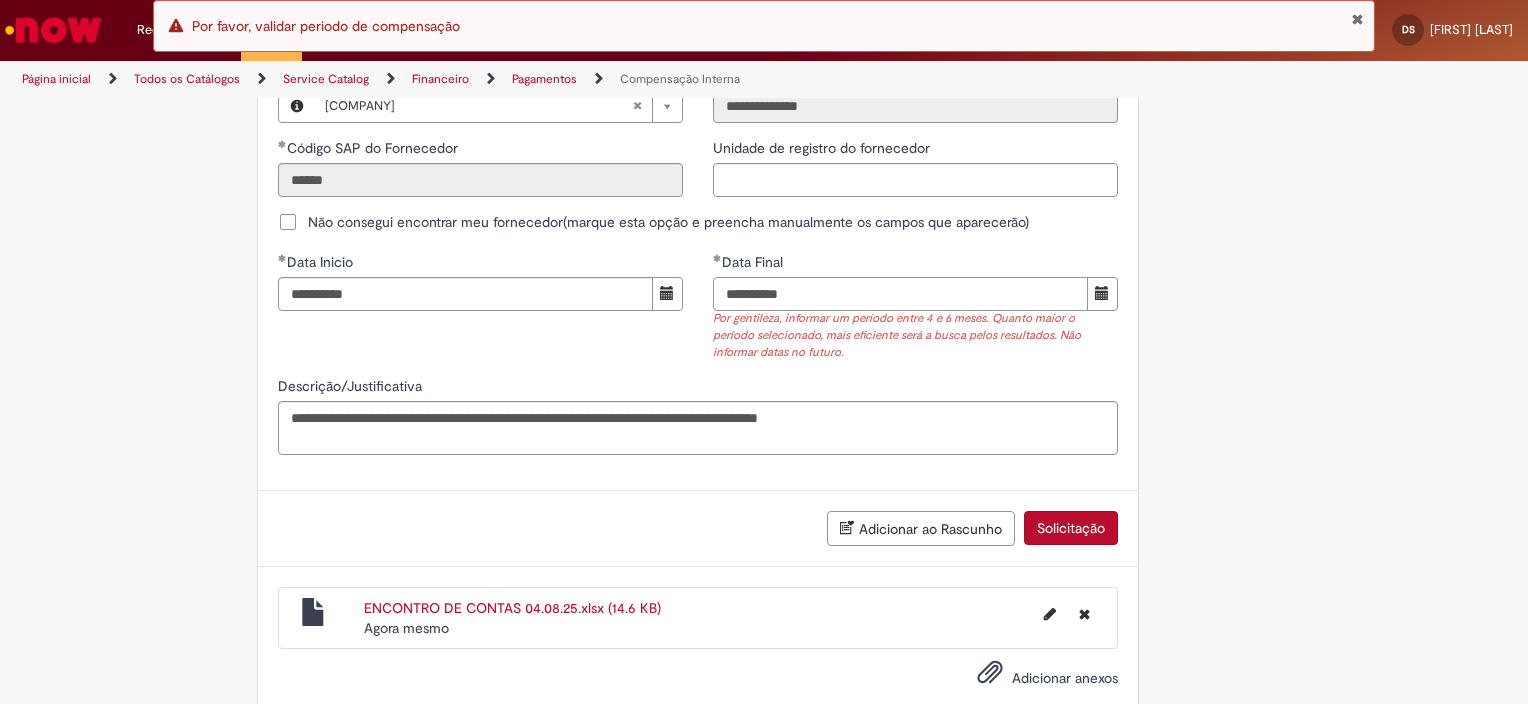 click on "**********" at bounding box center [900, 294] 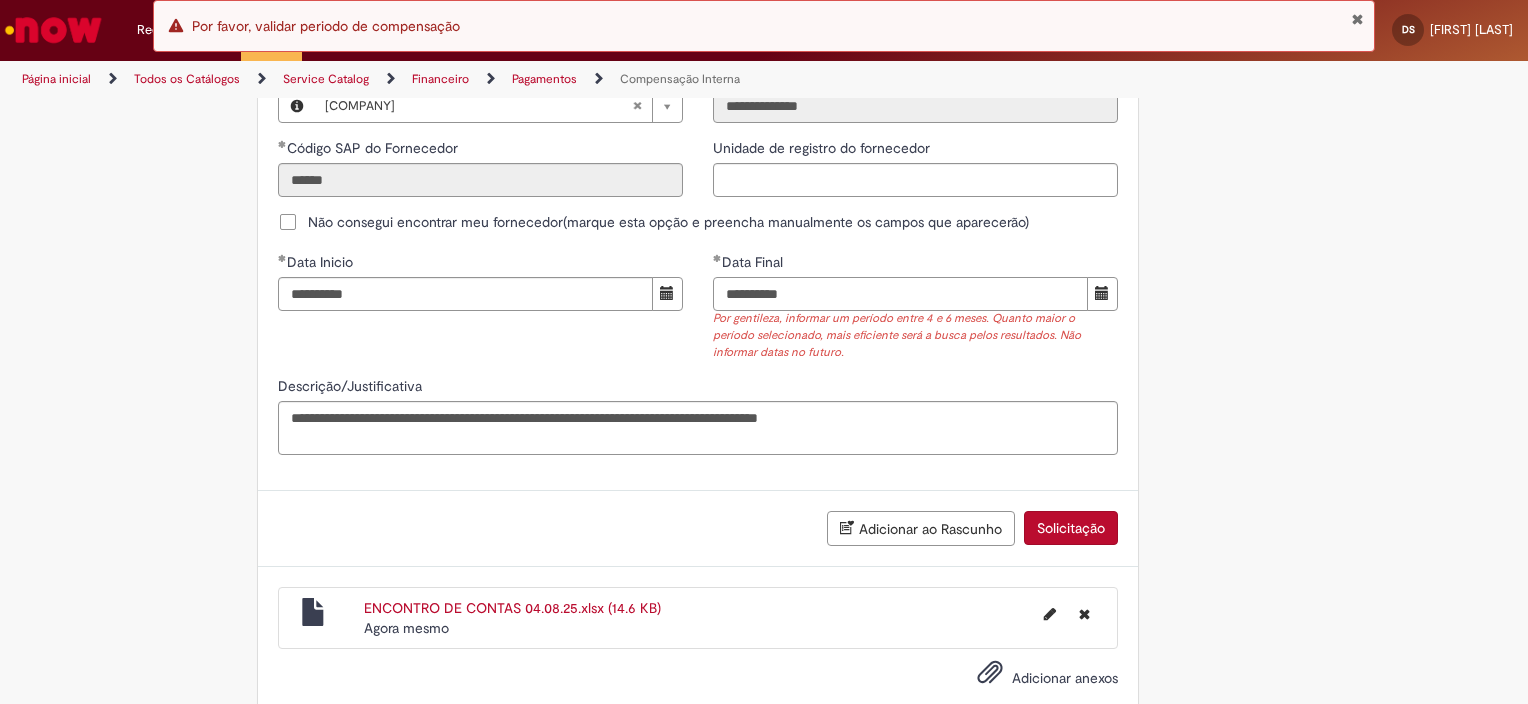 drag, startPoint x: 731, startPoint y: 300, endPoint x: 700, endPoint y: 300, distance: 31 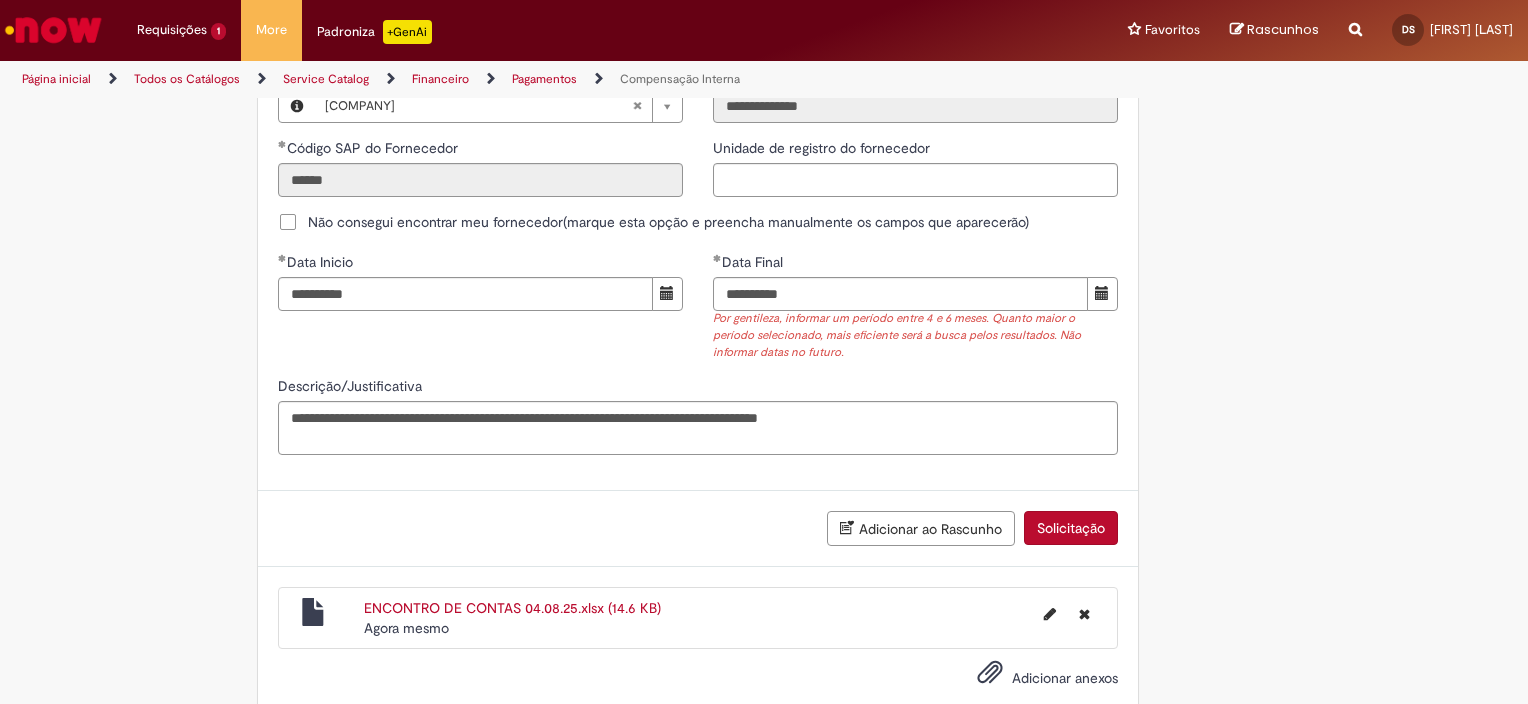 click on "Compensação Interna
Essa oferta refere-se a tratativa de documentos que foram usados em Encontro de Contas.
Bem vindo a oferta de Compensação interna!
Ao preencher o formulário abaixo, será gerado um relatório com as informações do Encontro de Contas realizado em nome de um fornecedor para o período selecionado.  Atenção!  Certifique-se de escolher corretamente o período para garantir que a solução automática seja precisa.
Importante: Caso as informações enviadas pela automação não seja suficiente, você pode continuar o atendimento pelo chat do chamado, e um analista estará disponível para ajudá-lo o mais rápido possível.
Para realizar sua solicitação, siga as instruções abaixo:
Esta oferta é exclusiva para temas relacionados à  Compensação Interna . Você poderá:
Solicitar evidências da Compensação Interna." at bounding box center [698, -217] 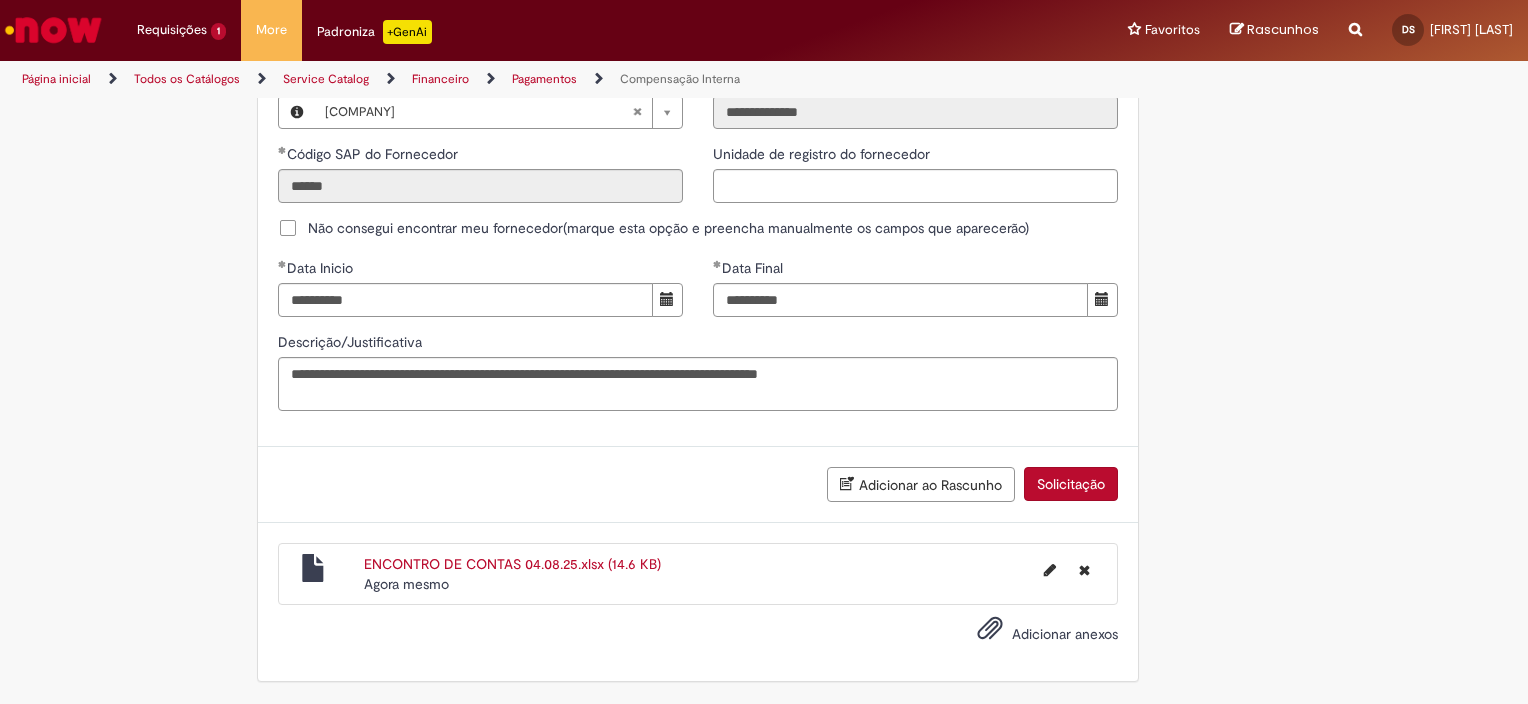 click on "Solicitação" at bounding box center [1071, 484] 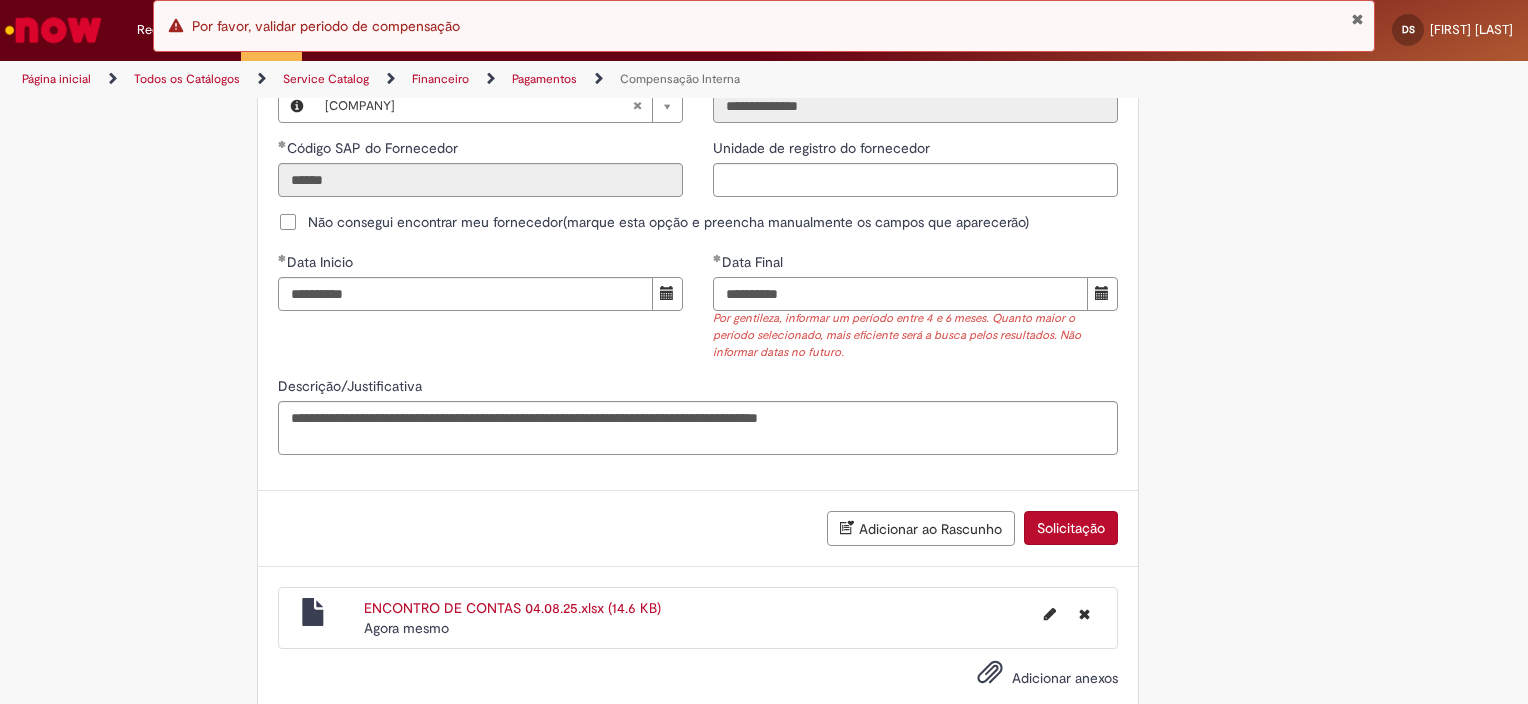 drag, startPoint x: 719, startPoint y: 306, endPoint x: 750, endPoint y: 305, distance: 31.016125 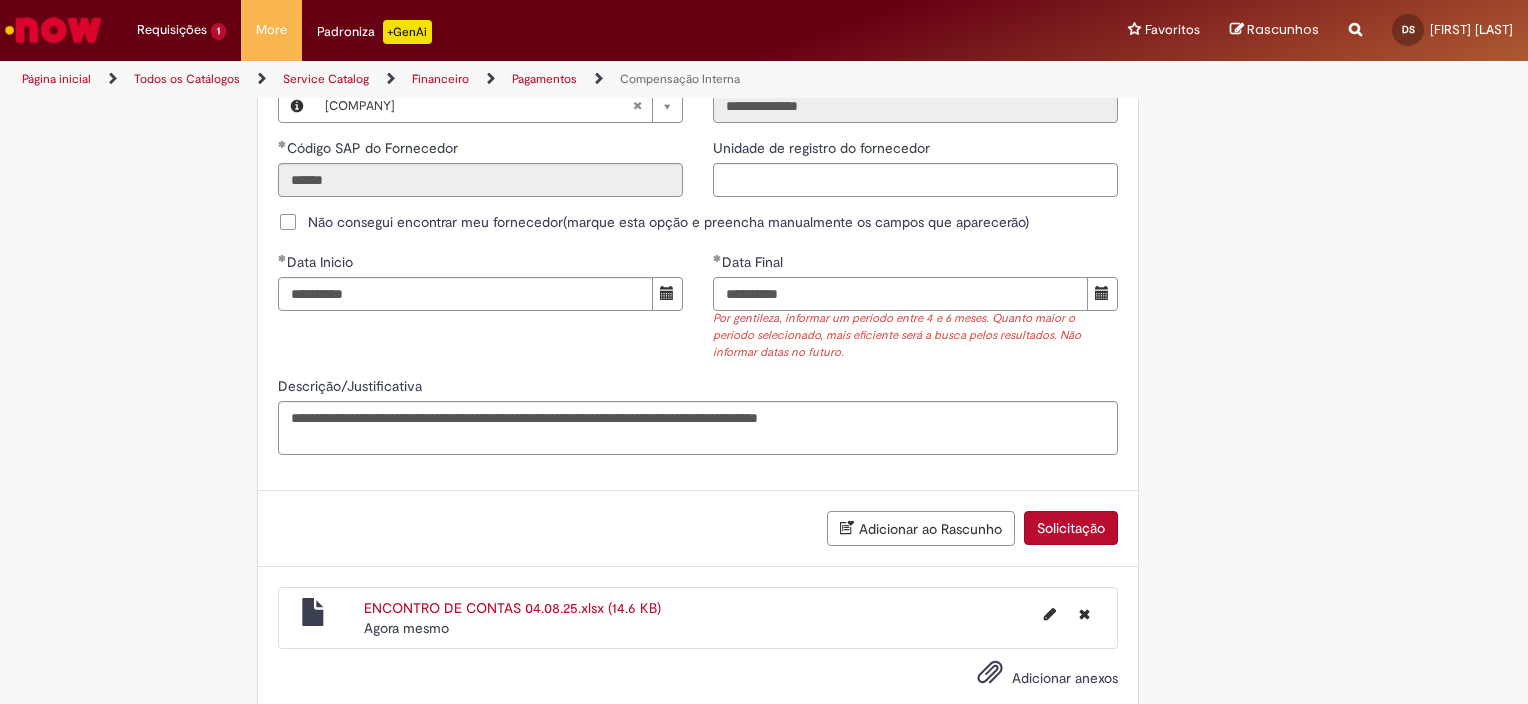 type on "**********" 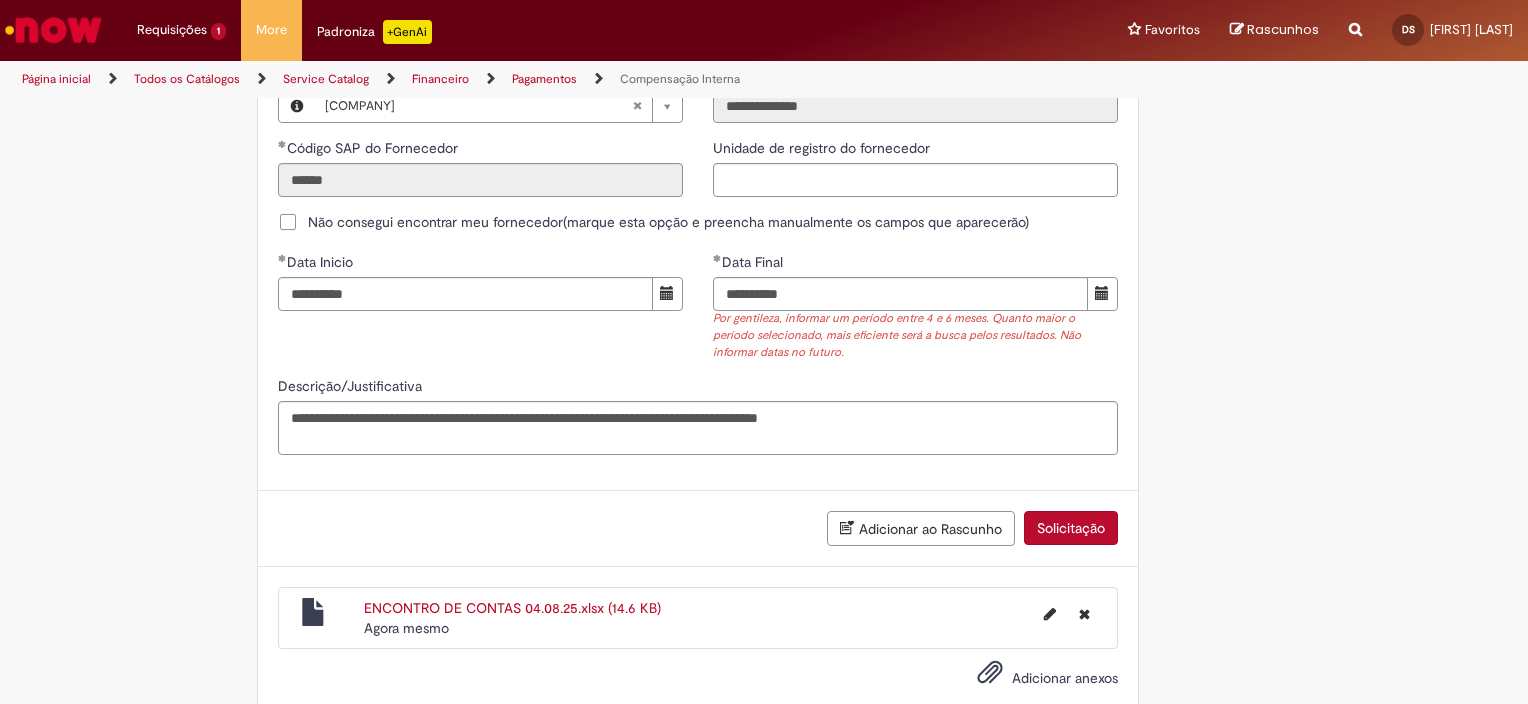type 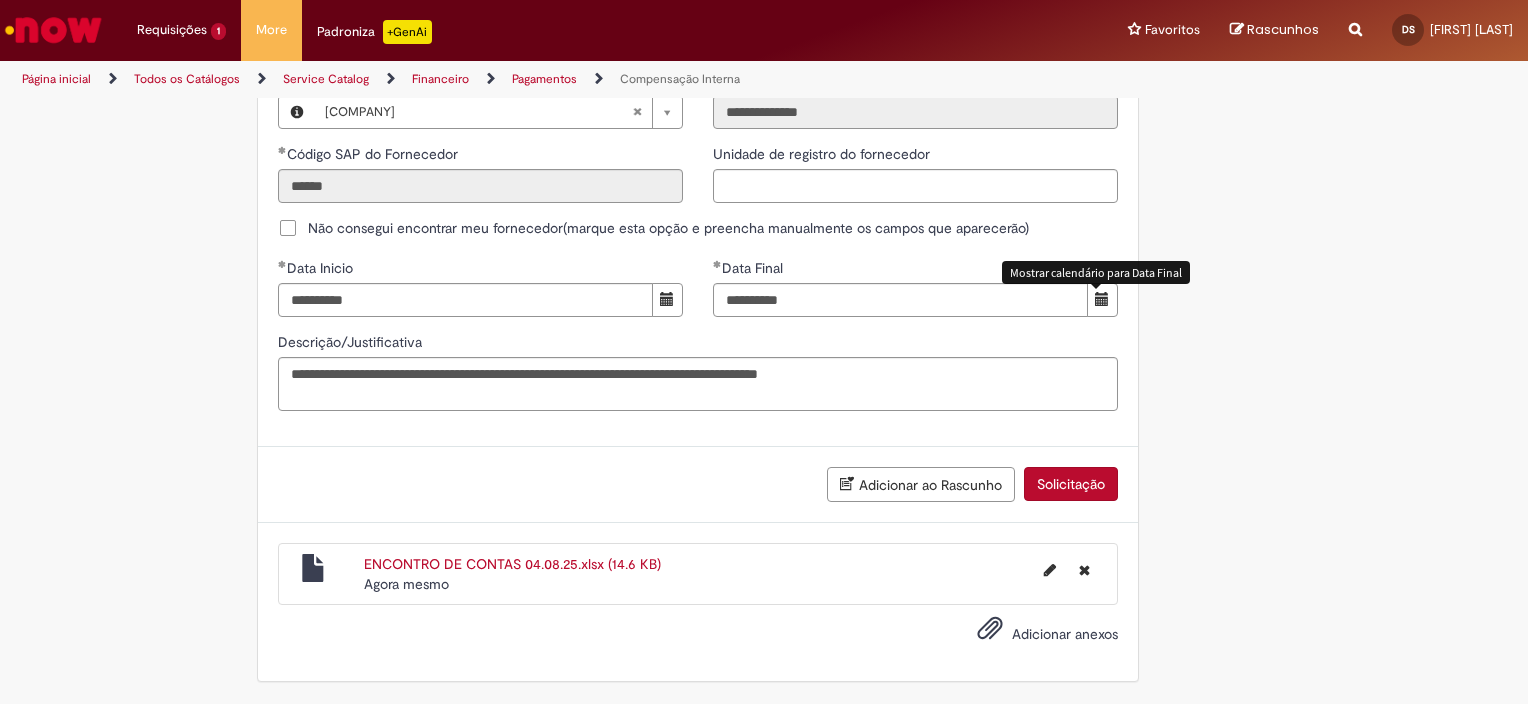 click on "Solicitação" at bounding box center [1071, 484] 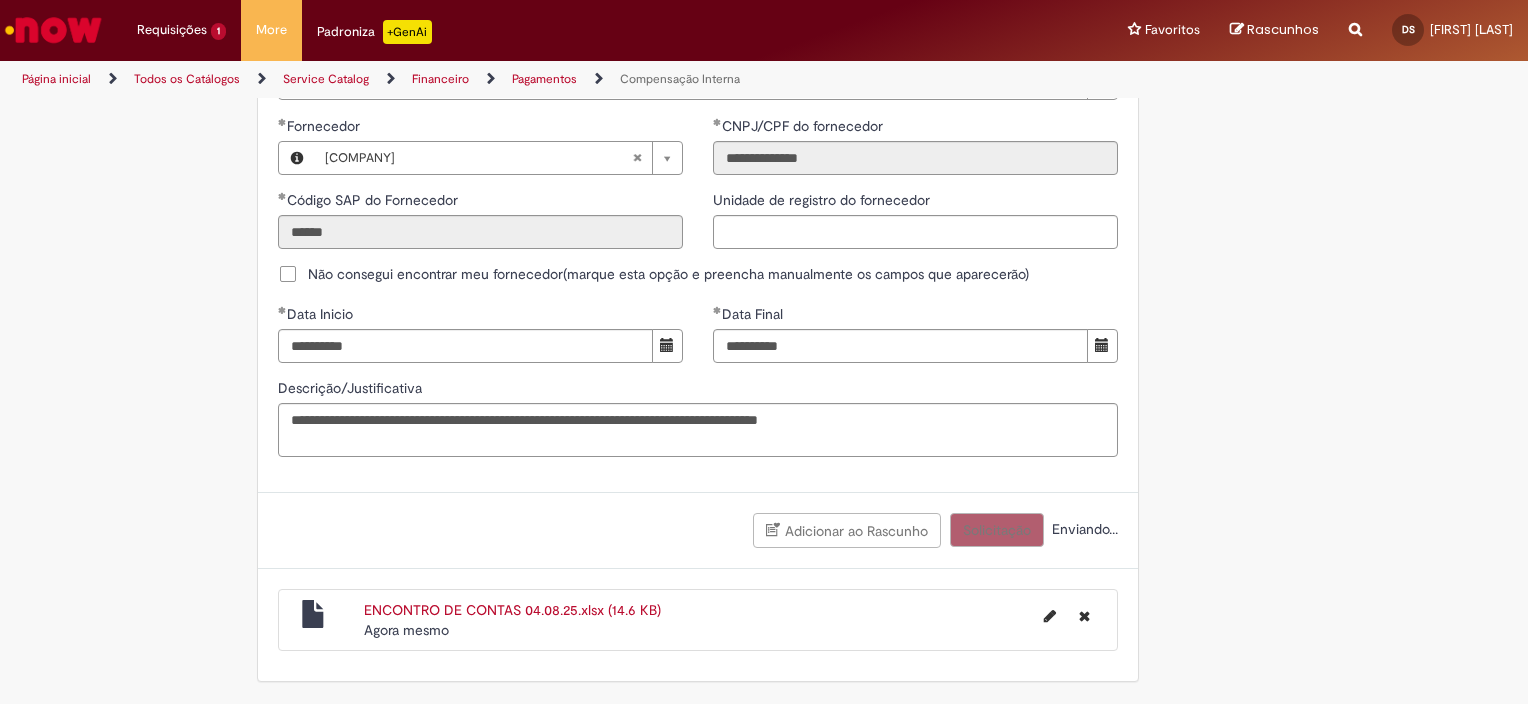 scroll, scrollTop: 1256, scrollLeft: 0, axis: vertical 